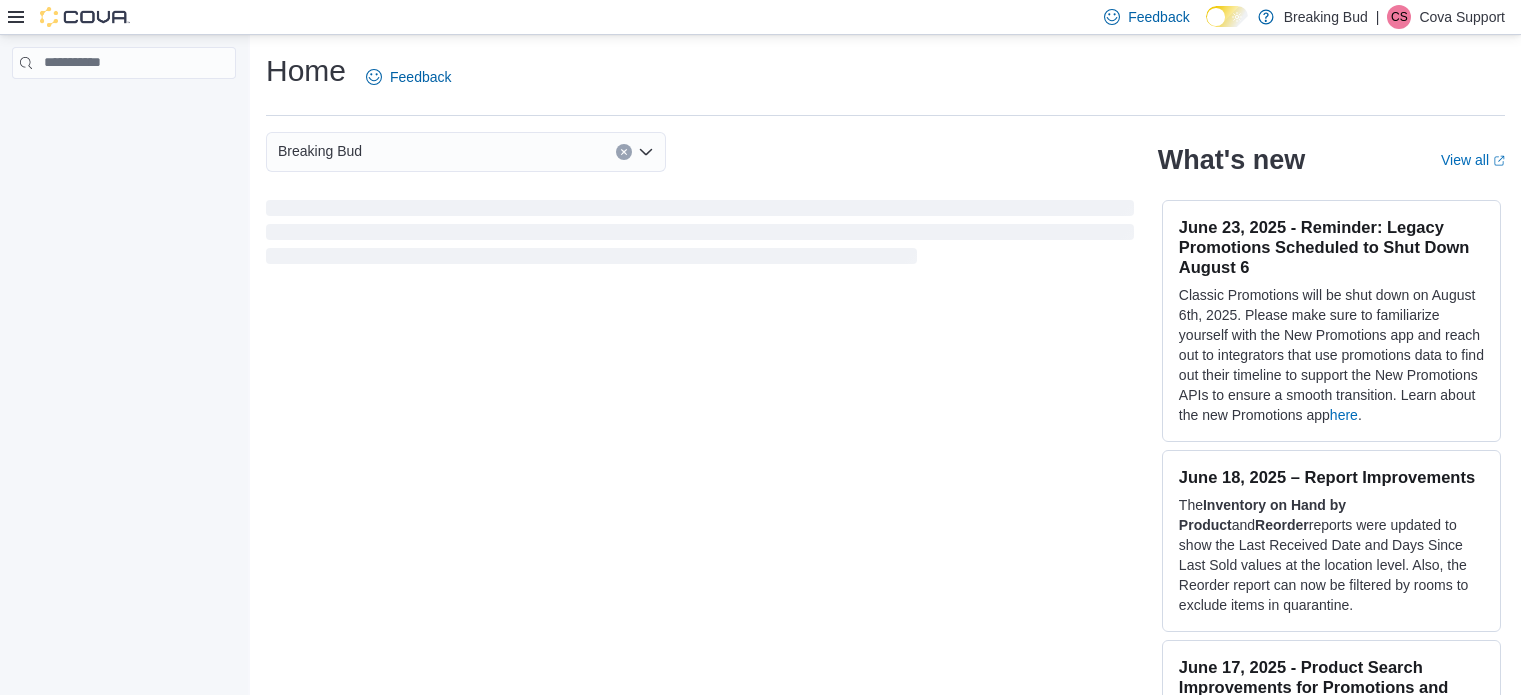 scroll, scrollTop: 0, scrollLeft: 0, axis: both 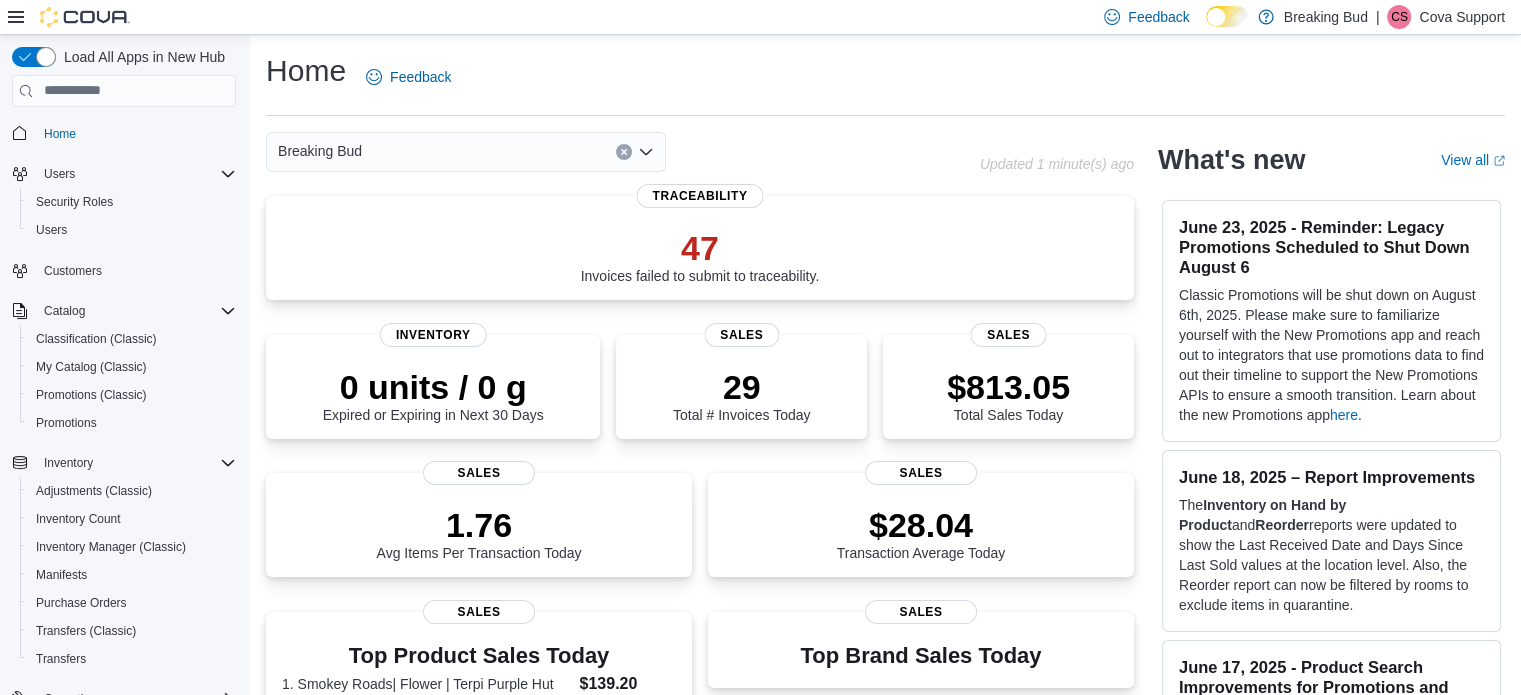 click on "Feedback Dark Mode Breaking Bud | CS Cova Support" at bounding box center (760, 17) 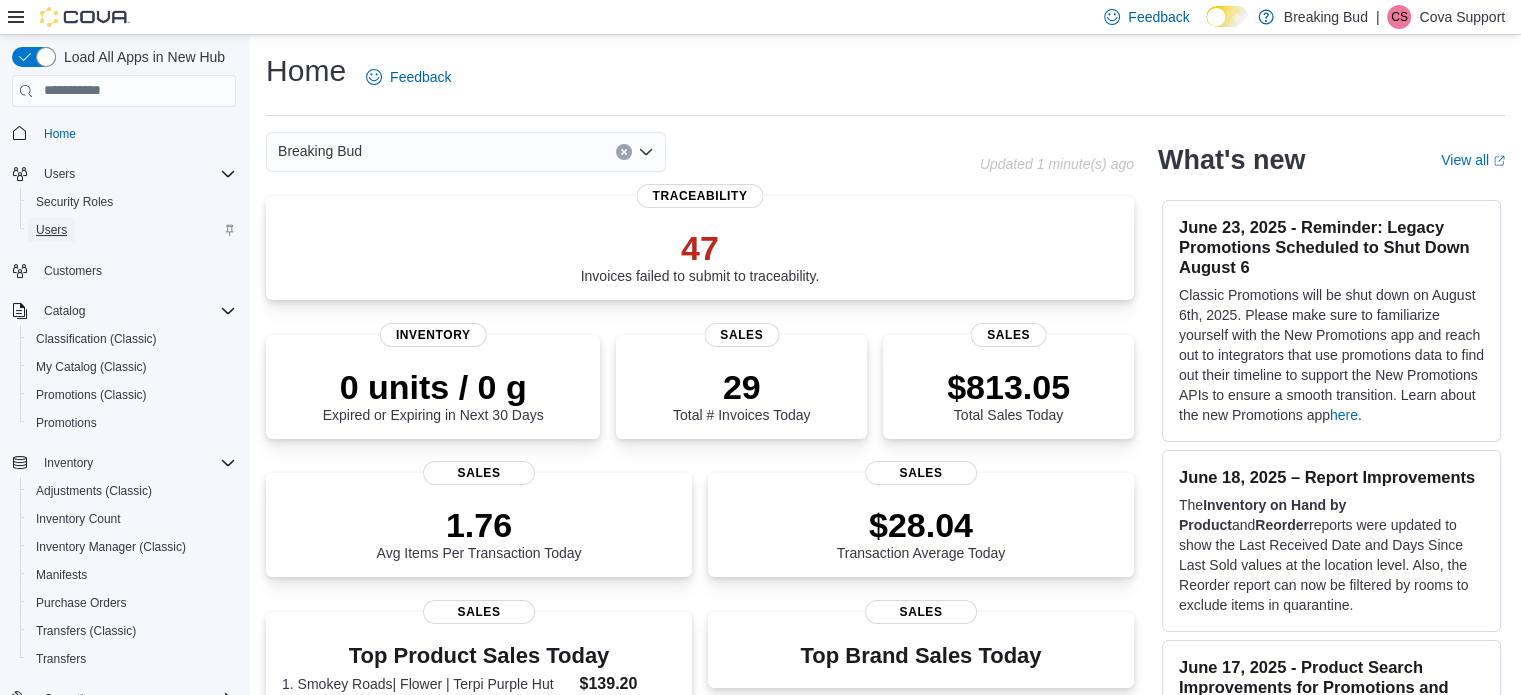 click on "Users" at bounding box center (51, 230) 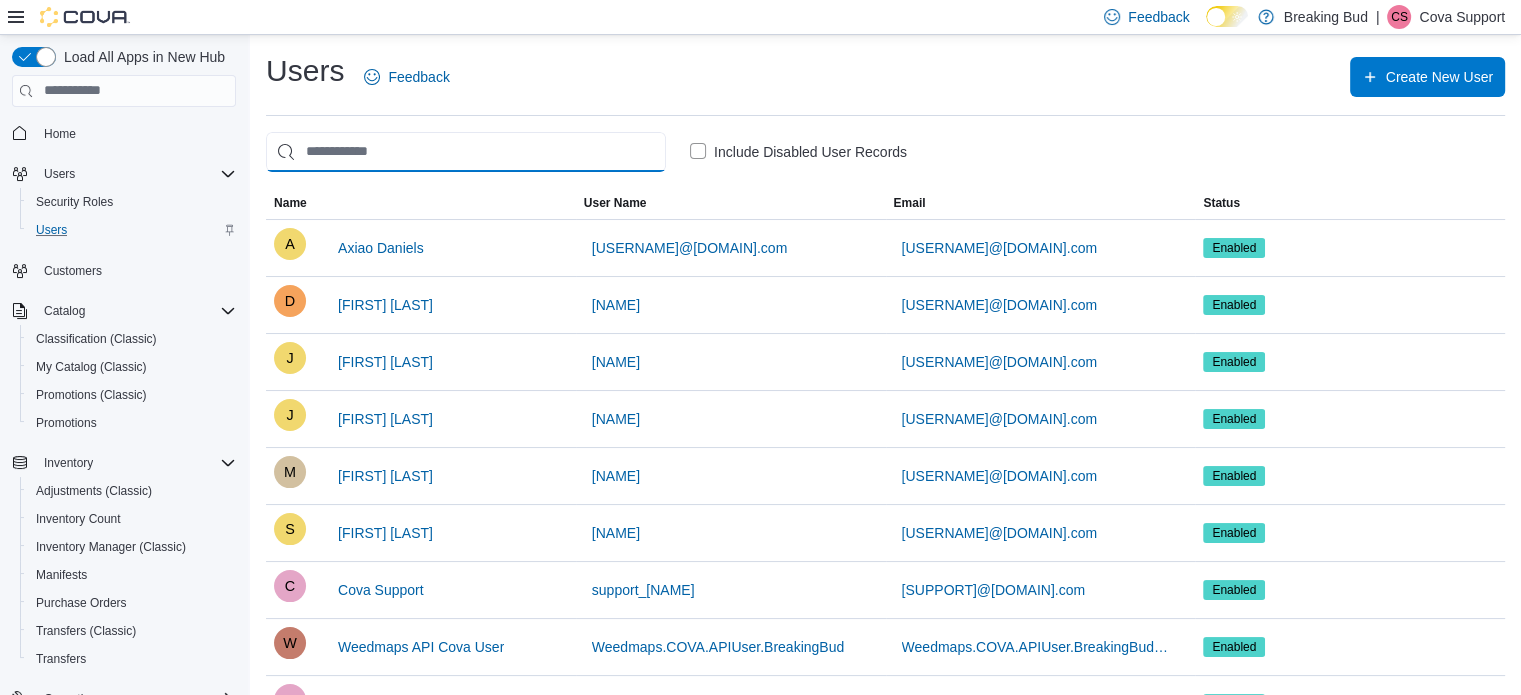 click at bounding box center (466, 152) 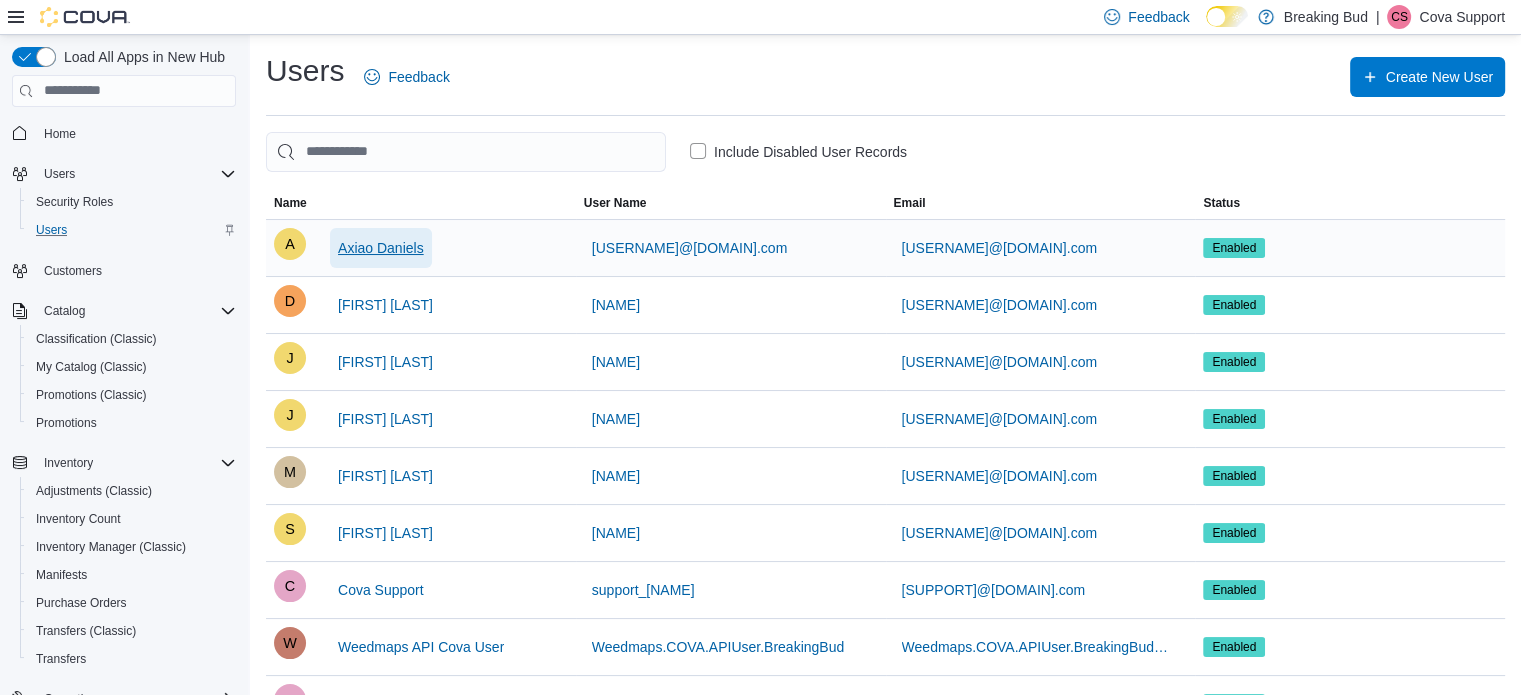 click on "Axiao Daniels" at bounding box center (381, 248) 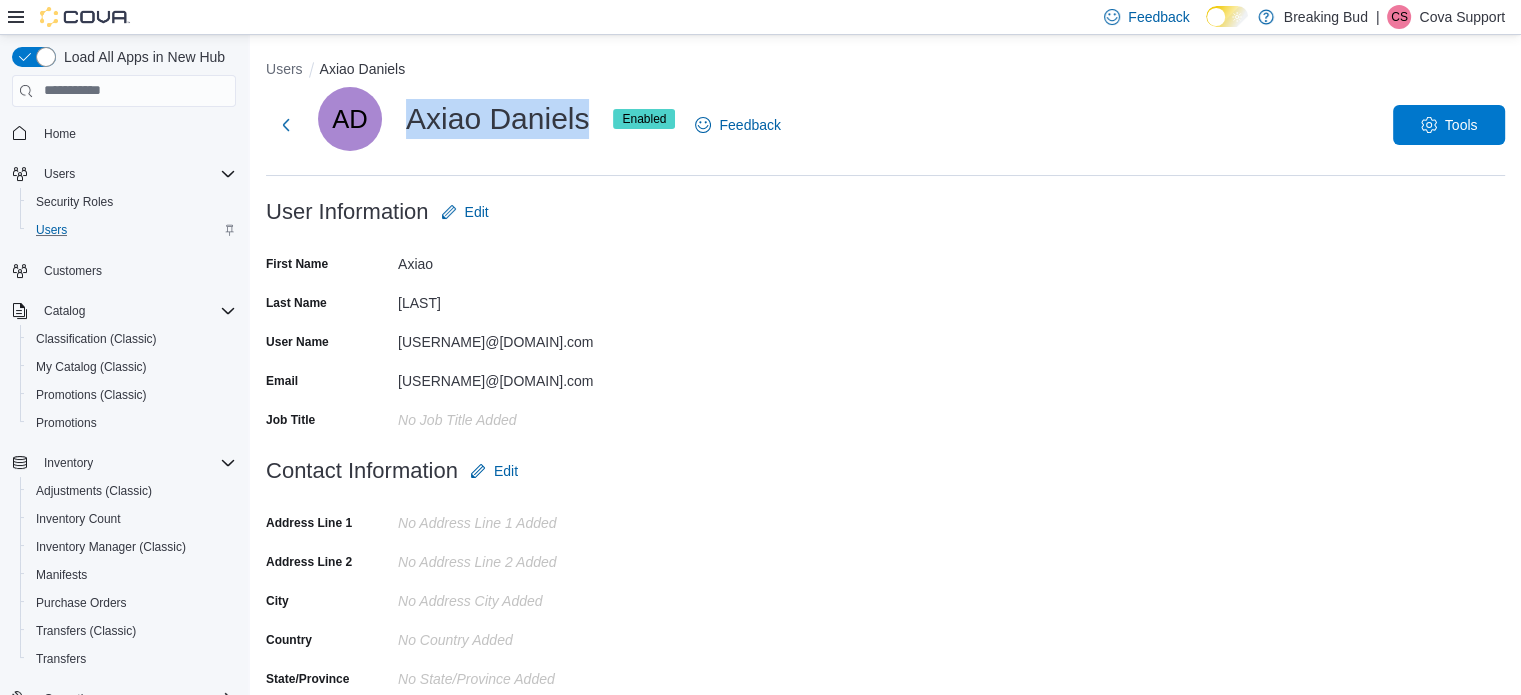 drag, startPoint x: 595, startPoint y: 119, endPoint x: 412, endPoint y: 116, distance: 183.02458 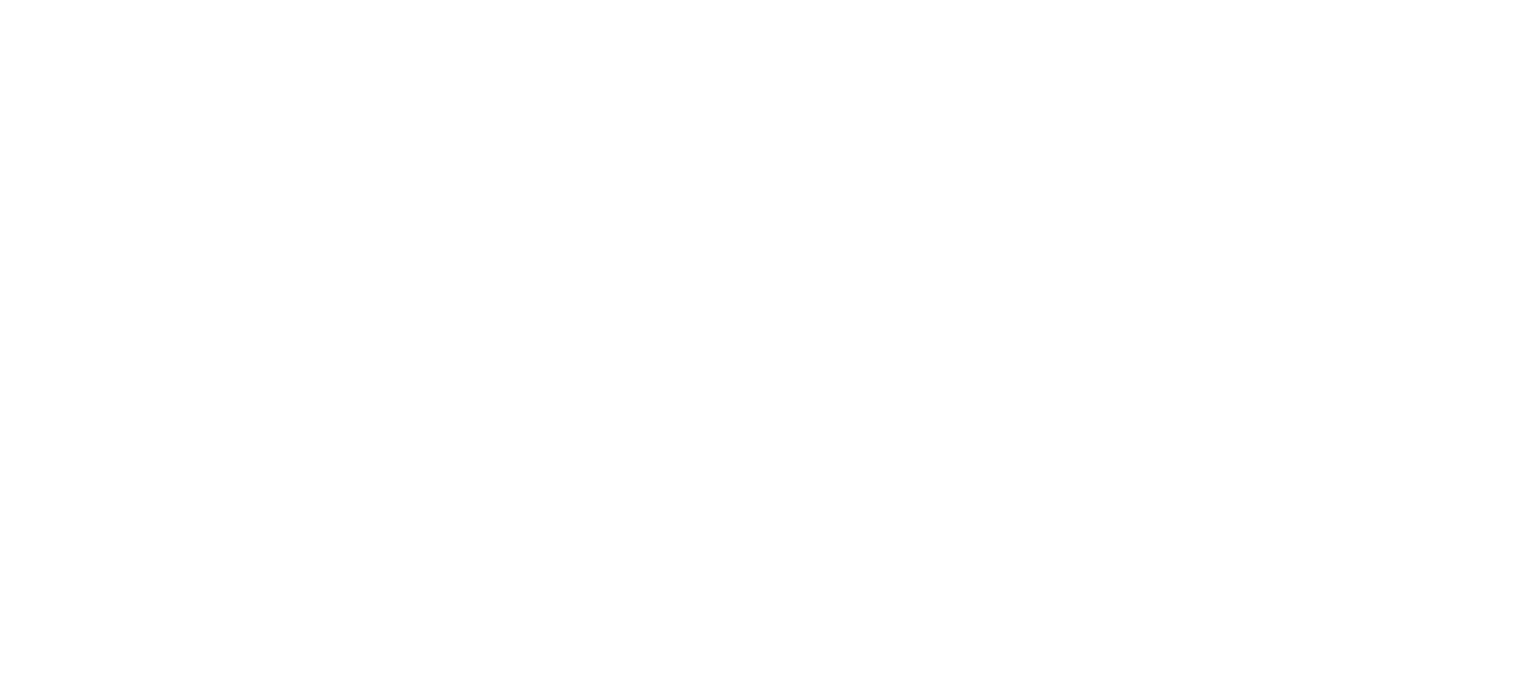 scroll, scrollTop: 0, scrollLeft: 0, axis: both 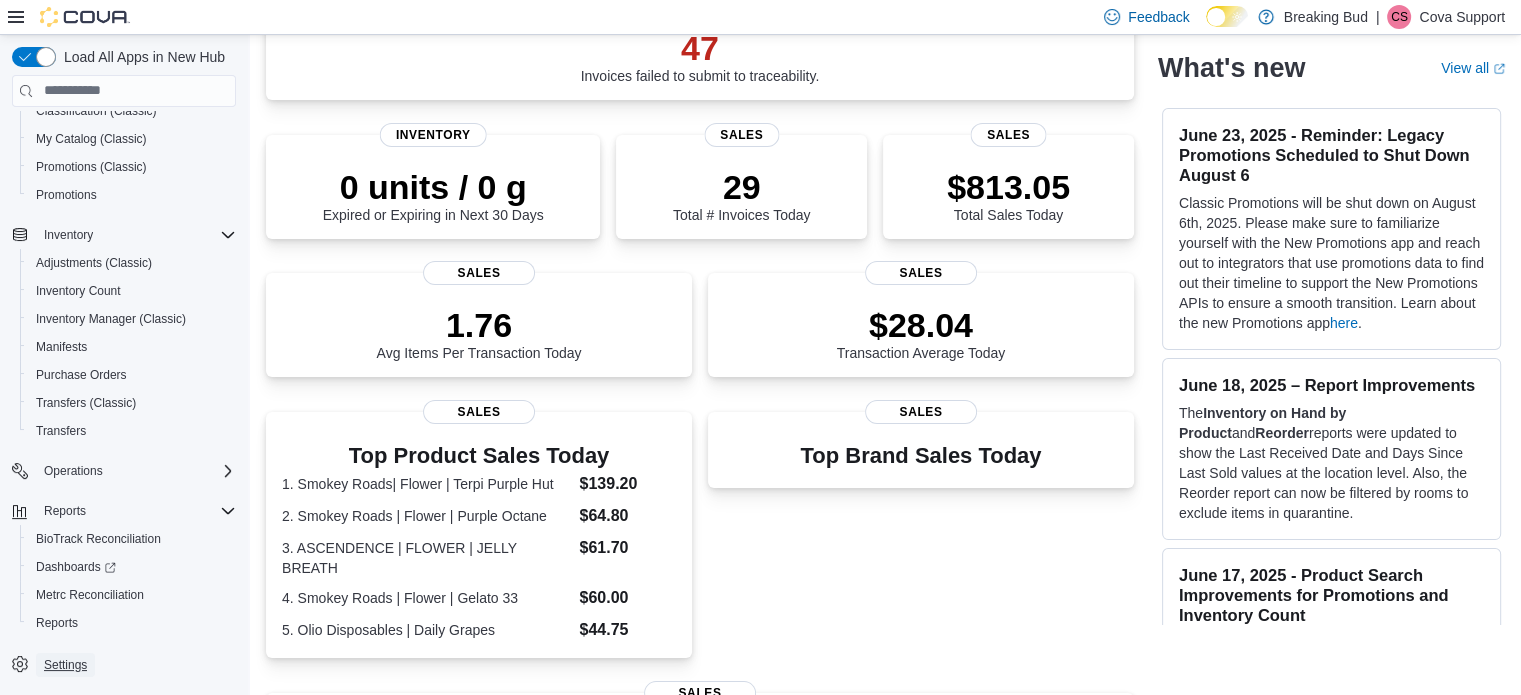 click on "Settings" at bounding box center [65, 665] 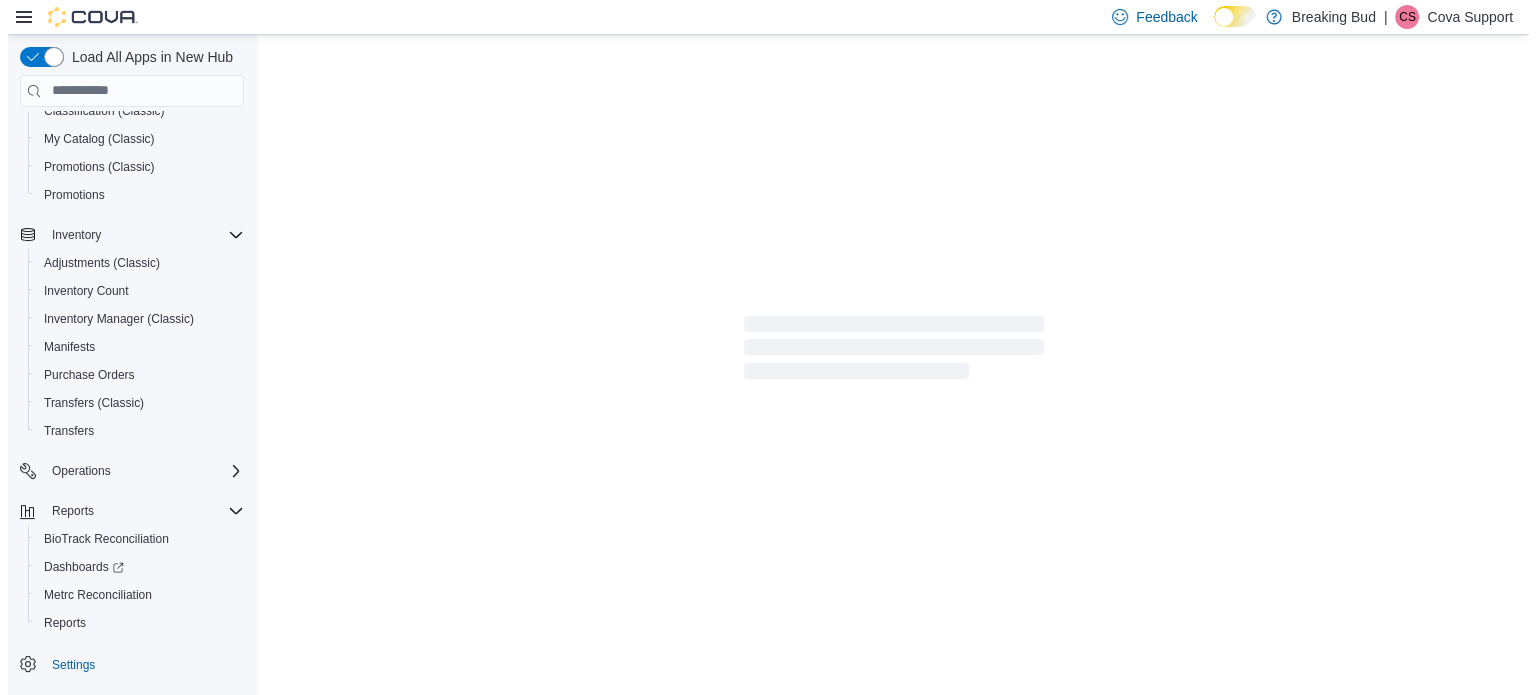 scroll, scrollTop: 0, scrollLeft: 0, axis: both 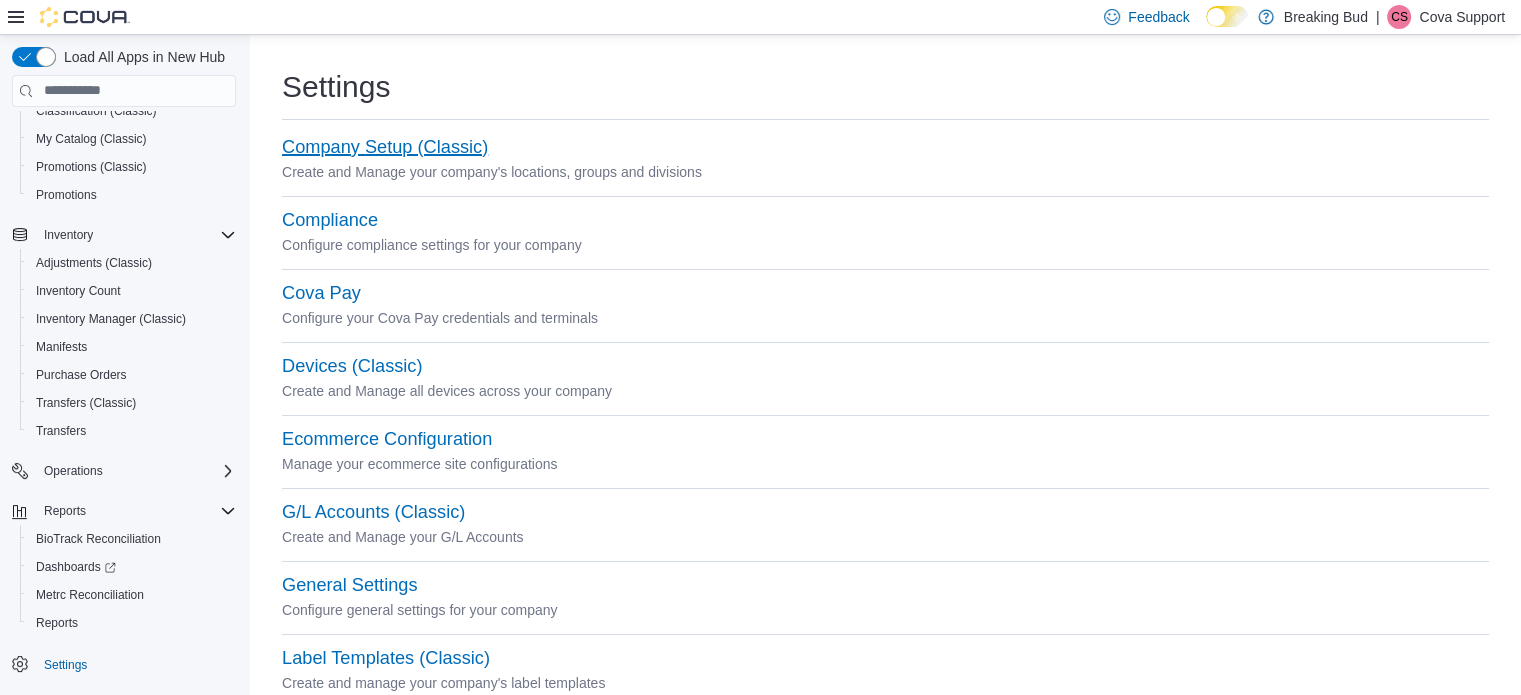 click on "Company Setup (Classic)" at bounding box center (385, 147) 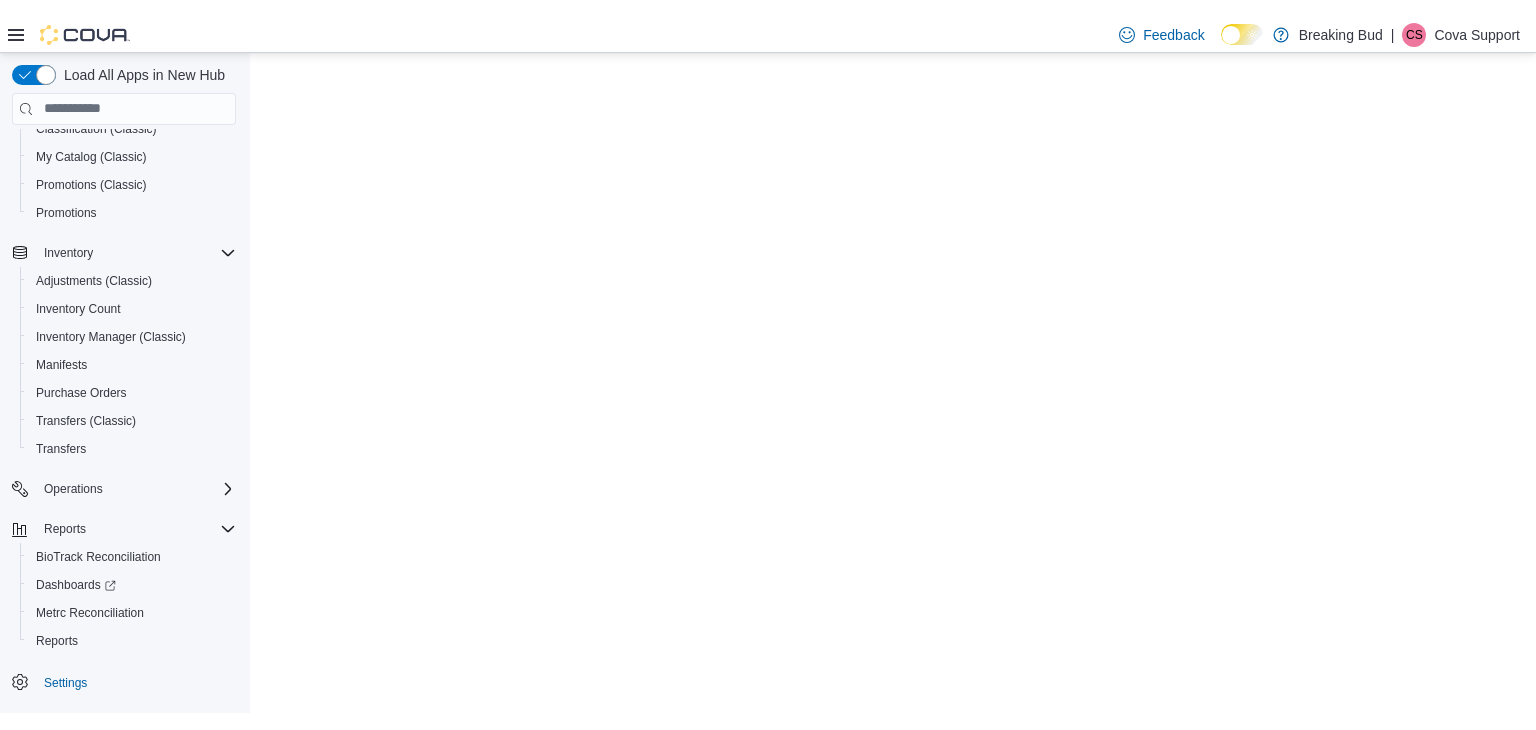 scroll, scrollTop: 0, scrollLeft: 0, axis: both 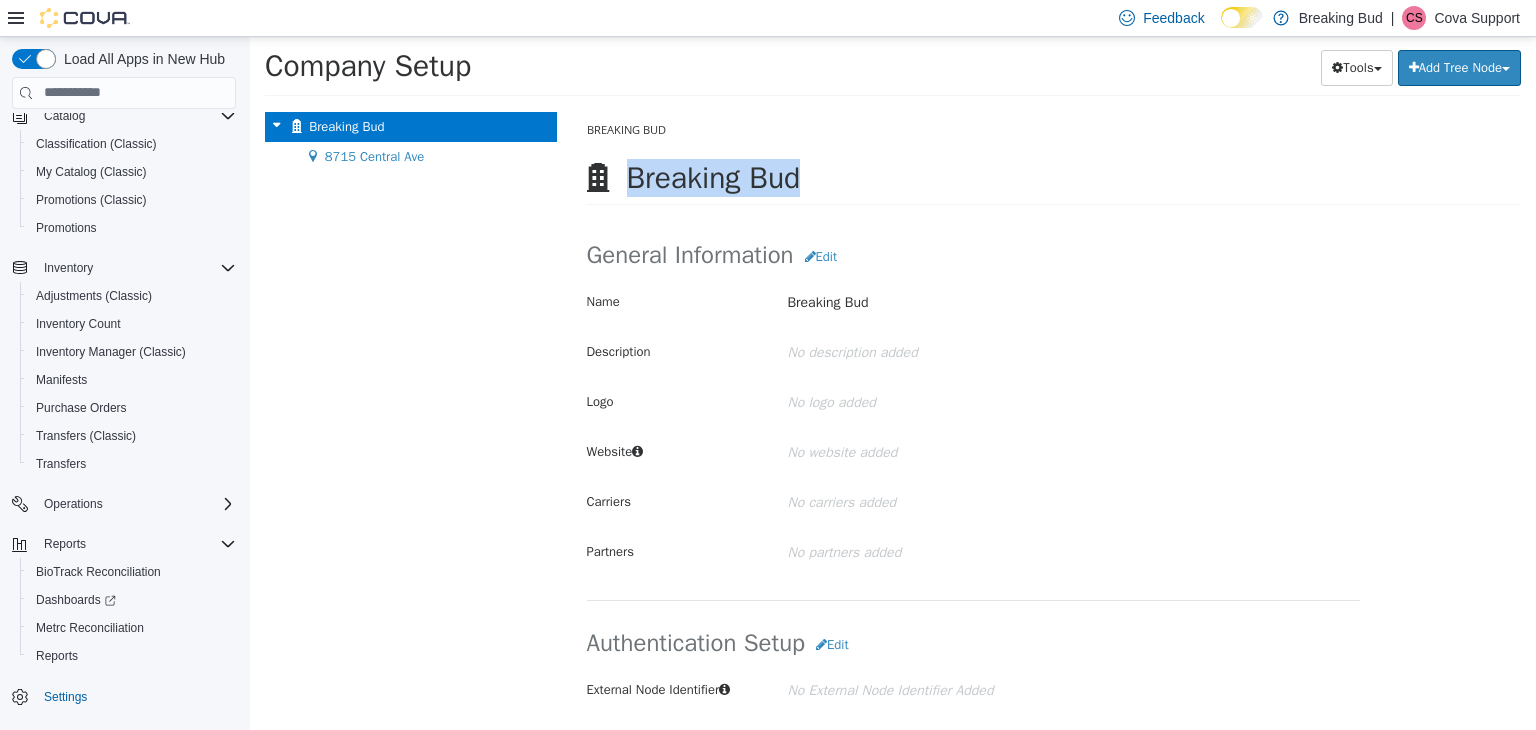 drag, startPoint x: 663, startPoint y: 175, endPoint x: 800, endPoint y: 181, distance: 137.13132 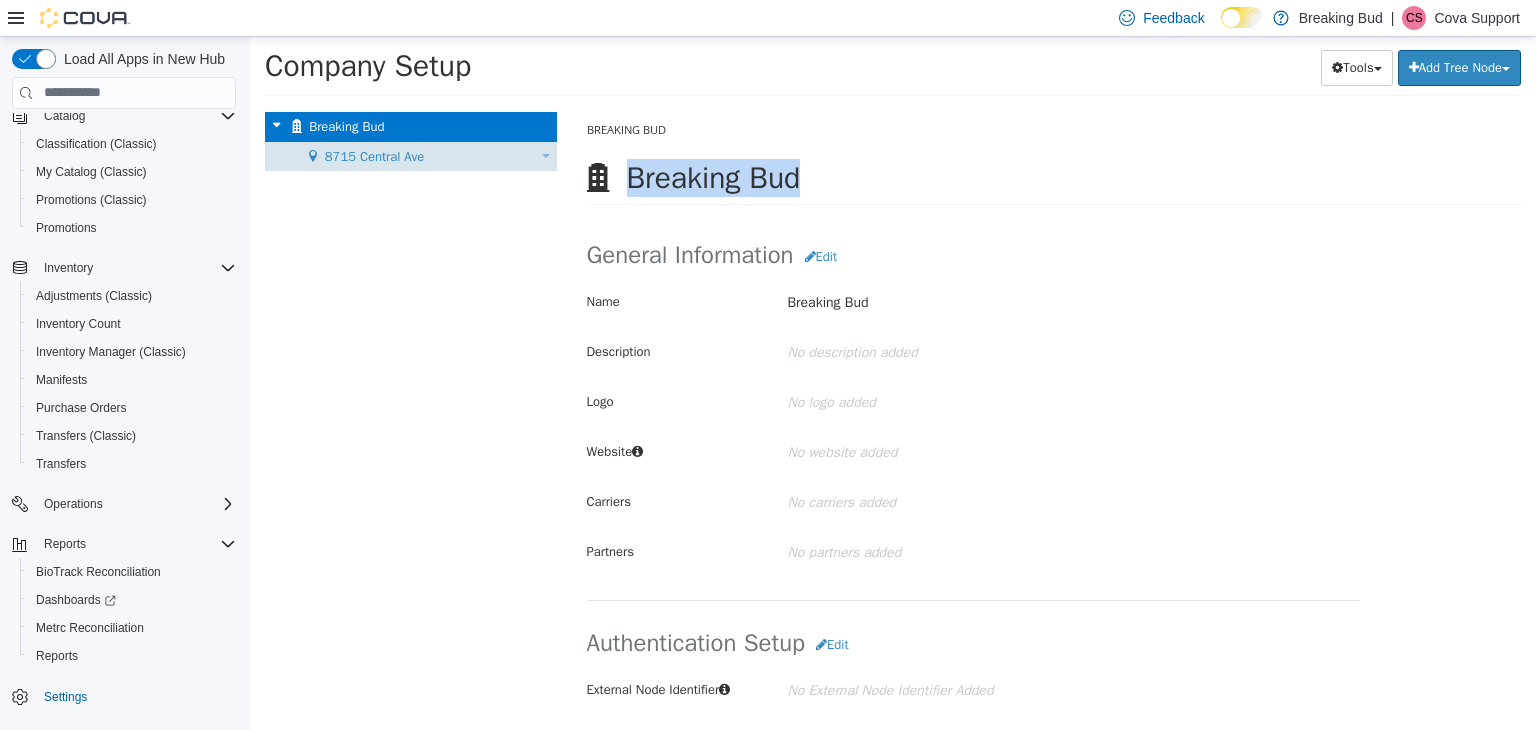 click on "8715 Central Ave" at bounding box center [374, 155] 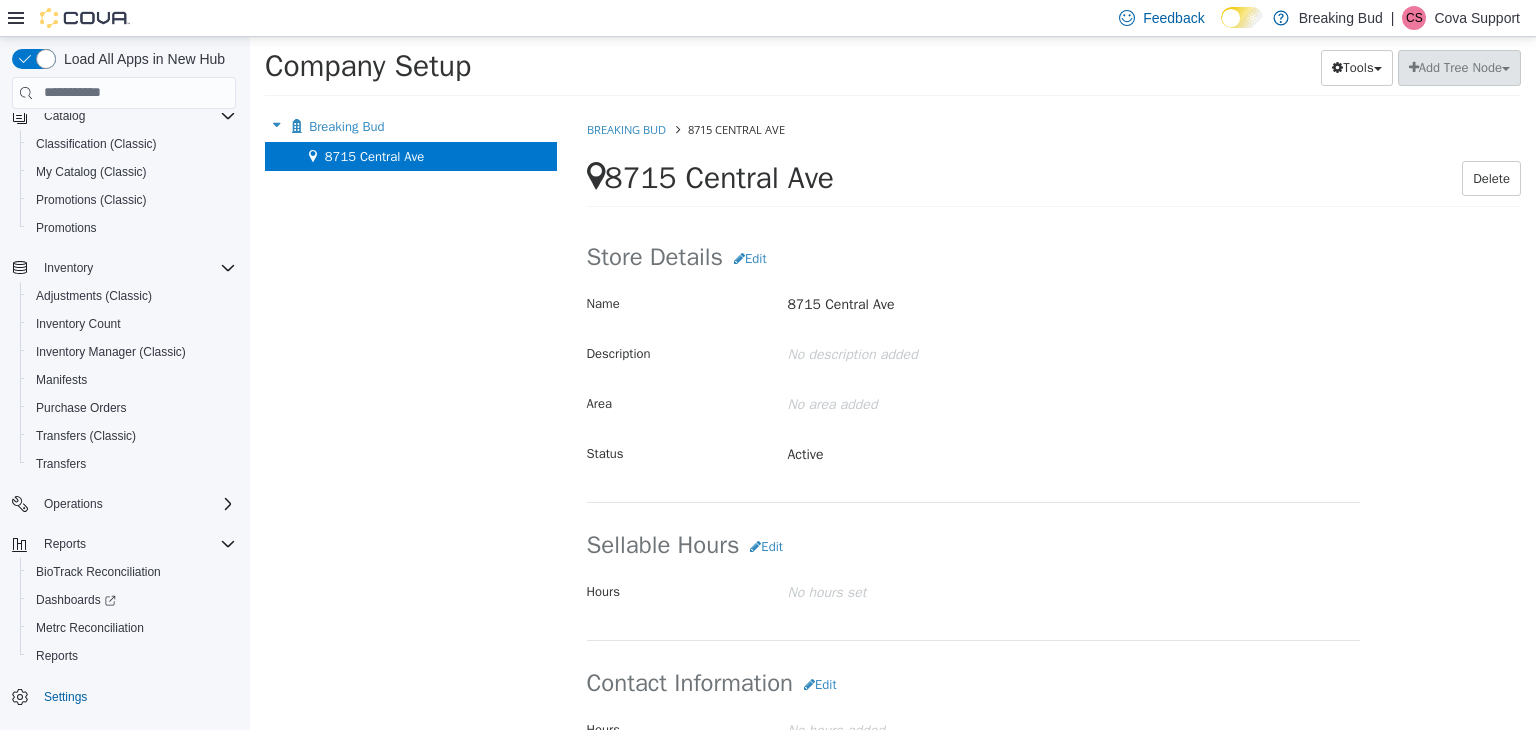 drag, startPoint x: 620, startPoint y: 169, endPoint x: 831, endPoint y: 191, distance: 212.14381 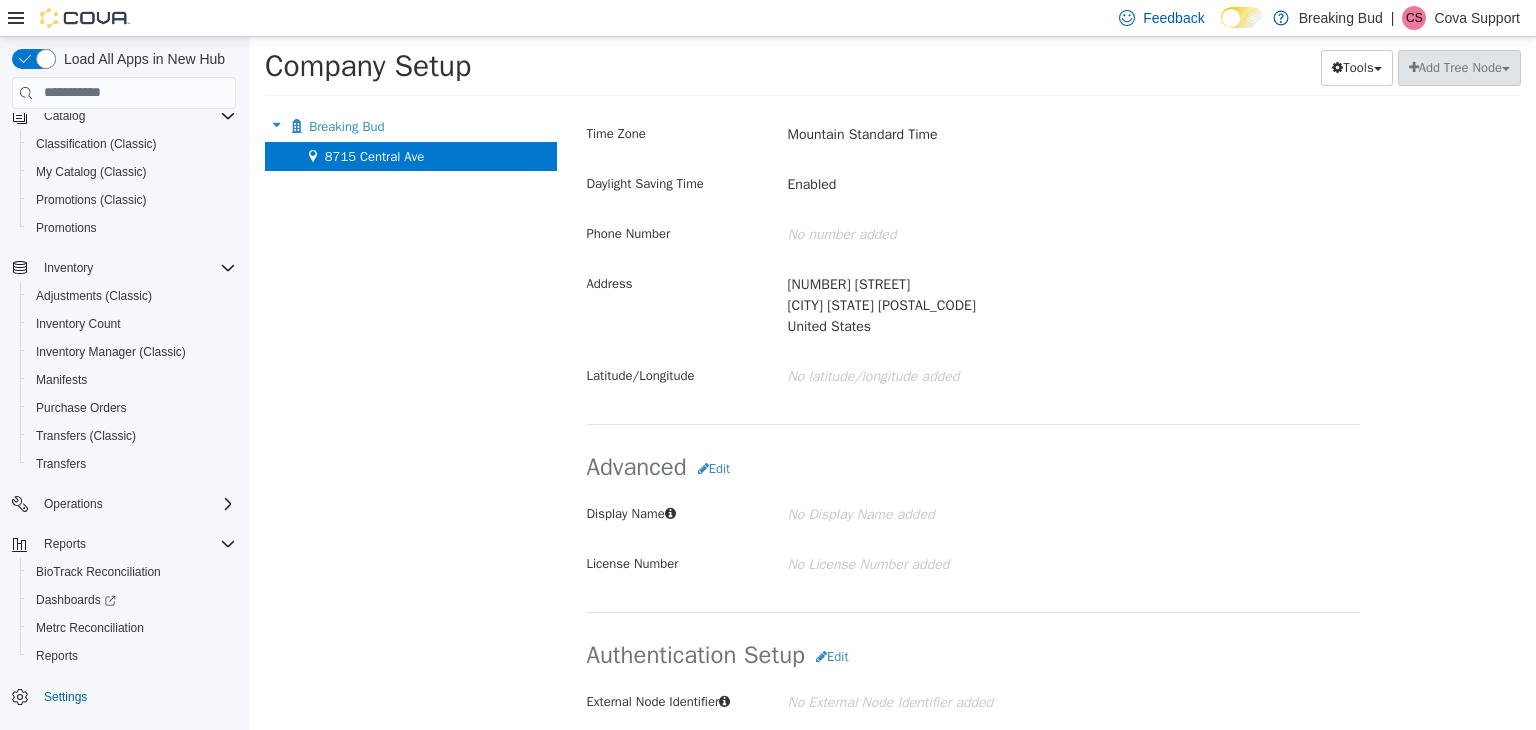 scroll, scrollTop: 688, scrollLeft: 0, axis: vertical 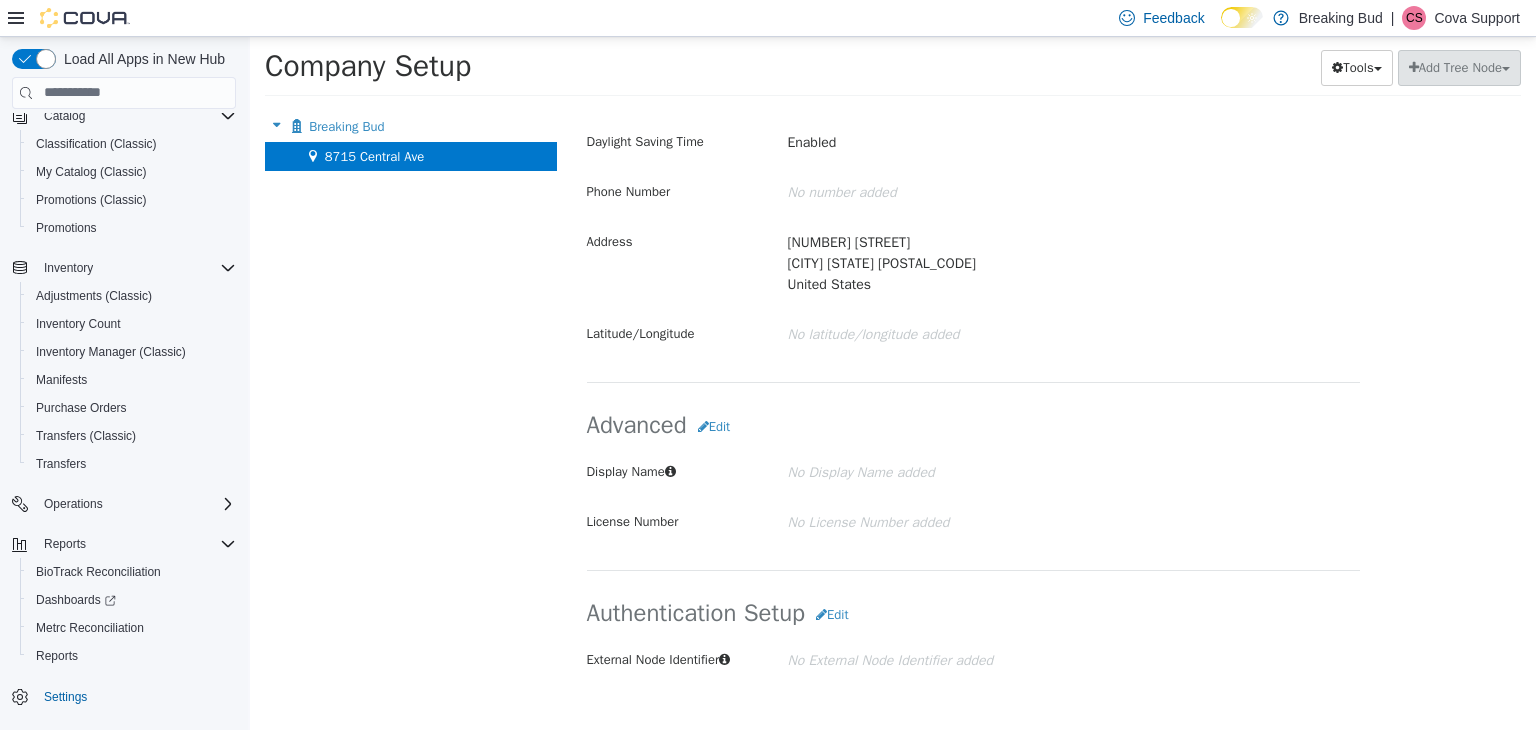 drag, startPoint x: 1017, startPoint y: 229, endPoint x: 965, endPoint y: 367, distance: 147.47203 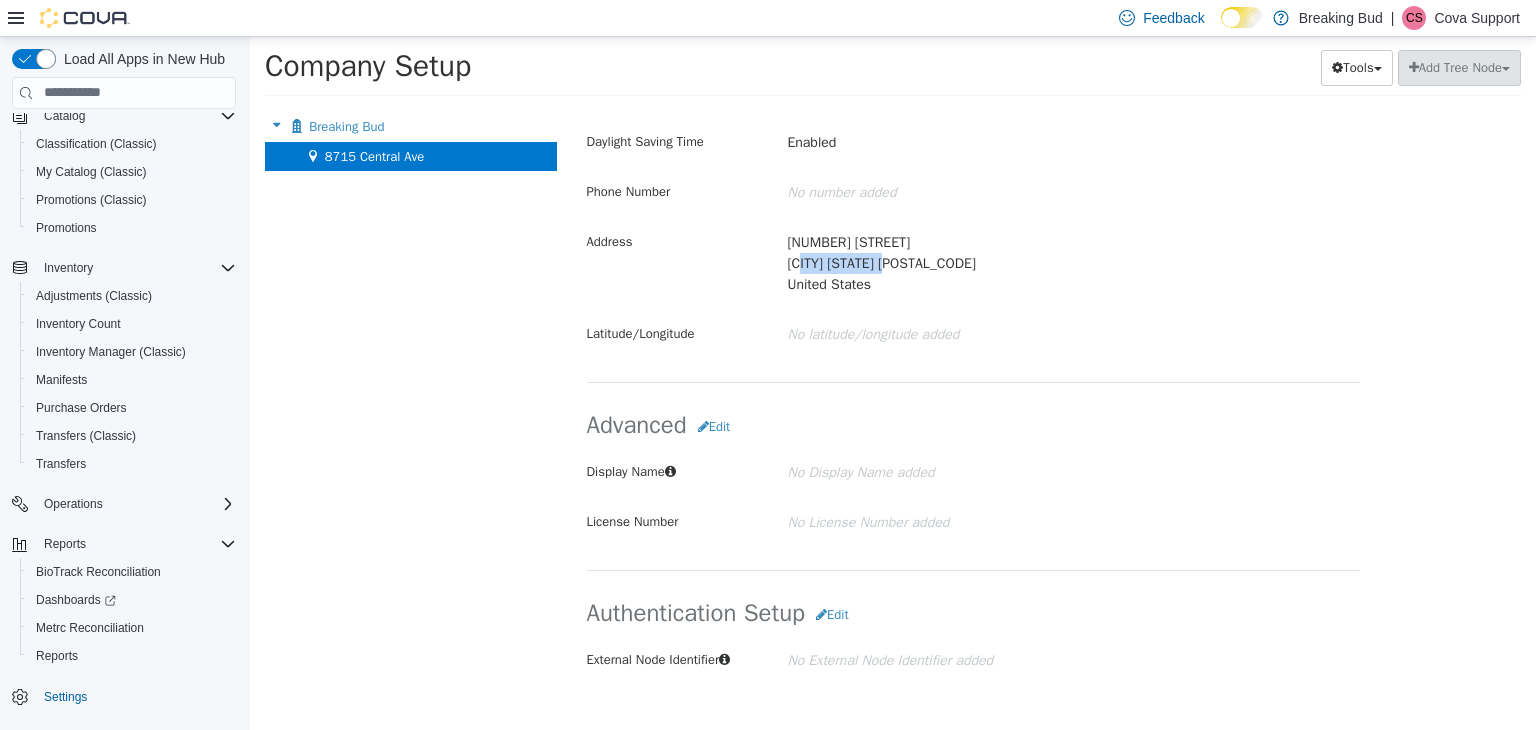 drag, startPoint x: 789, startPoint y: 262, endPoint x: 889, endPoint y: 266, distance: 100.07997 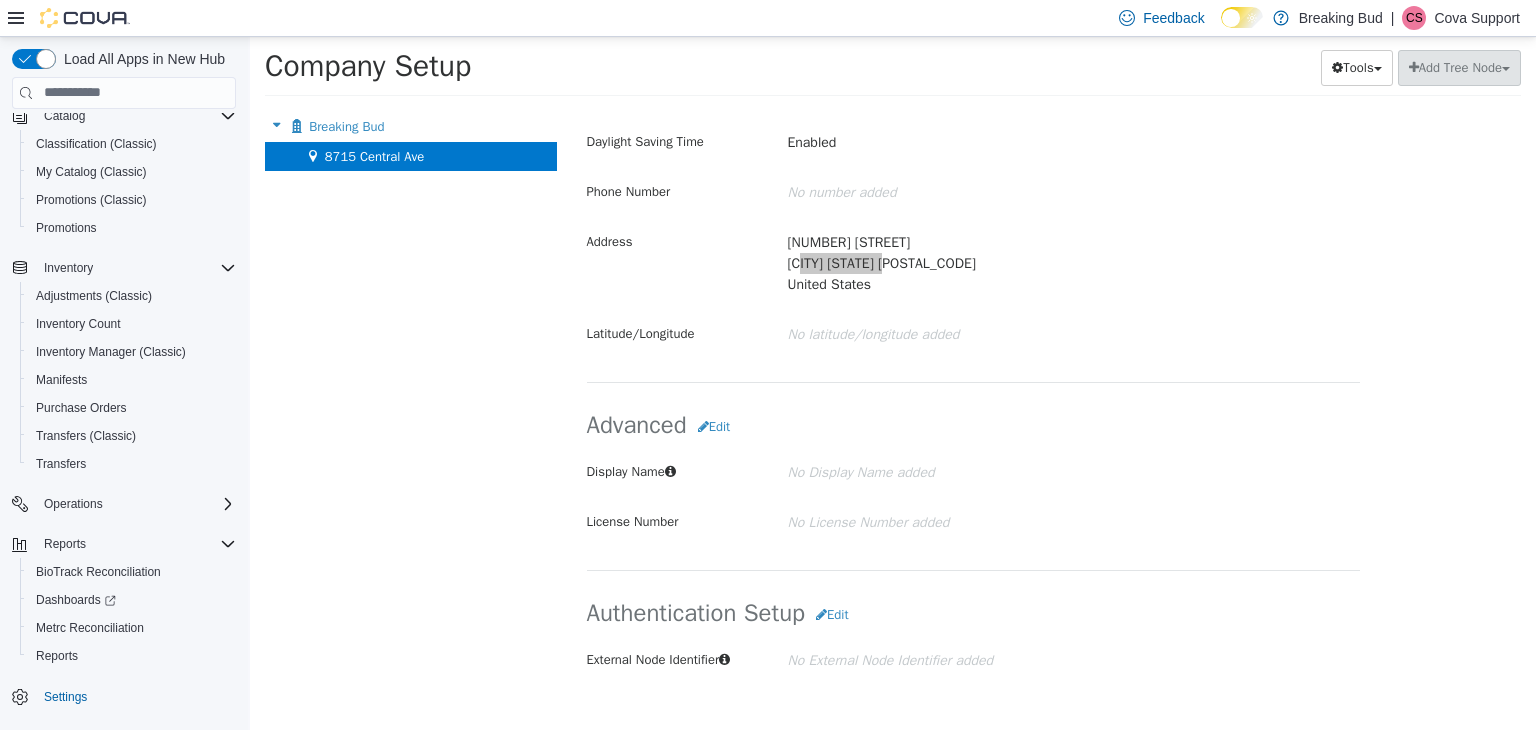 click on "Cova Support" at bounding box center [1477, 18] 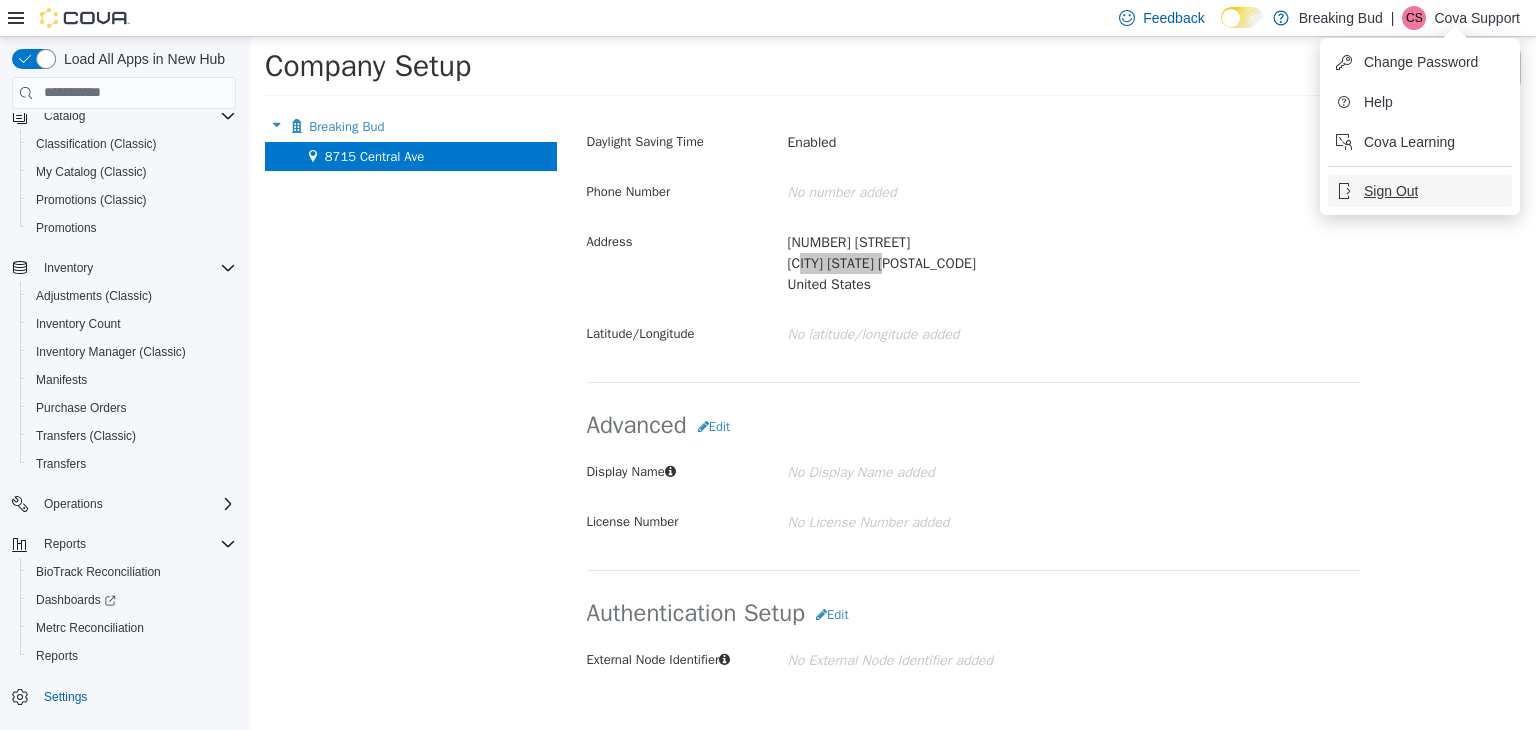 click on "Sign Out" at bounding box center (1391, 191) 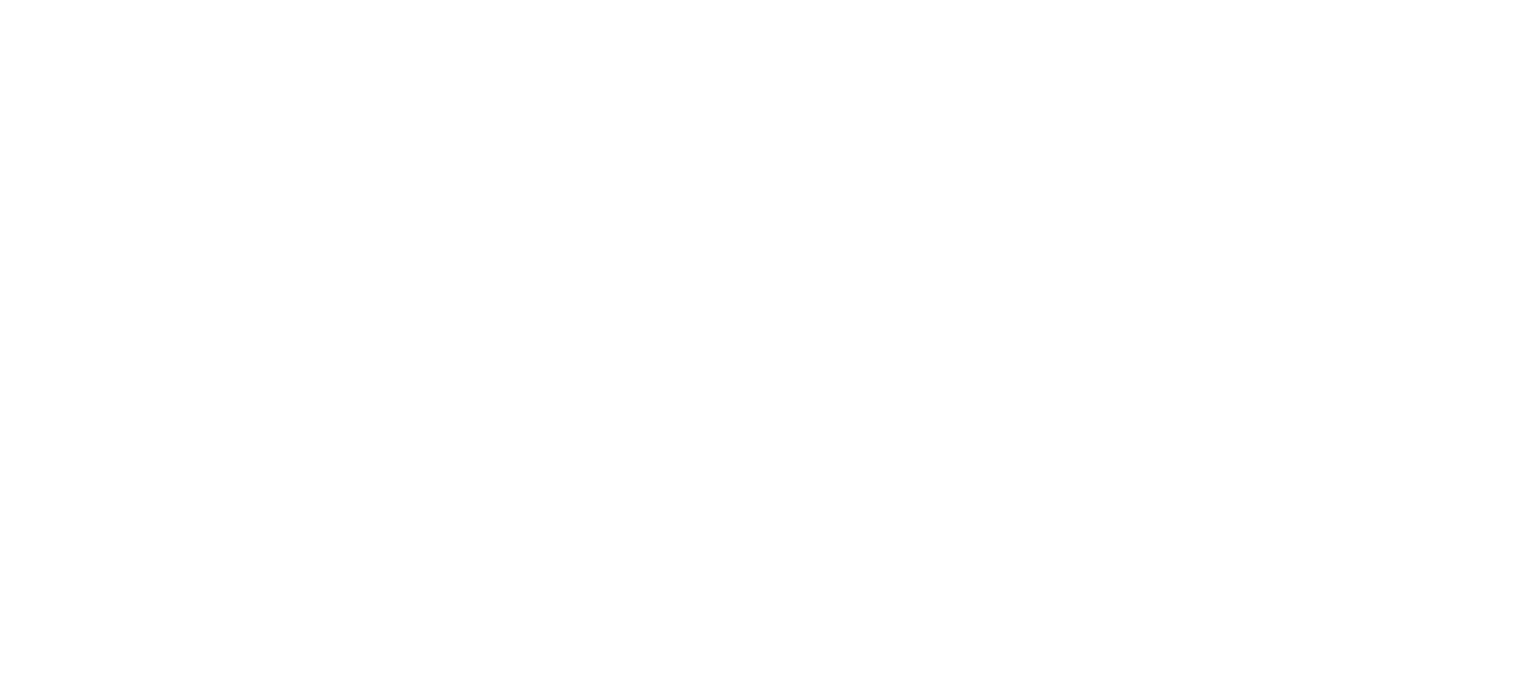 scroll, scrollTop: 0, scrollLeft: 0, axis: both 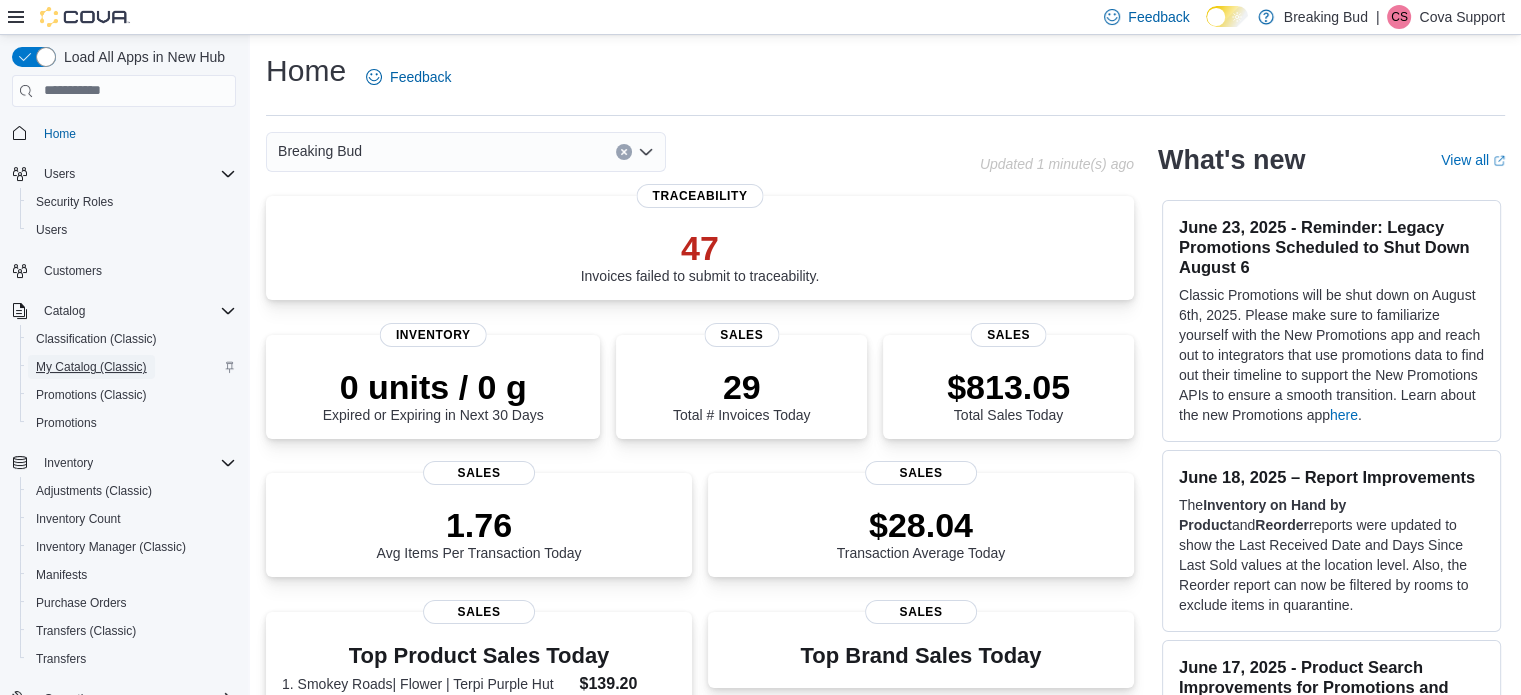 click on "My Catalog (Classic)" at bounding box center [91, 367] 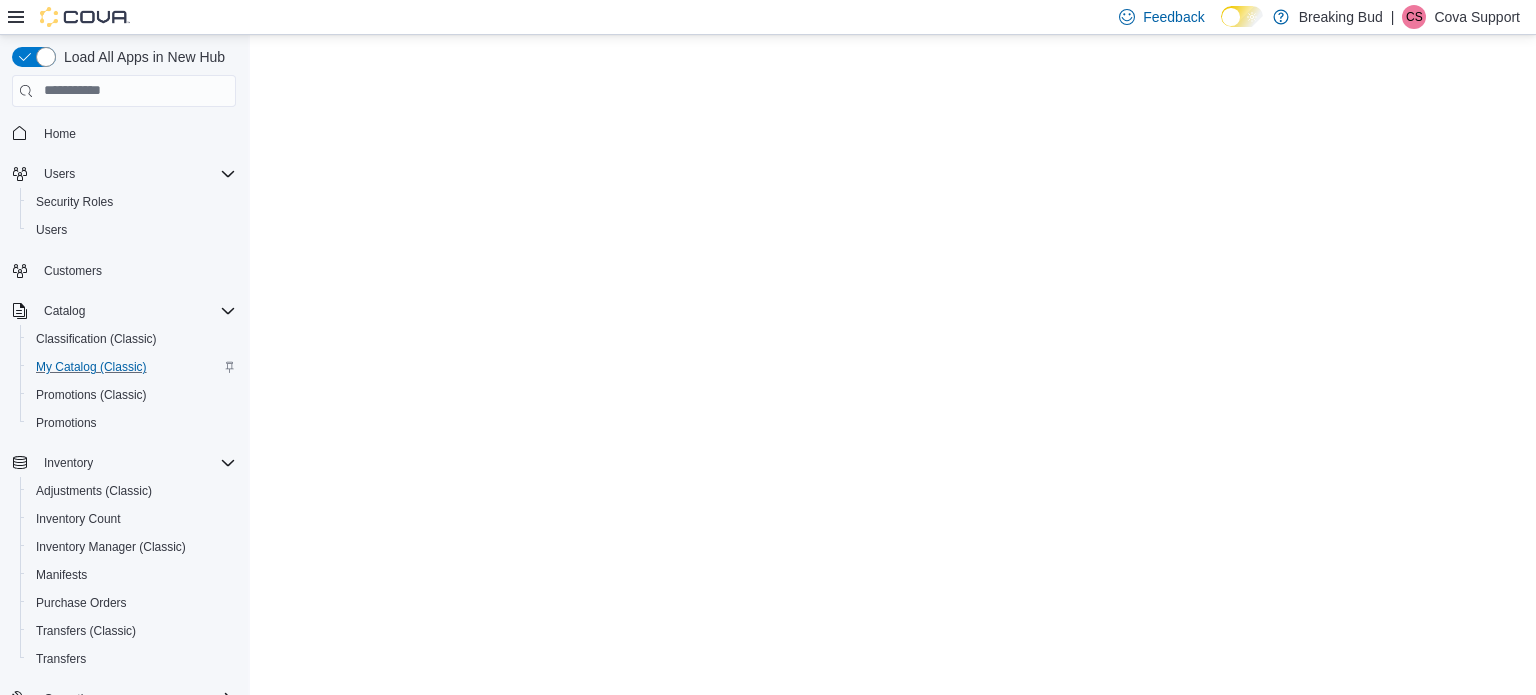 scroll, scrollTop: 0, scrollLeft: 0, axis: both 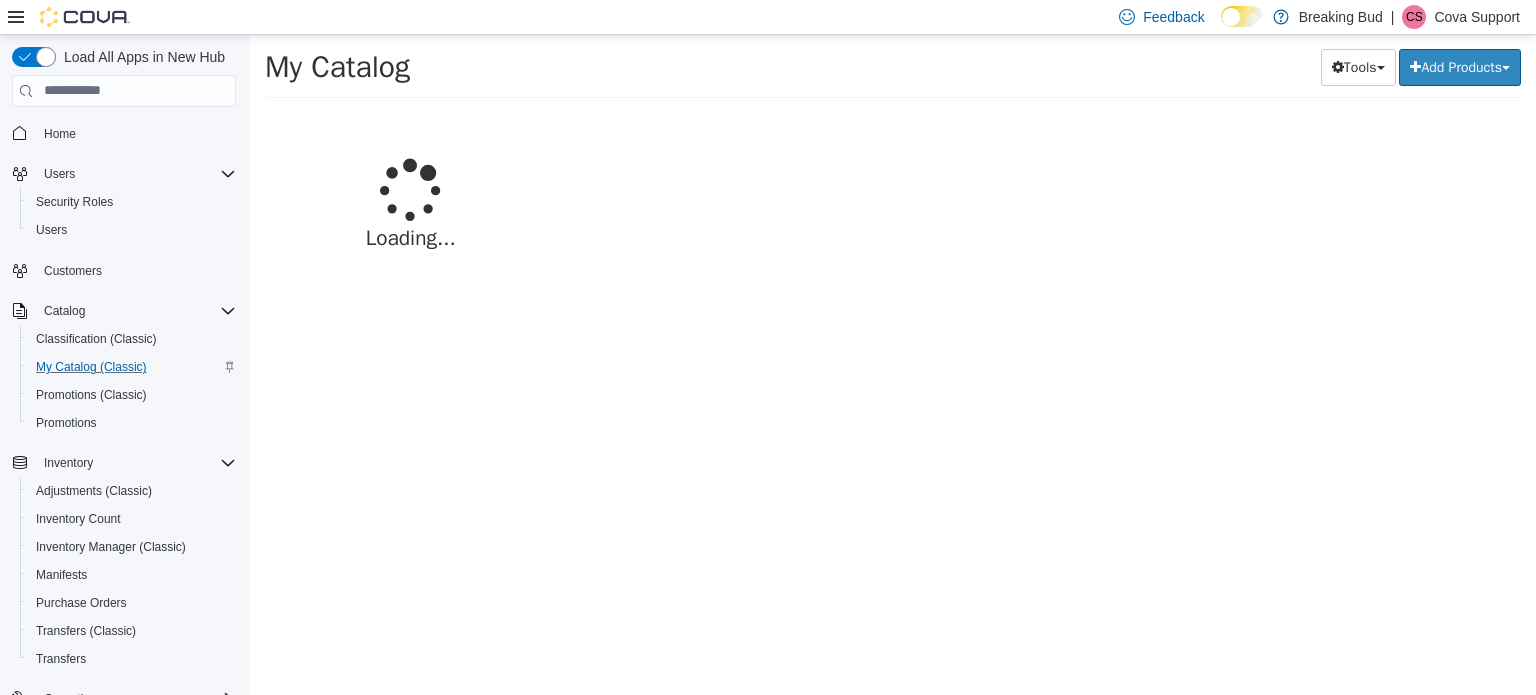 select on "**********" 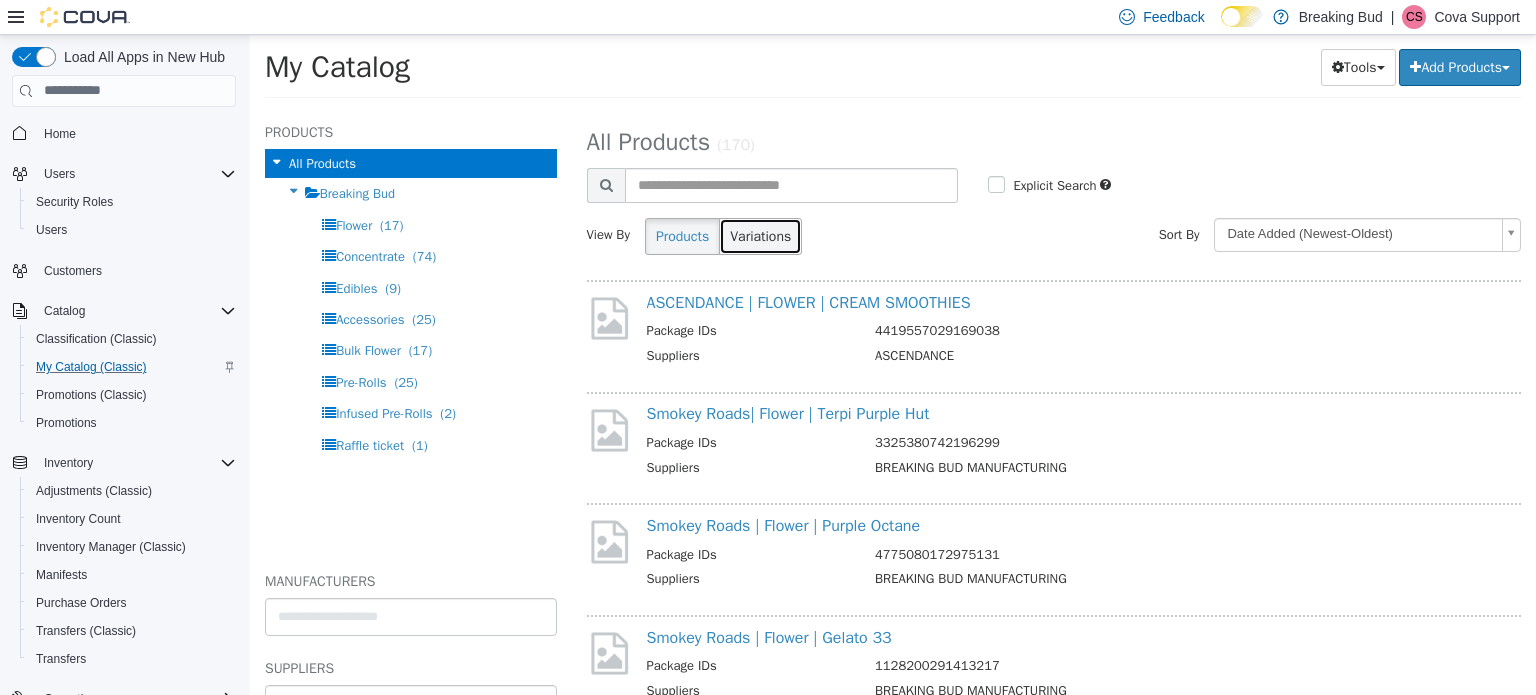 click on "Variations" at bounding box center (760, 235) 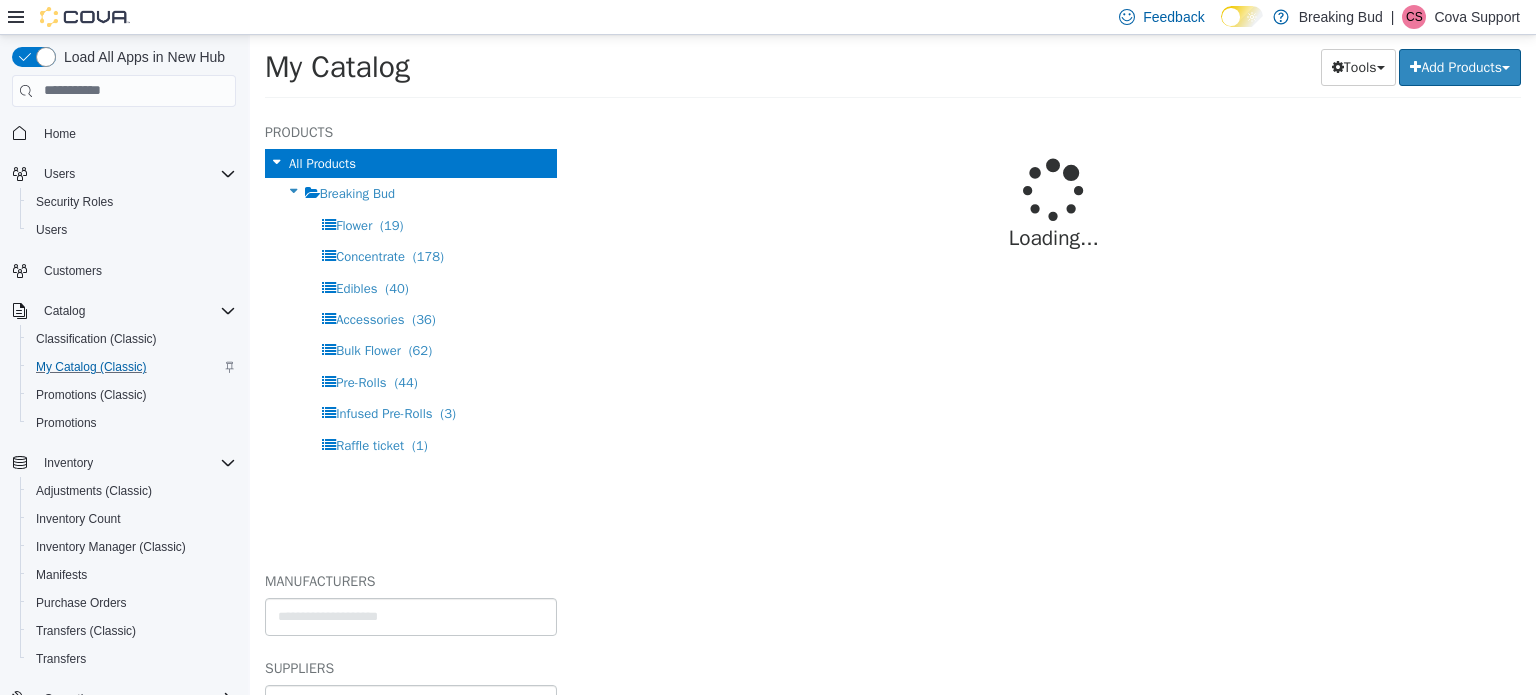 select on "**********" 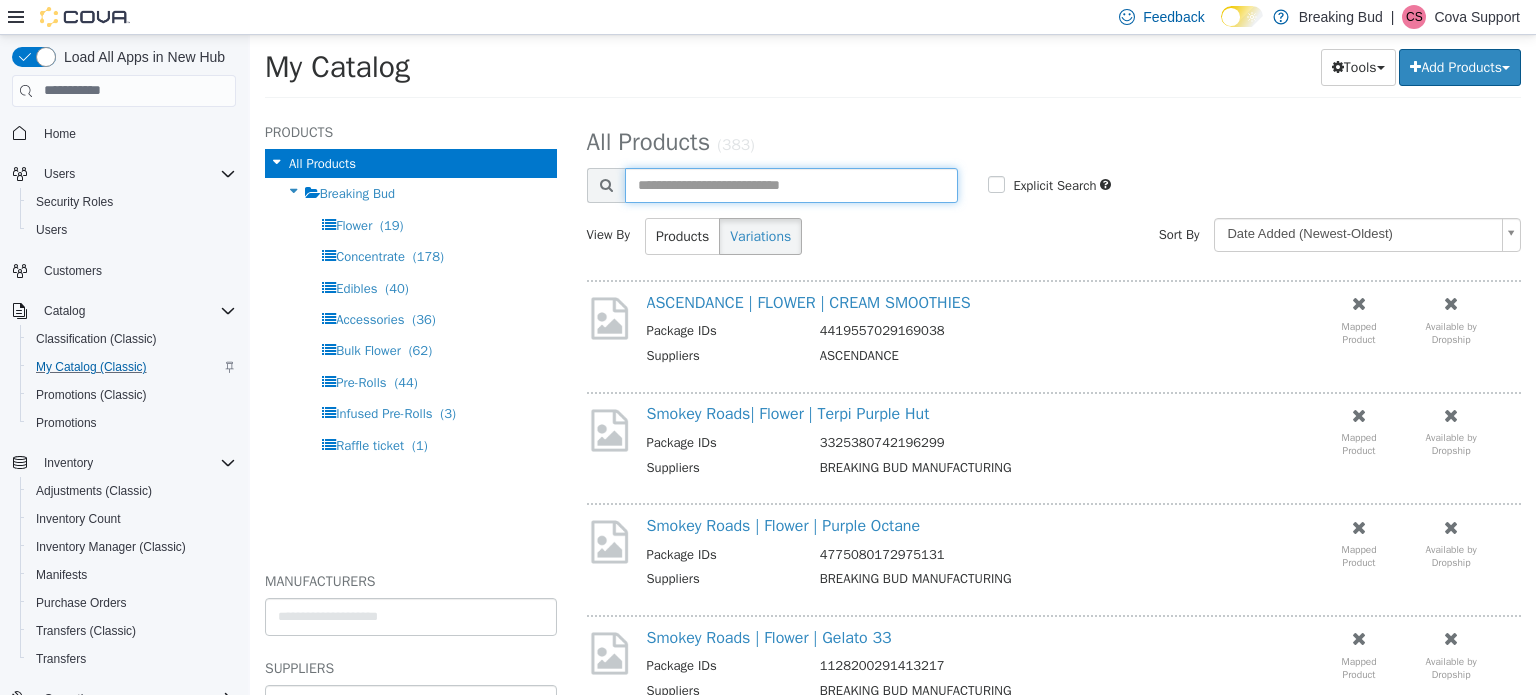 click at bounding box center (792, 184) 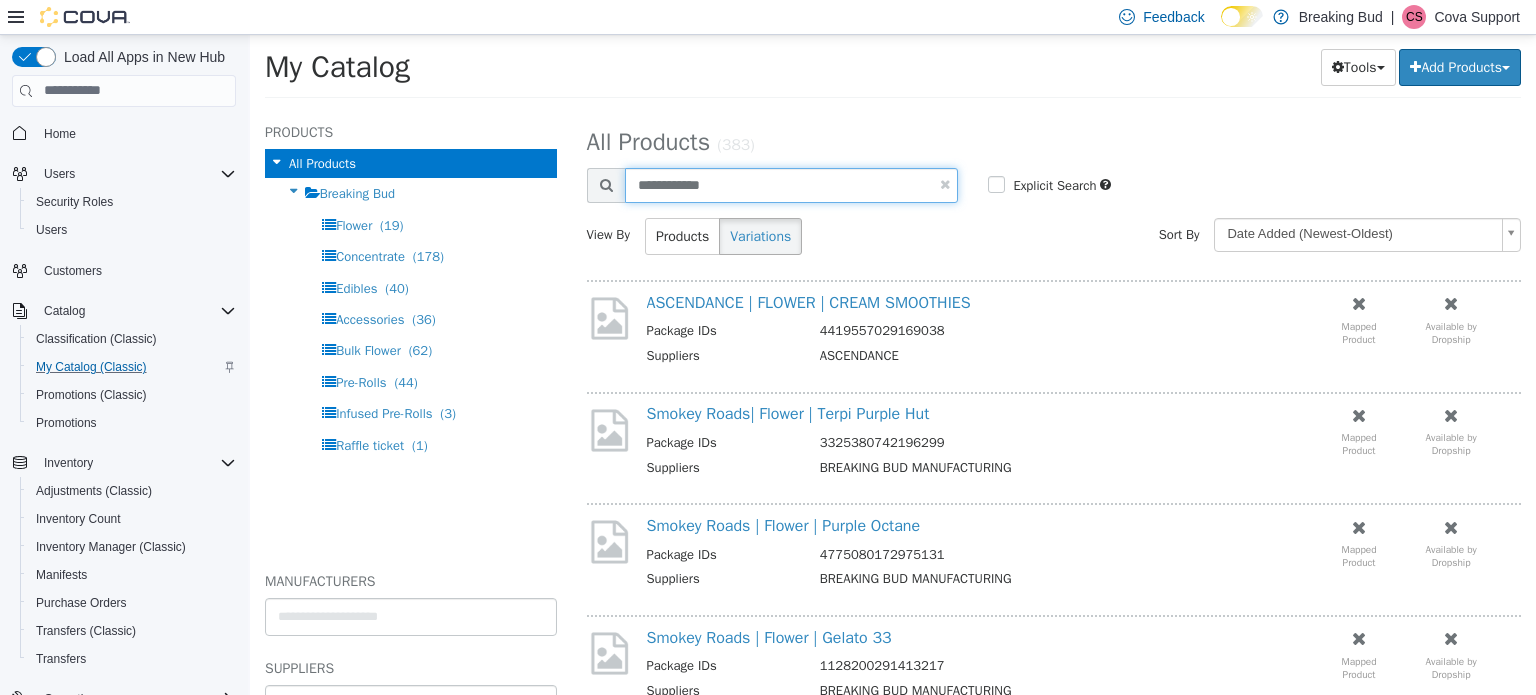 type on "**********" 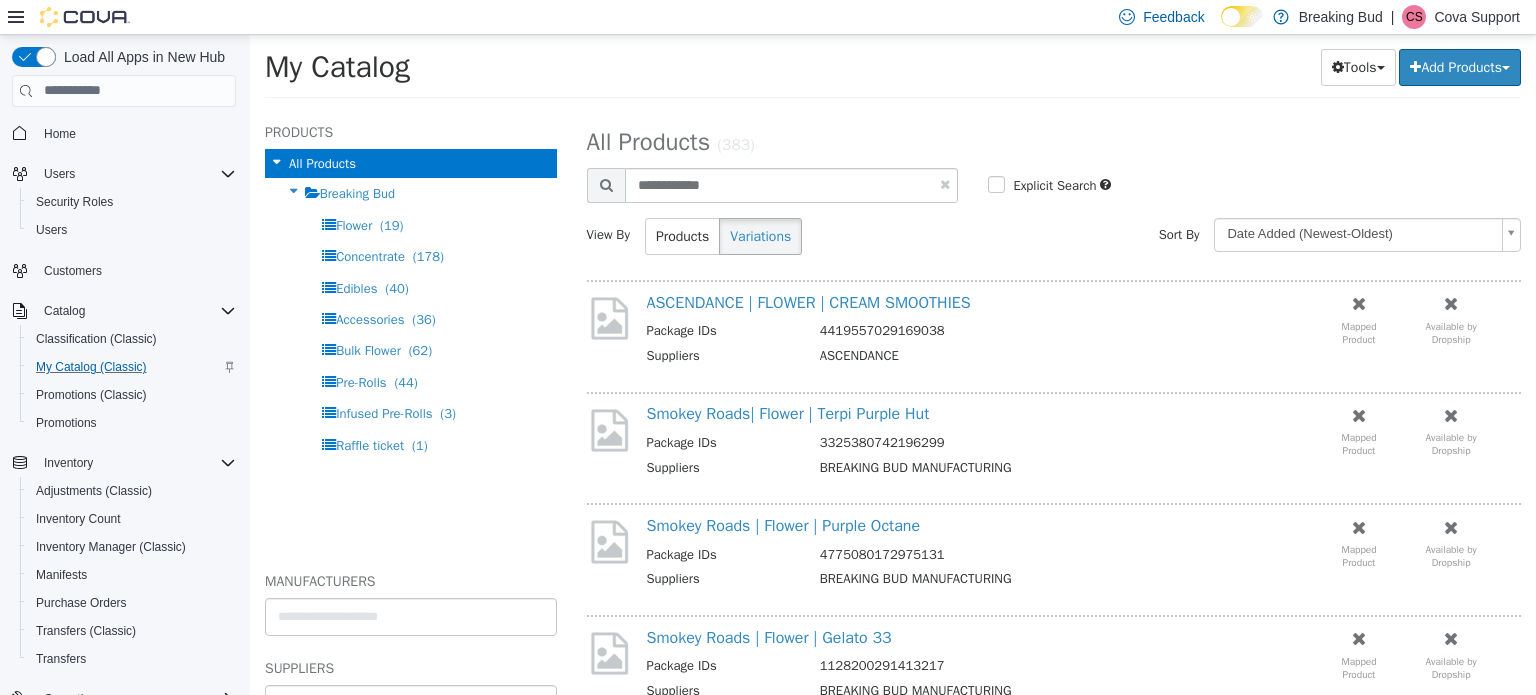 select on "**********" 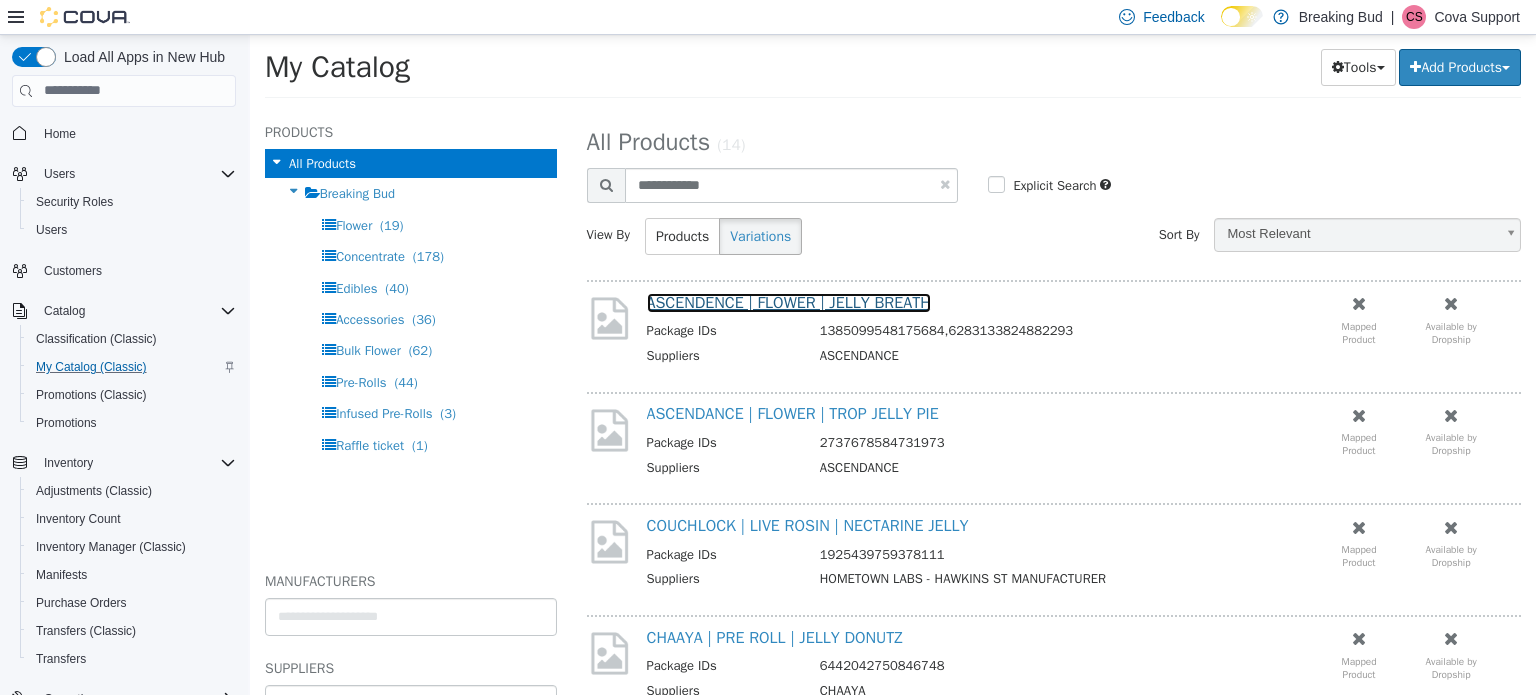 click on "ASCENDENCE | FLOWER | JELLY BREATH" at bounding box center (789, 302) 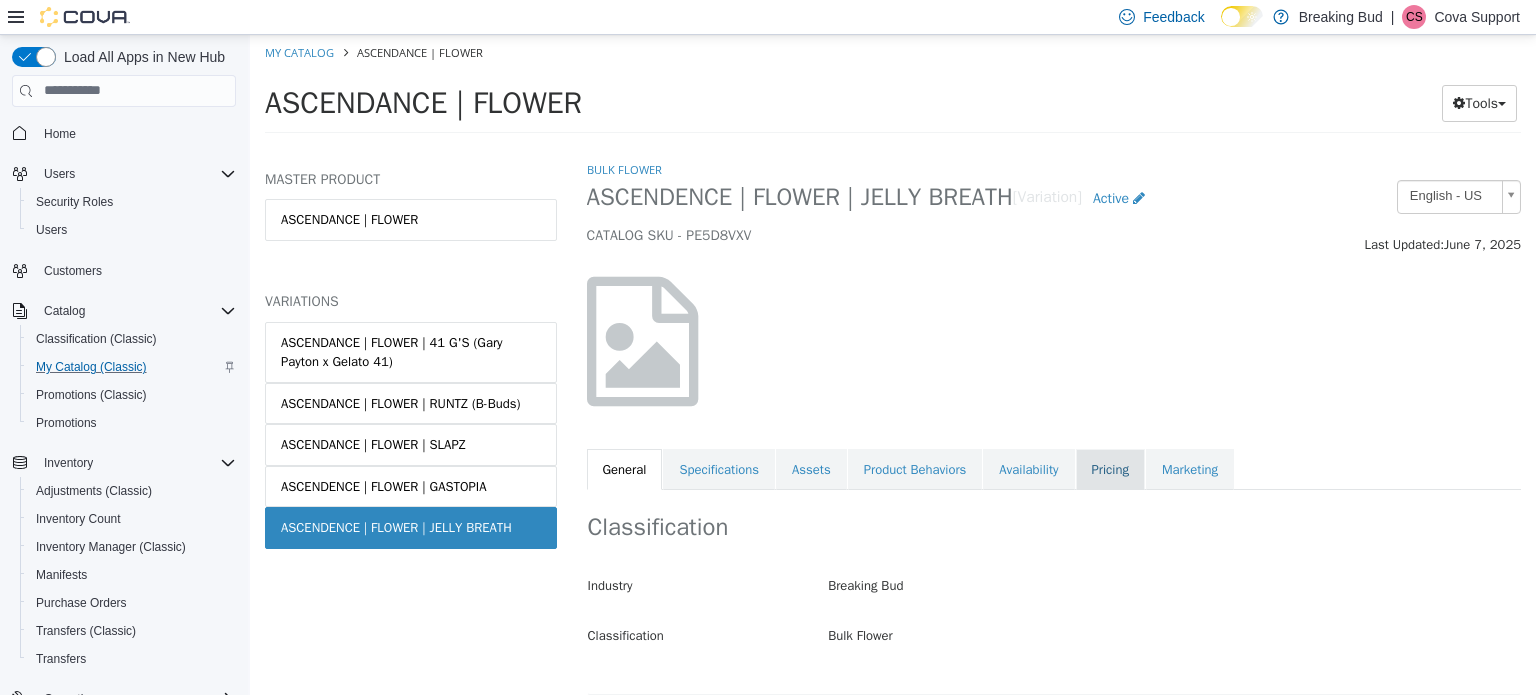 click on "Pricing" at bounding box center [1110, 469] 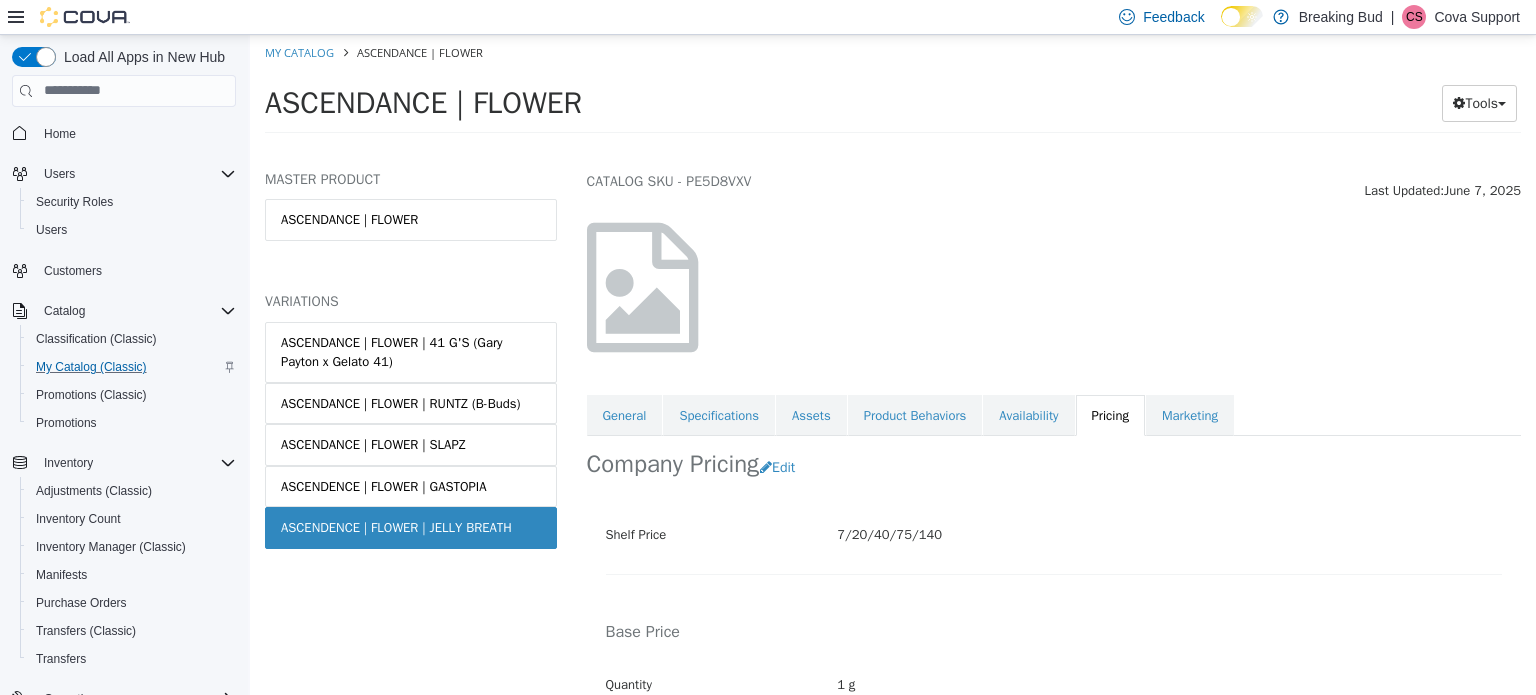 scroll, scrollTop: 100, scrollLeft: 0, axis: vertical 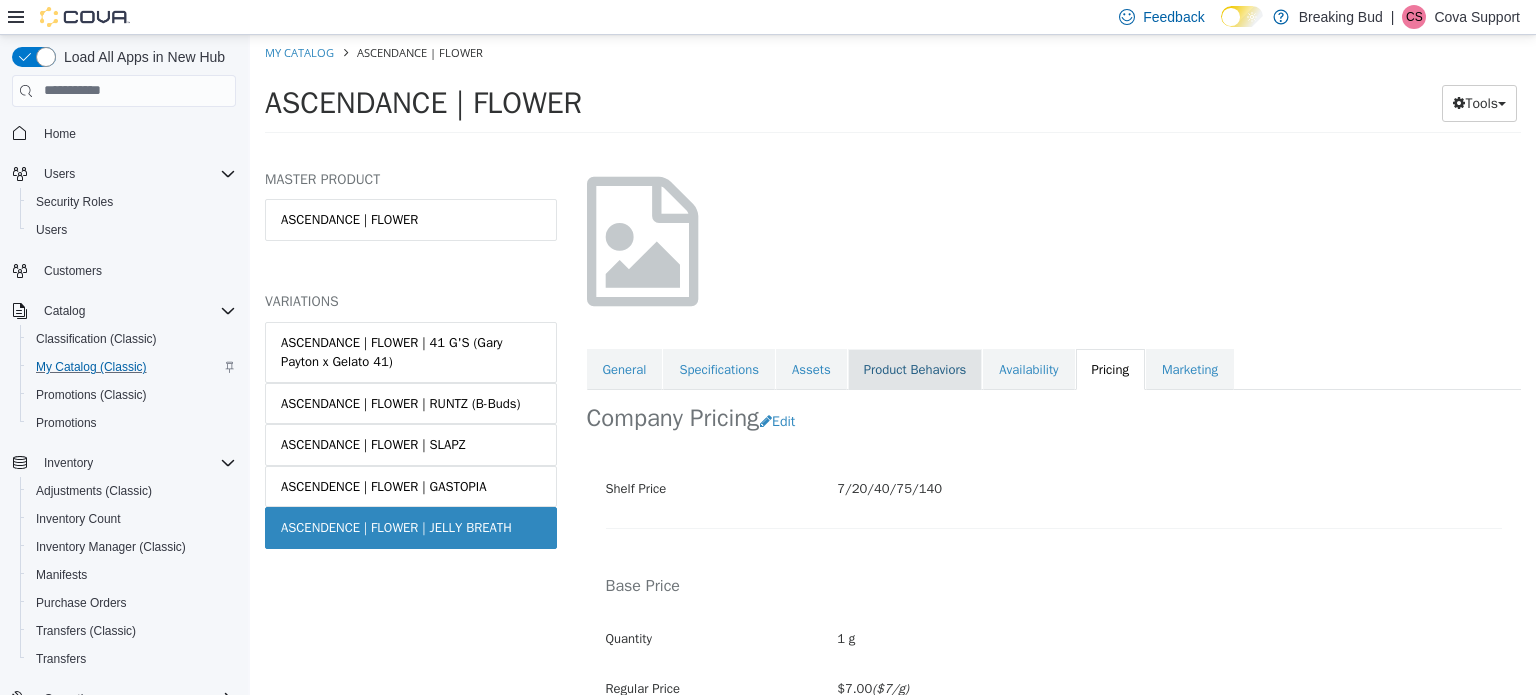 click on "Product Behaviors" at bounding box center (915, 369) 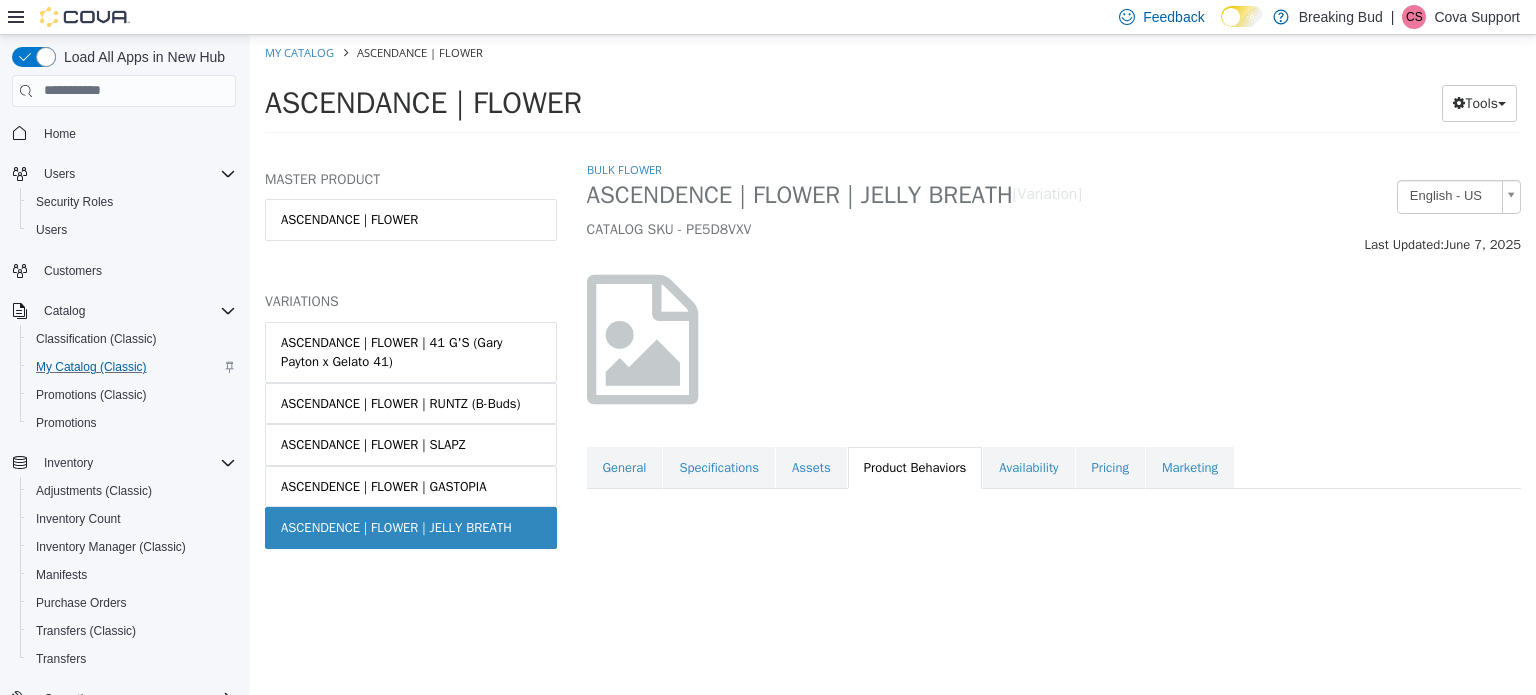 scroll, scrollTop: 0, scrollLeft: 0, axis: both 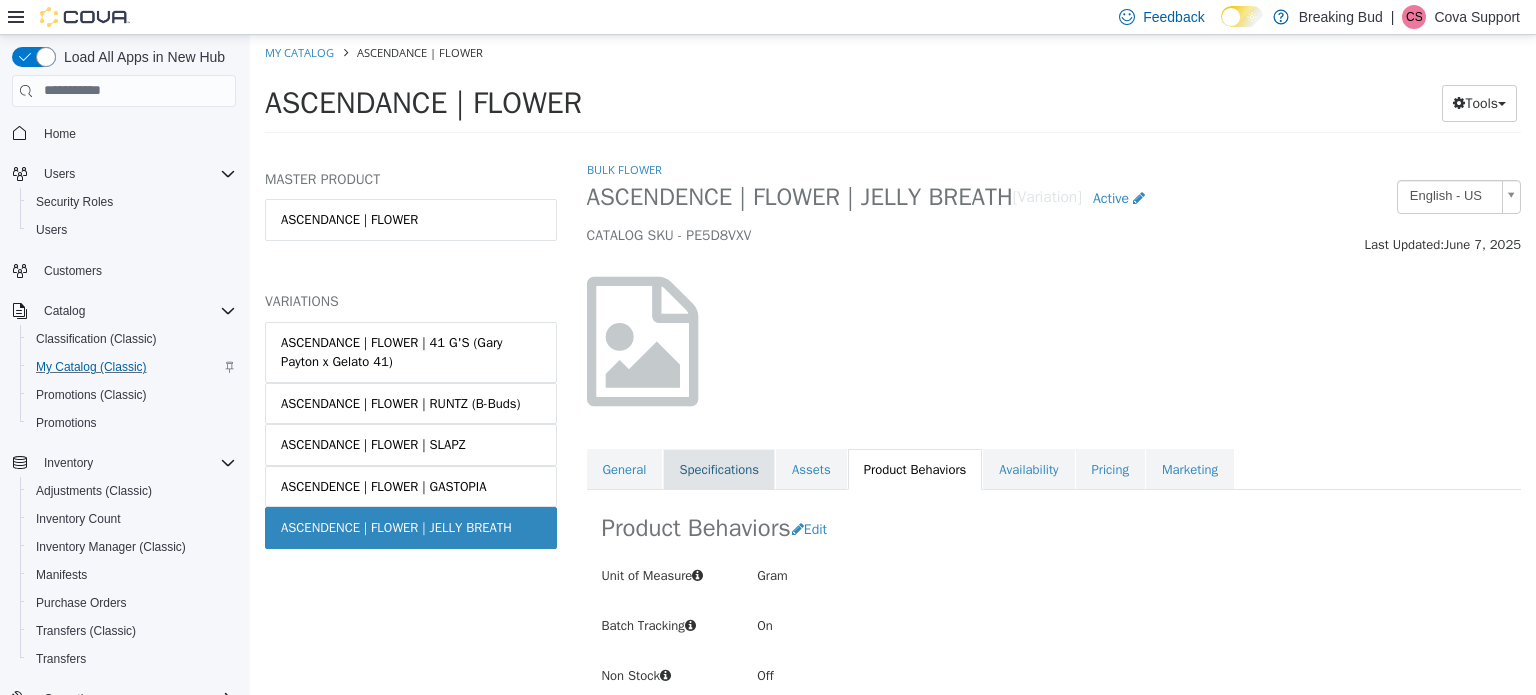 click on "Specifications" at bounding box center (719, 469) 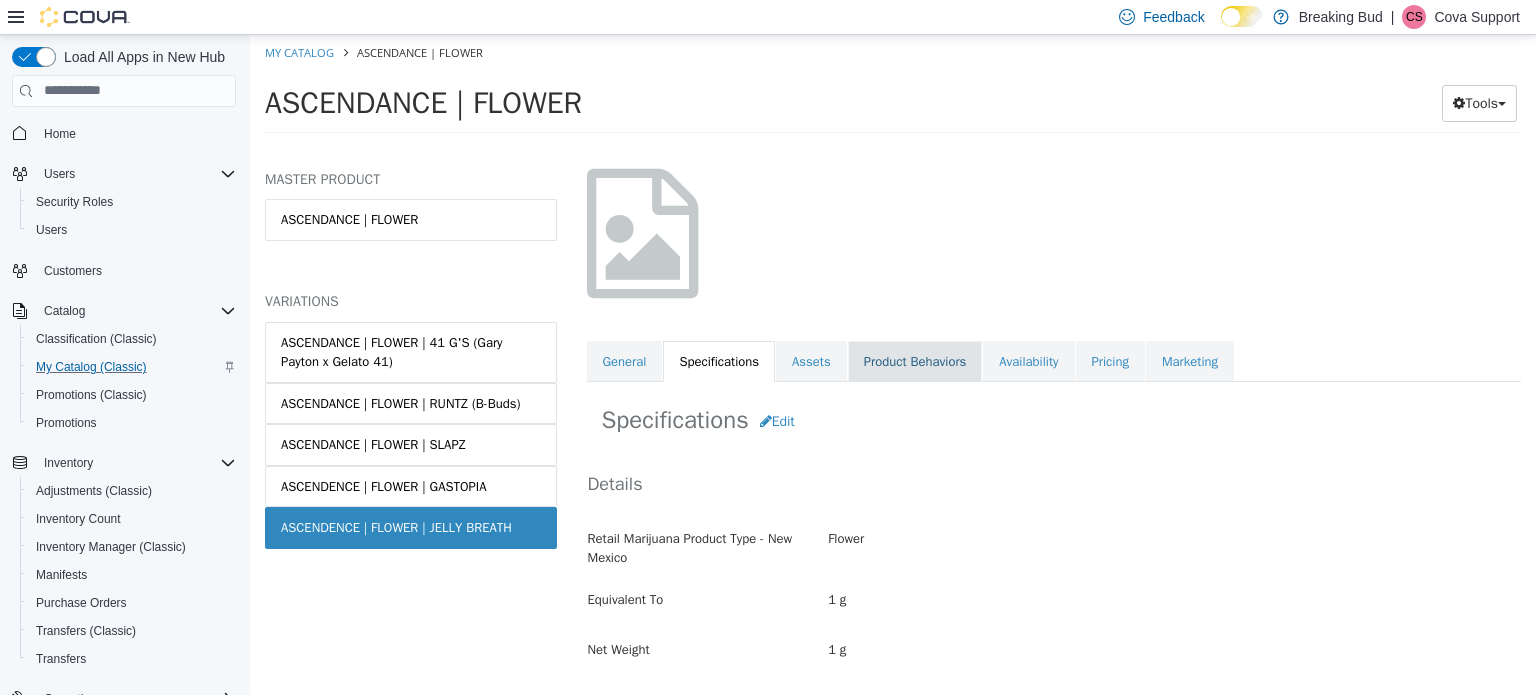 scroll, scrollTop: 0, scrollLeft: 0, axis: both 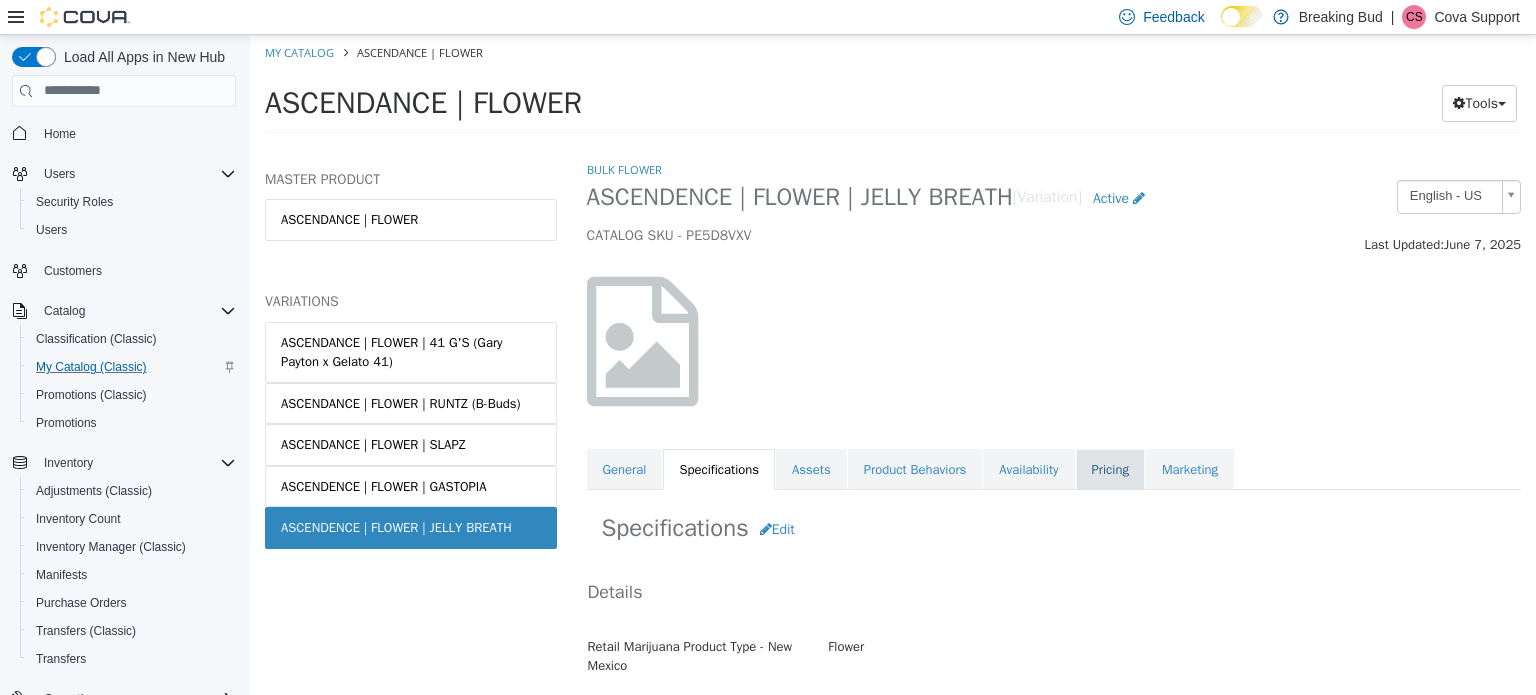 click on "Pricing" at bounding box center (1110, 469) 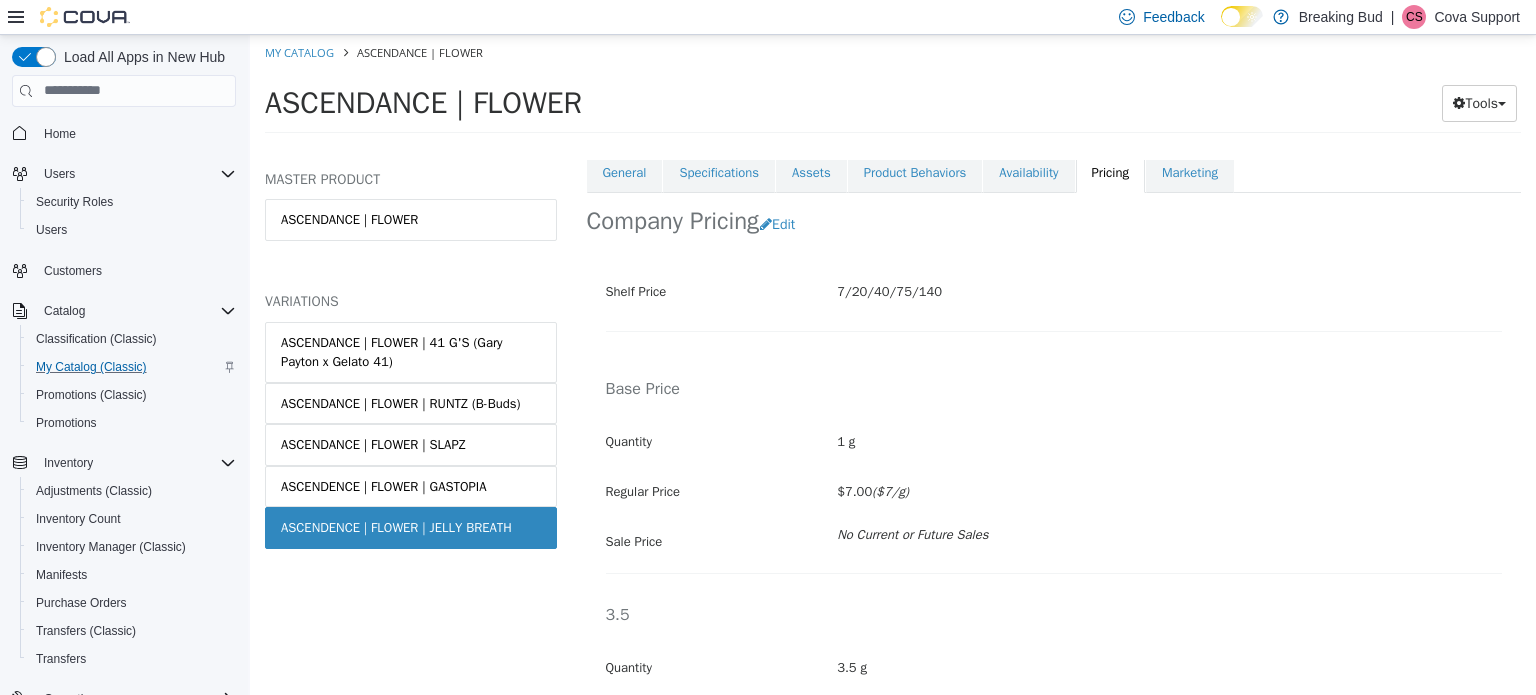 scroll, scrollTop: 300, scrollLeft: 0, axis: vertical 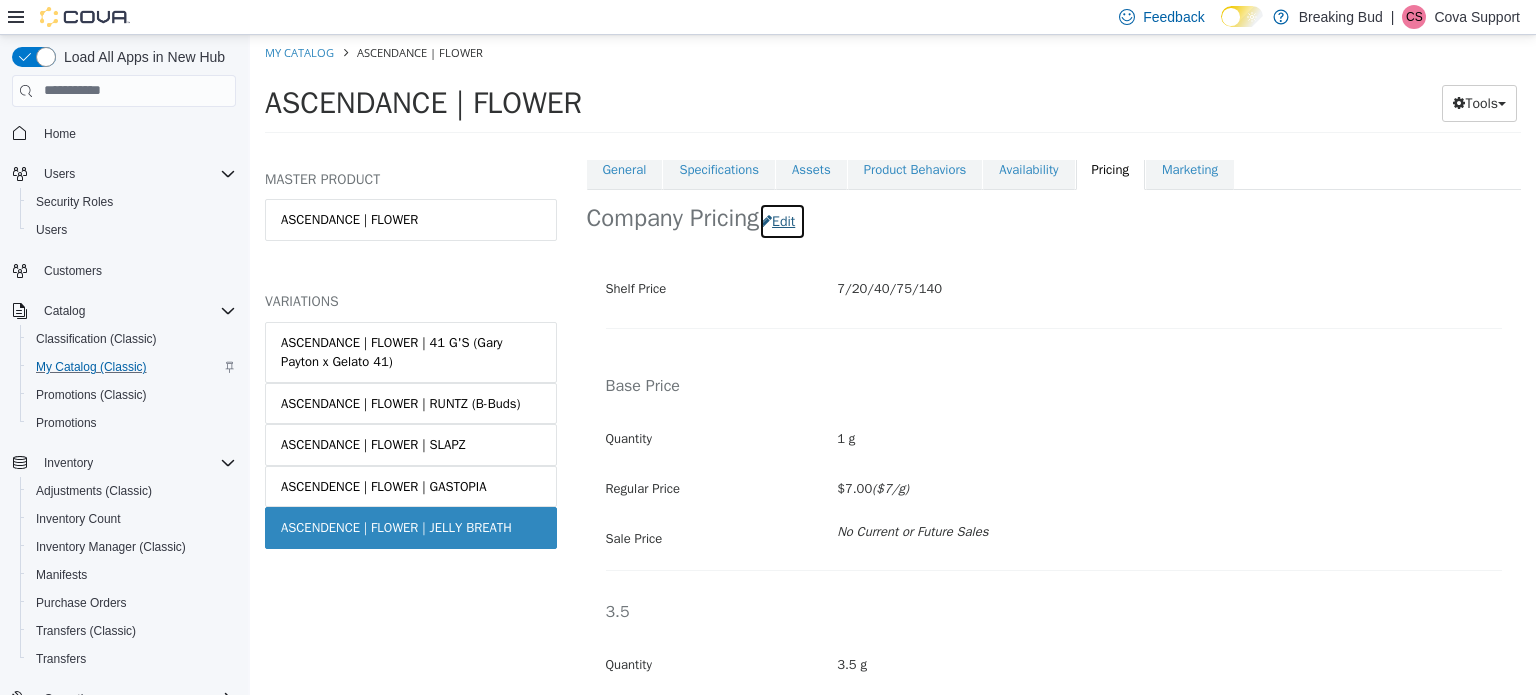 click on "Edit" at bounding box center [782, 220] 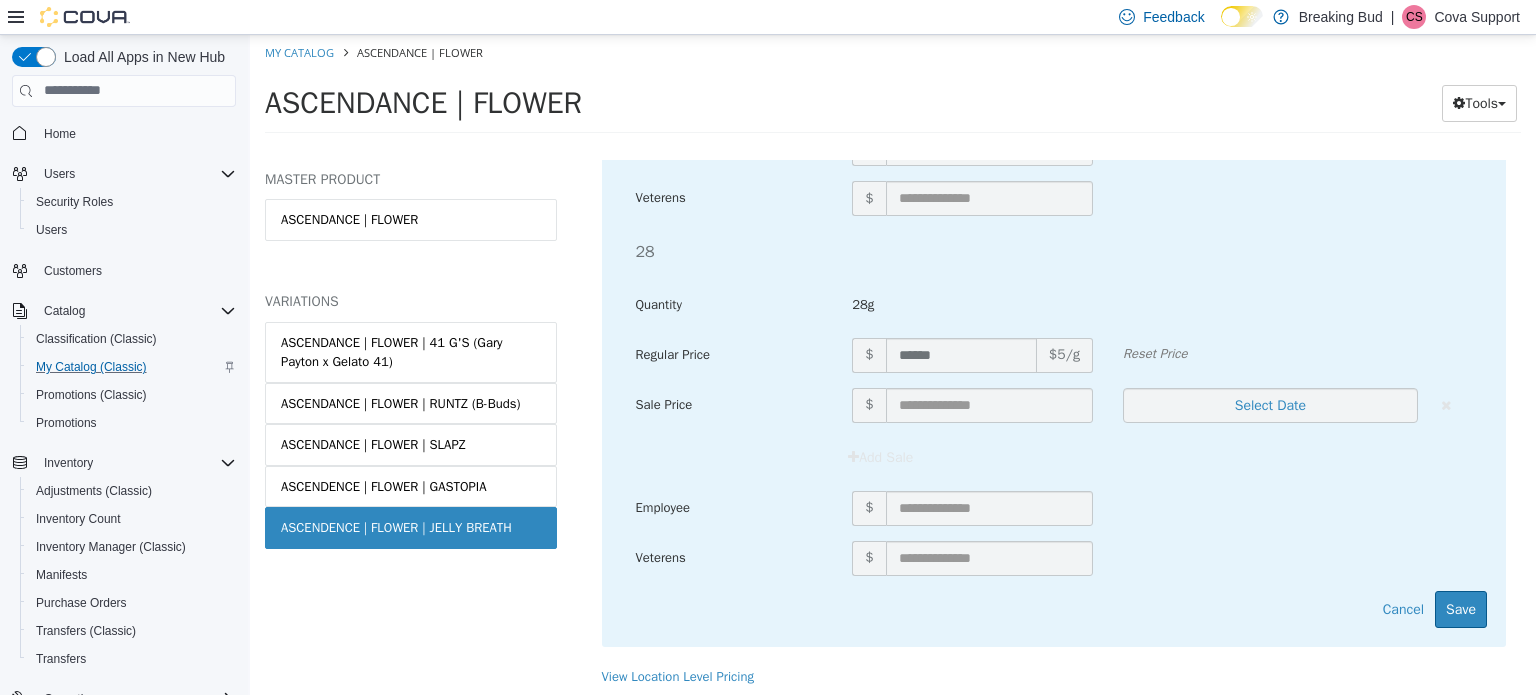 scroll, scrollTop: 1975, scrollLeft: 0, axis: vertical 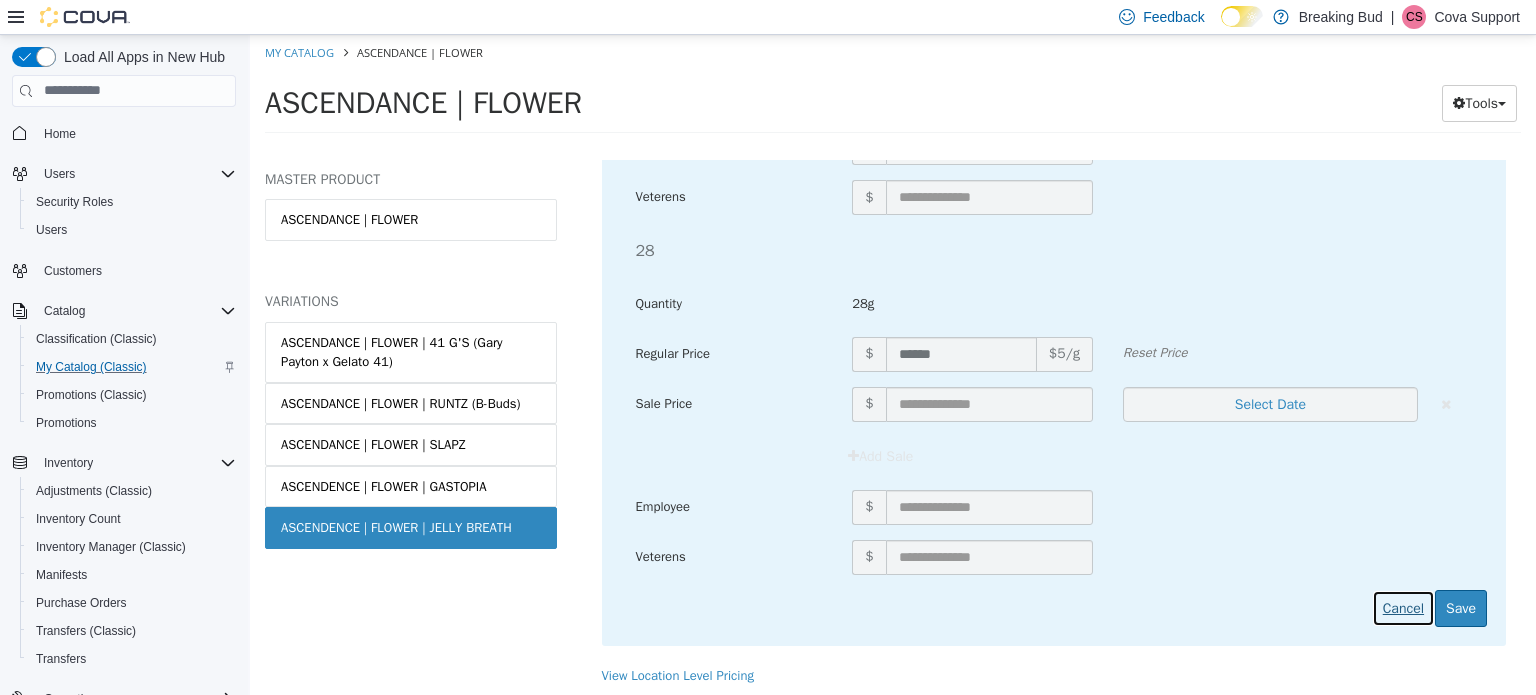 click on "Cancel" at bounding box center [1403, 607] 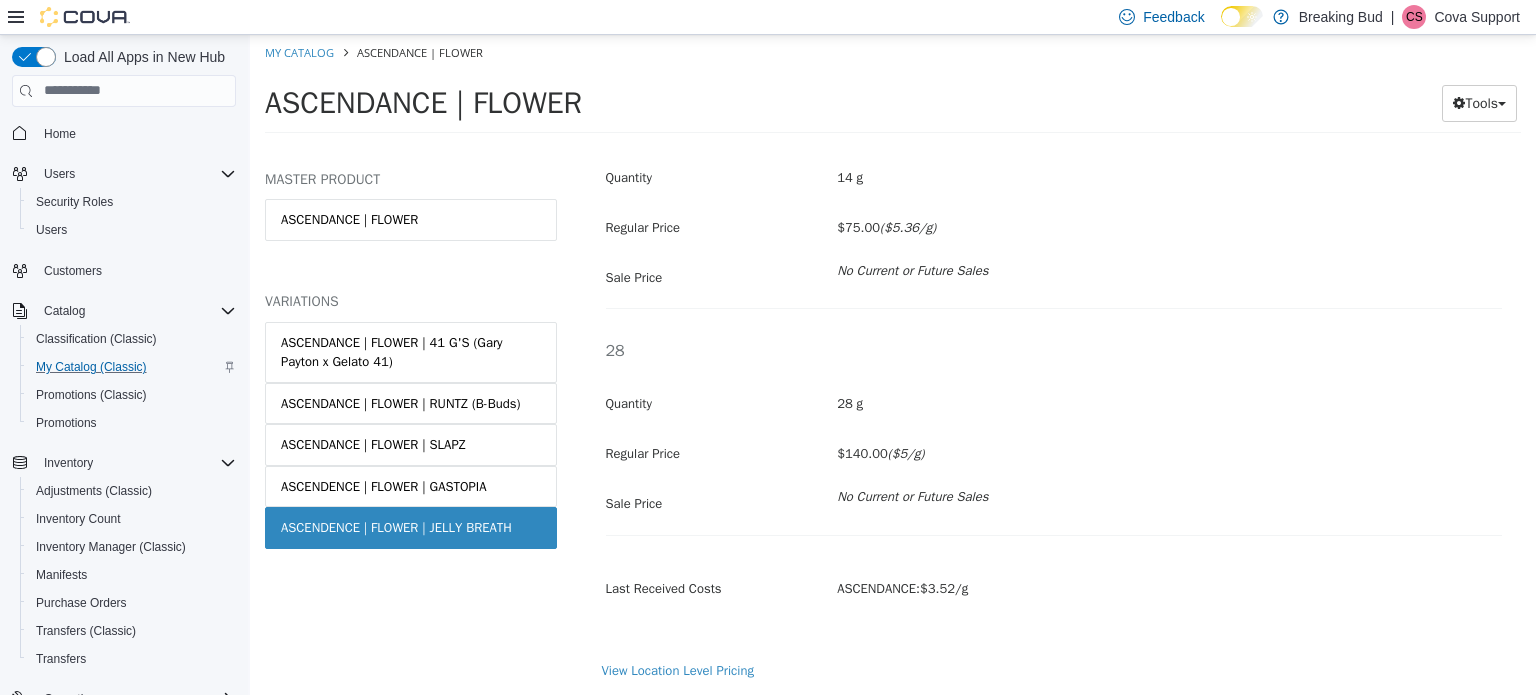 scroll, scrollTop: 100, scrollLeft: 0, axis: vertical 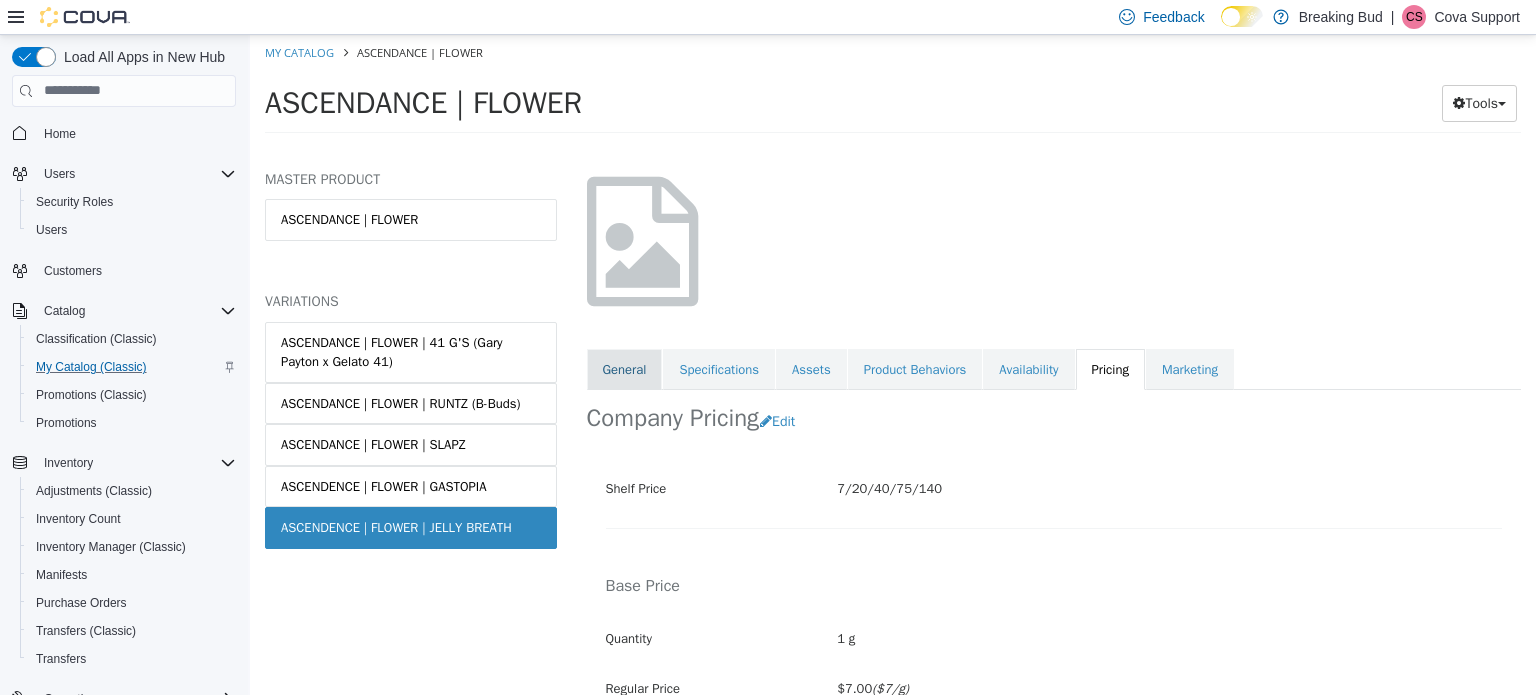 click on "General" at bounding box center (625, 369) 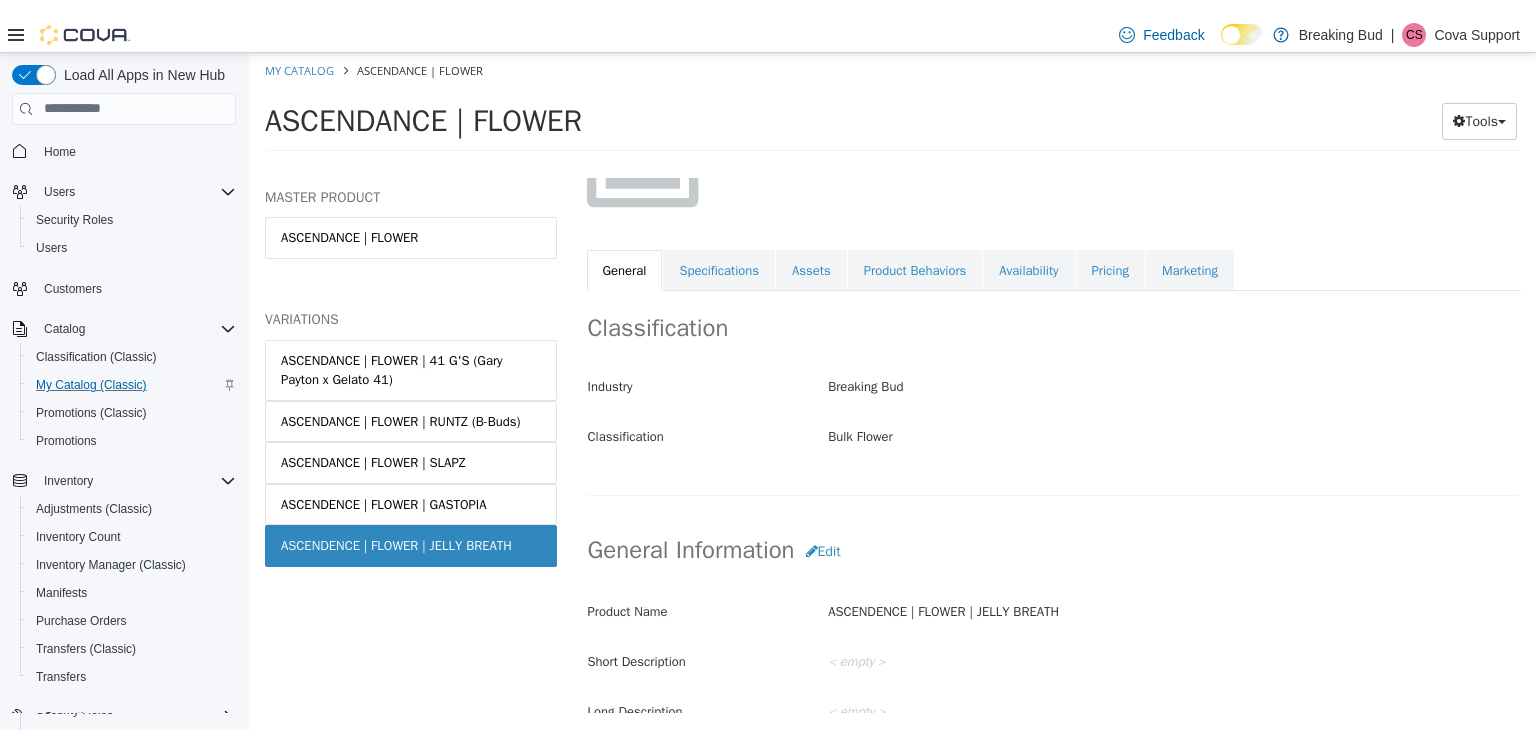 scroll, scrollTop: 400, scrollLeft: 0, axis: vertical 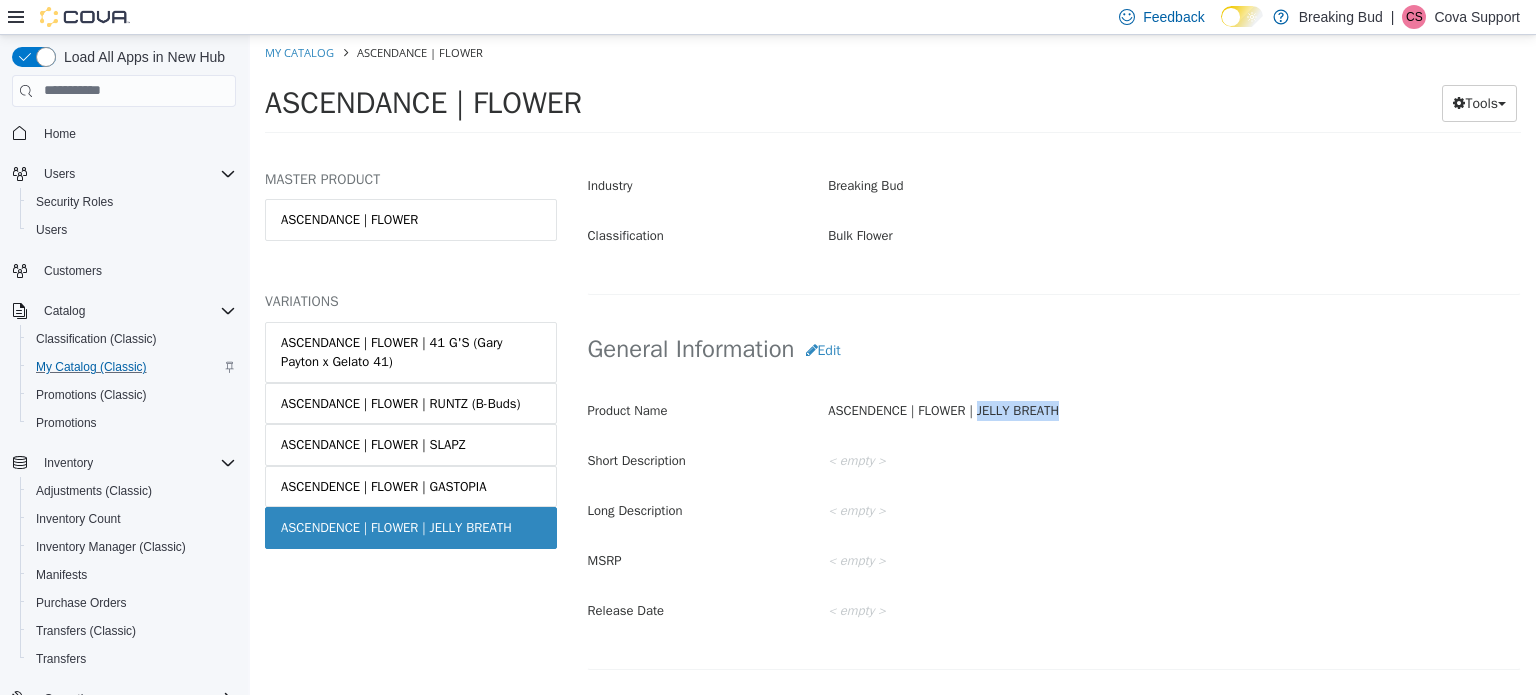 drag, startPoint x: 1067, startPoint y: 411, endPoint x: 1076, endPoint y: 429, distance: 20.12461 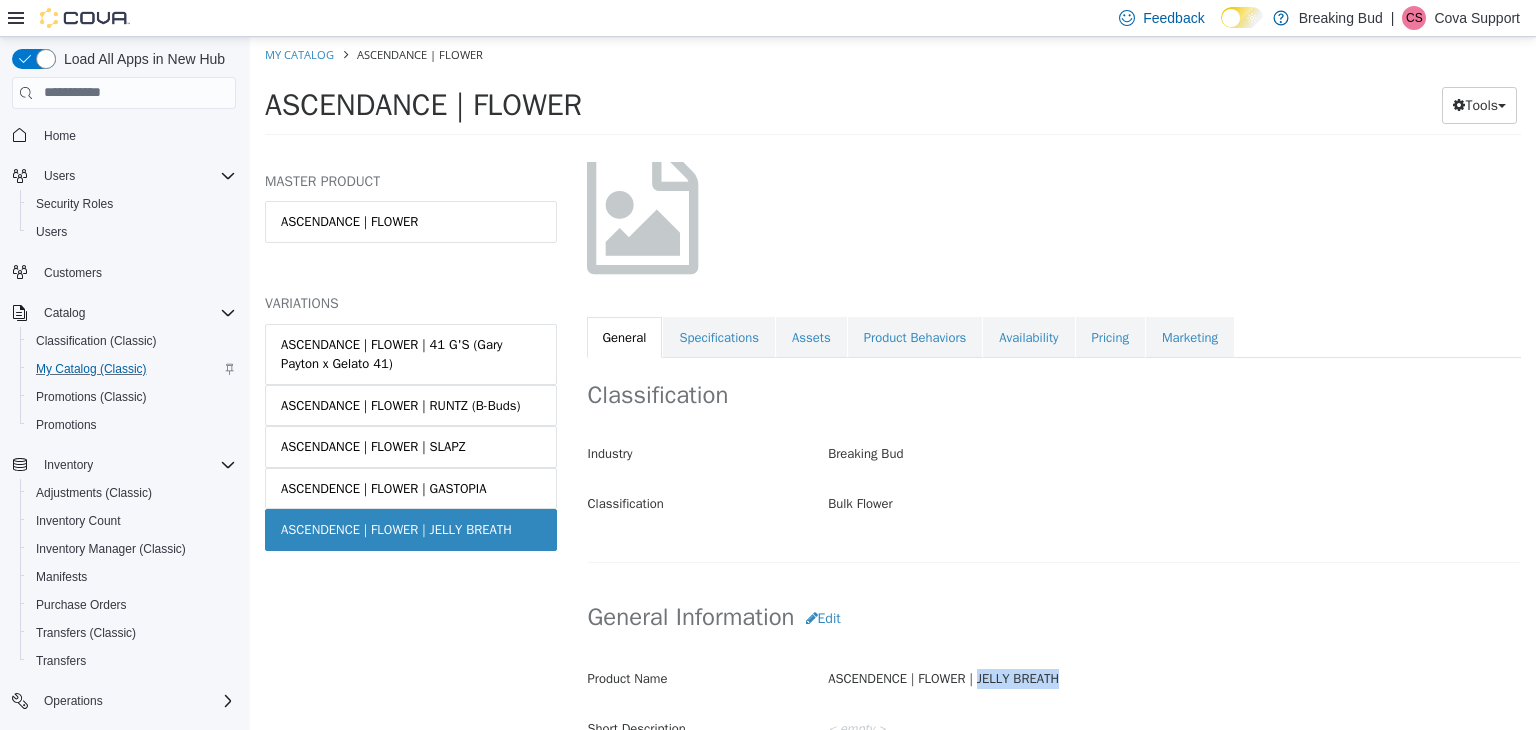 scroll, scrollTop: 0, scrollLeft: 0, axis: both 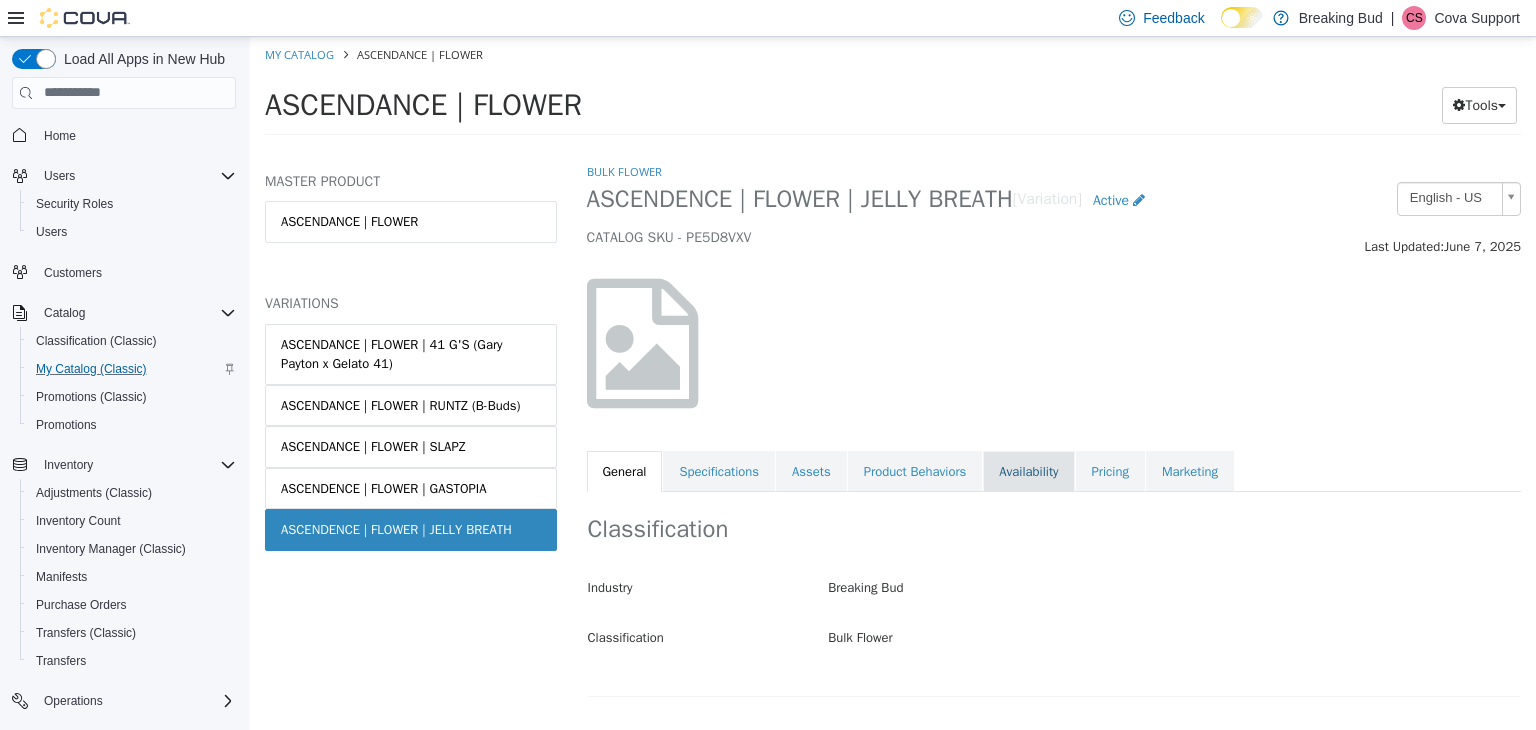 click on "Availability" at bounding box center (1028, 471) 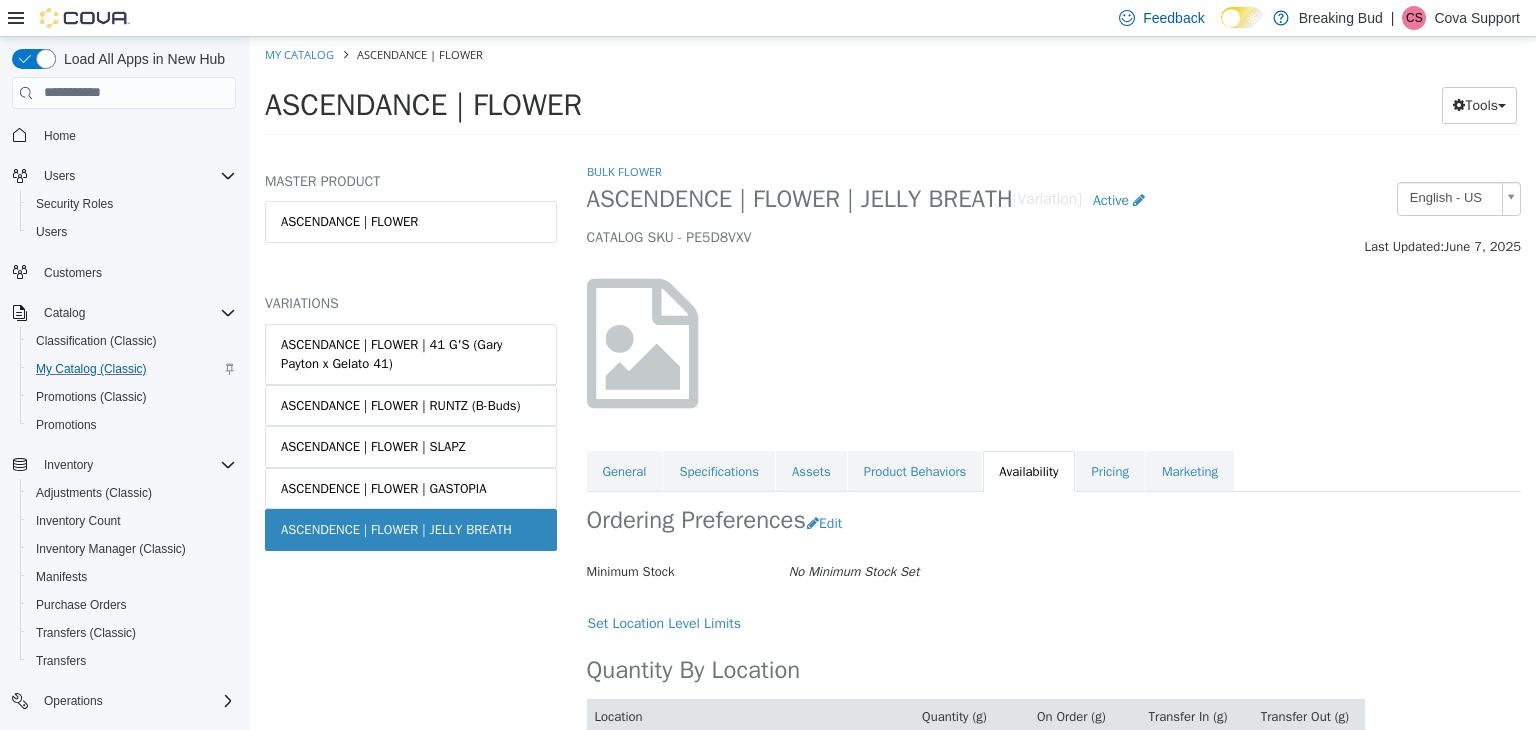 drag, startPoint x: 1003, startPoint y: 197, endPoint x: 583, endPoint y: 198, distance: 420.0012 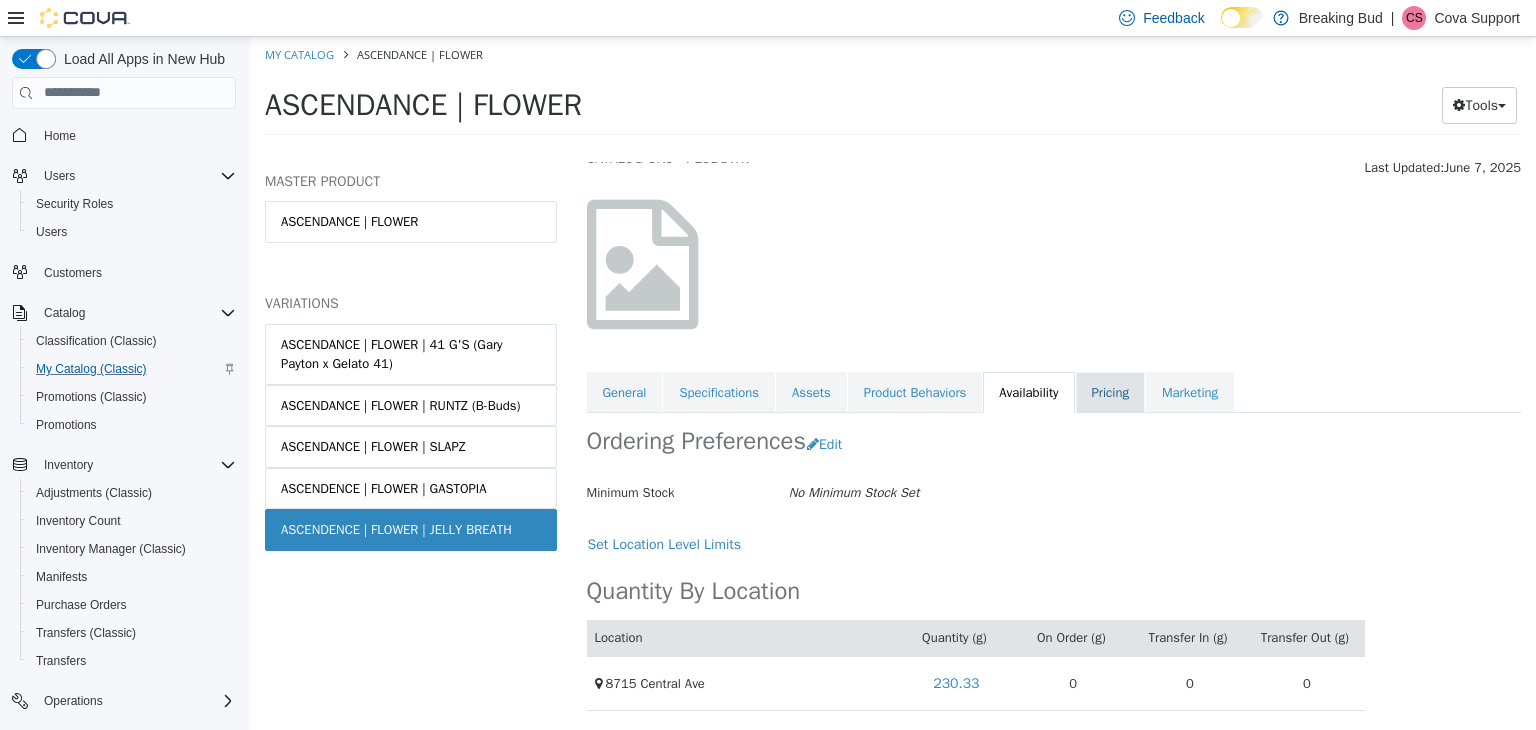 click on "Pricing" at bounding box center (1110, 392) 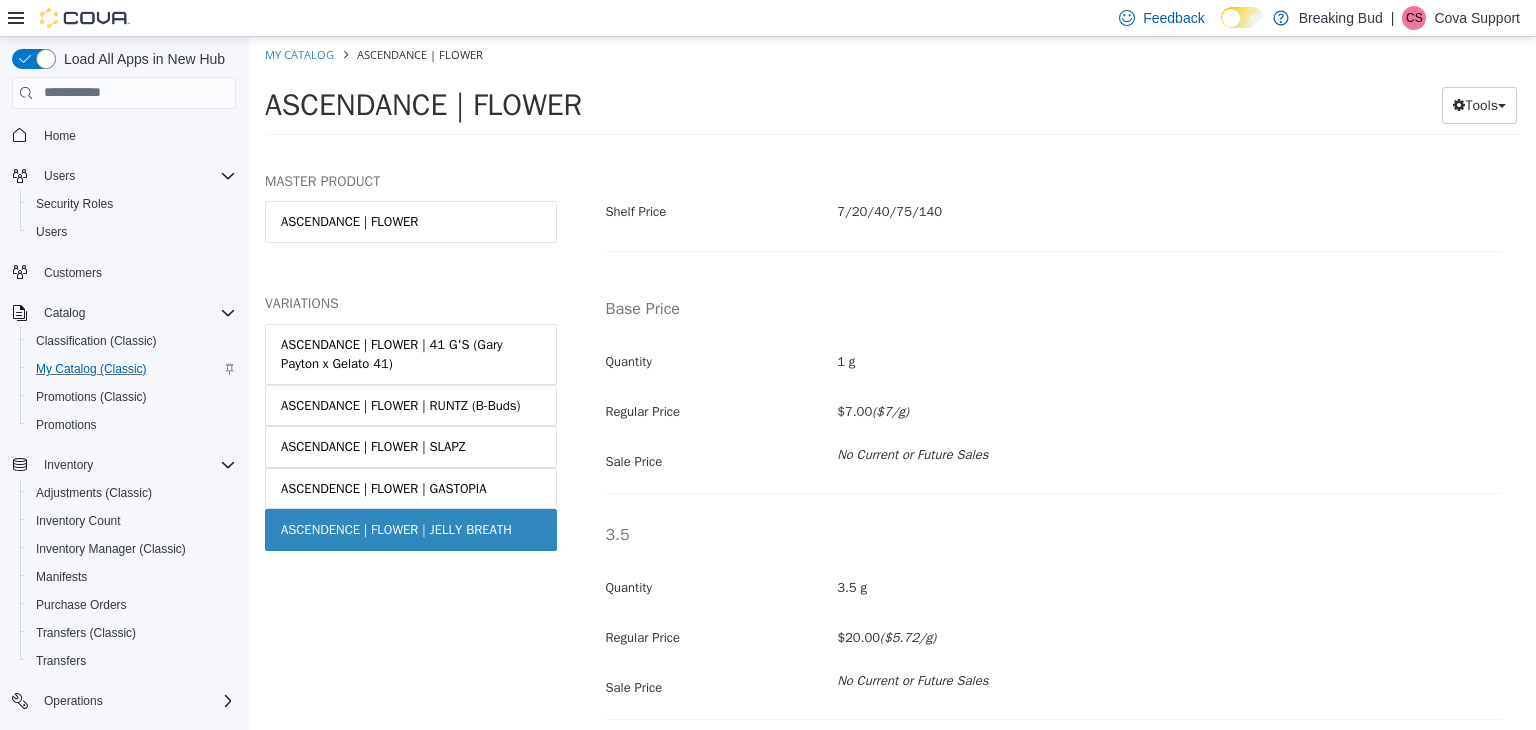scroll, scrollTop: 479, scrollLeft: 0, axis: vertical 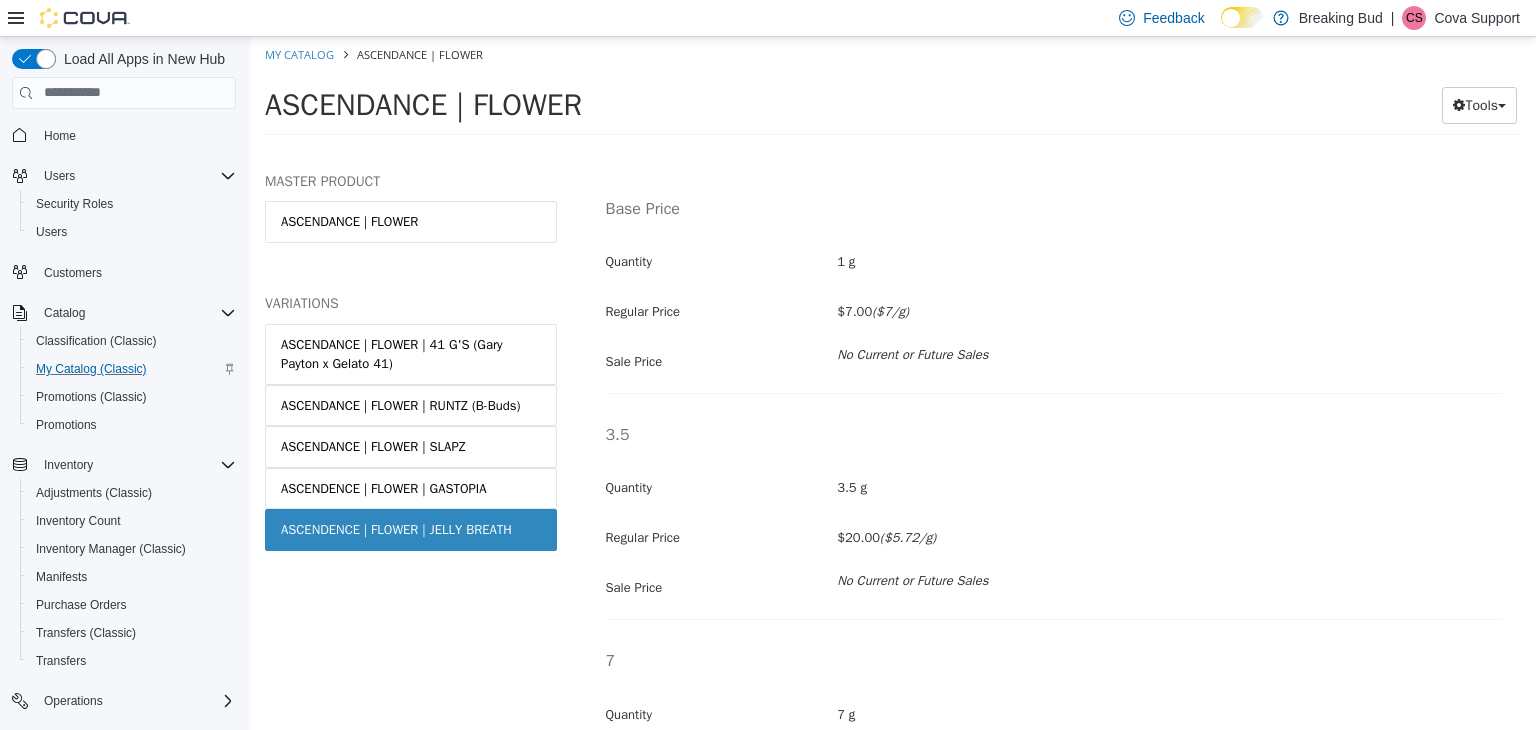 click on "No Current or Future Sales" at bounding box center (1169, 354) 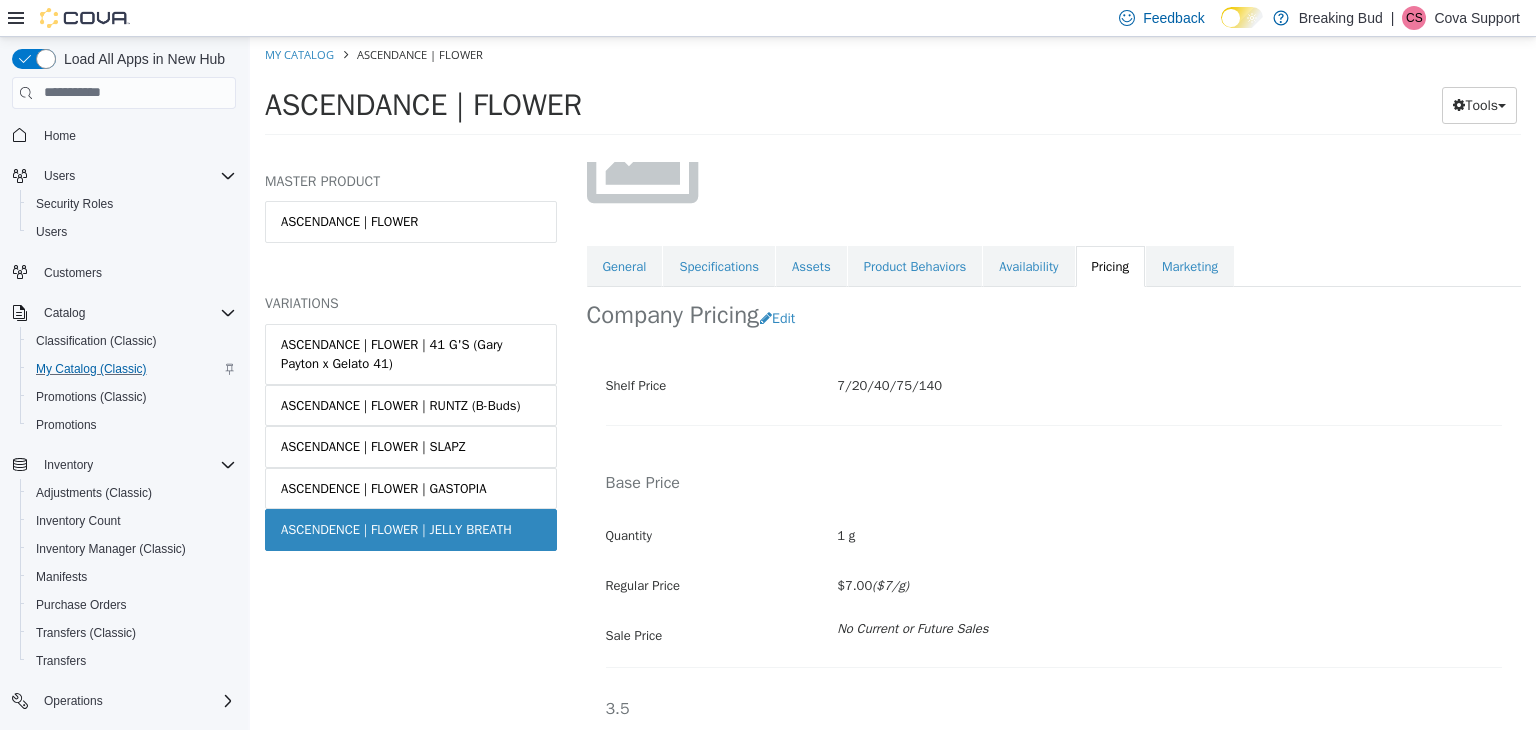 scroll, scrollTop: 0, scrollLeft: 0, axis: both 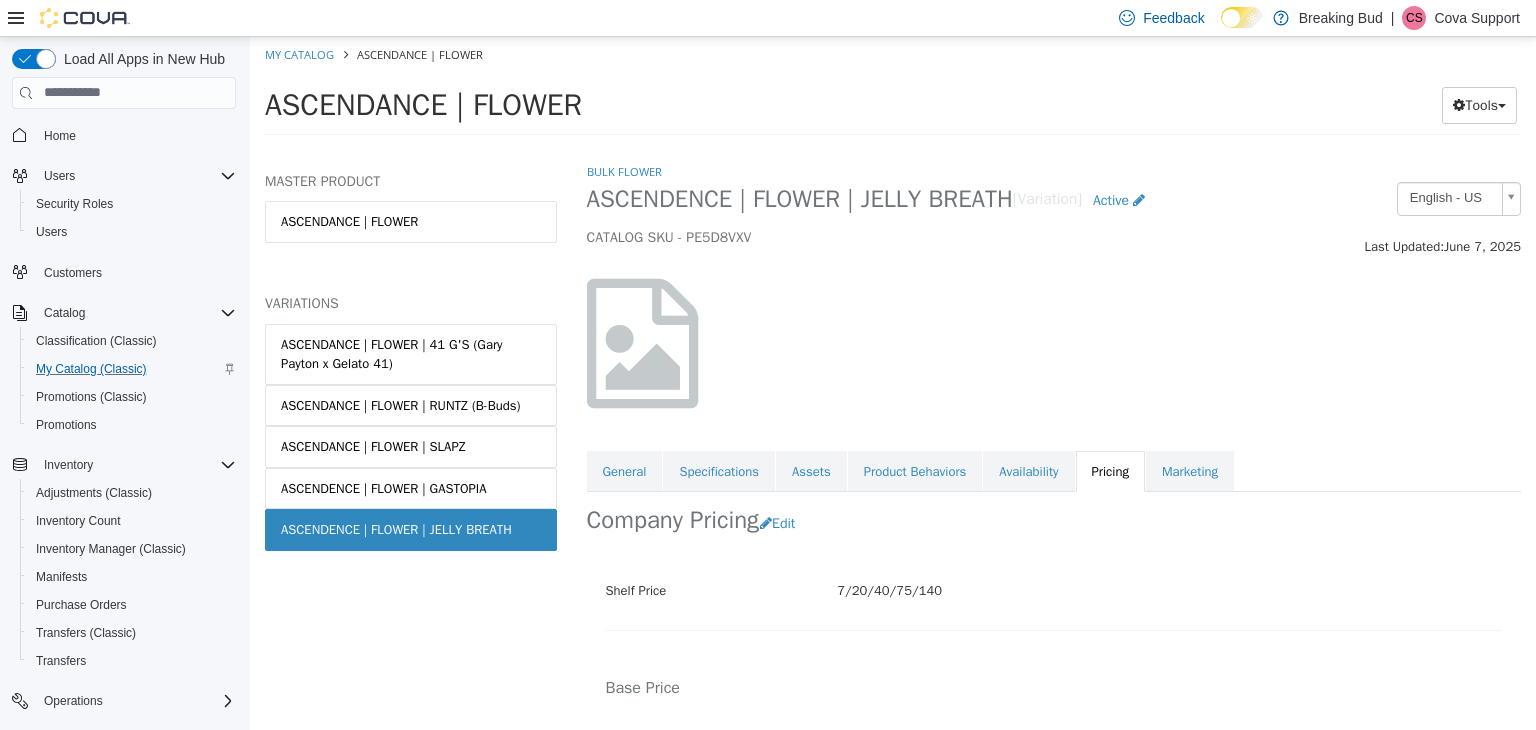 click on "ASCENDANCE | FLOWER
Tools  Move Variations
Print Labels" at bounding box center [893, 110] 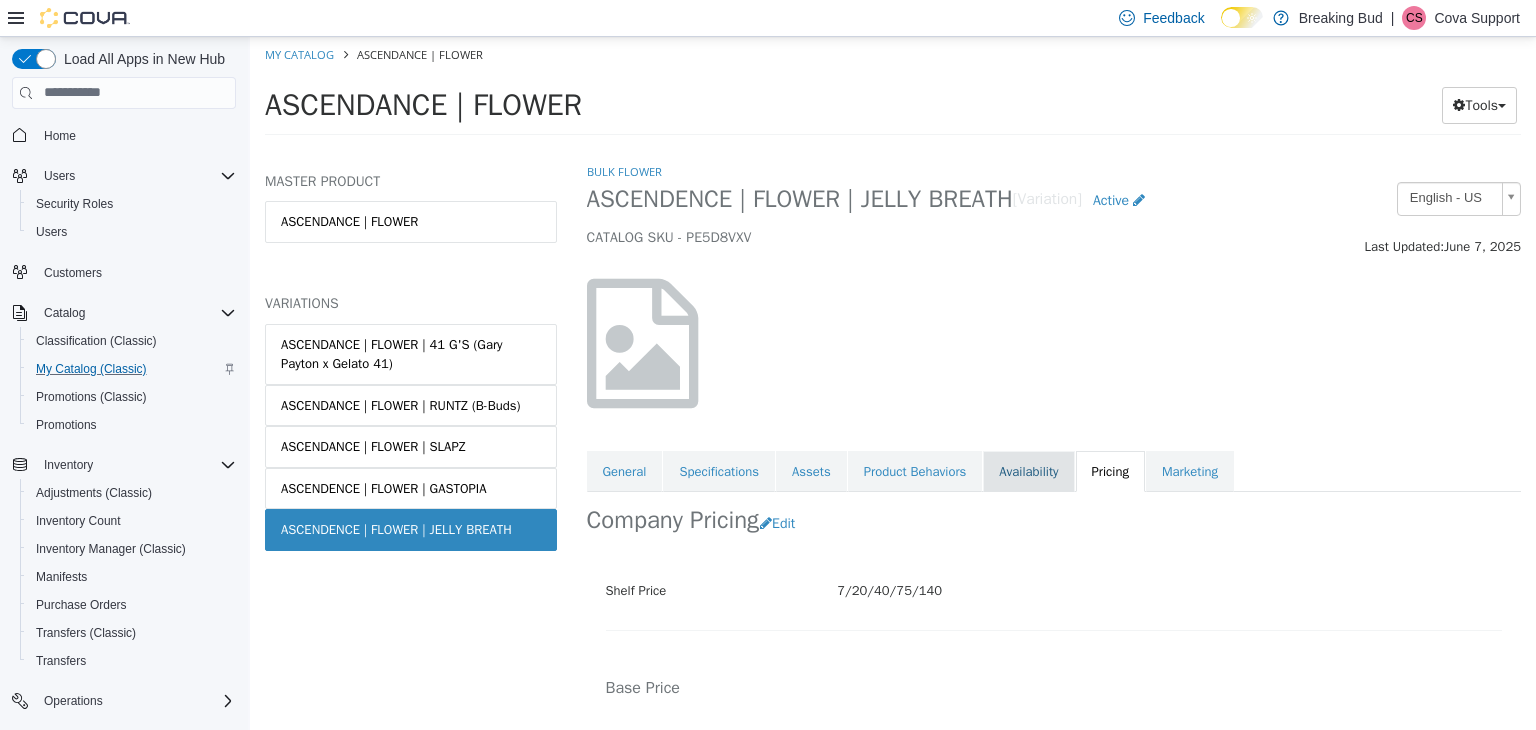 click on "Availability" at bounding box center [1028, 471] 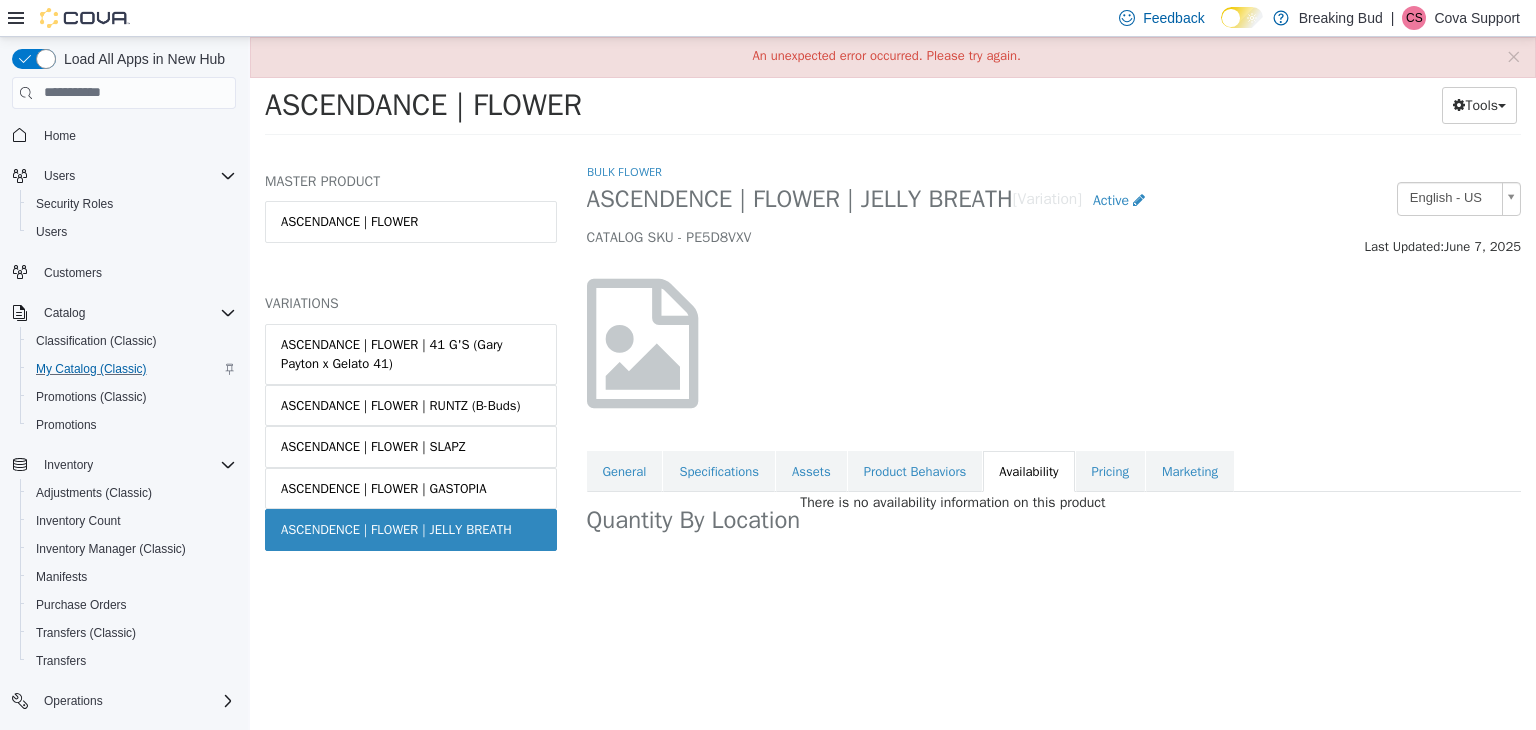 click at bounding box center [1054, 342] 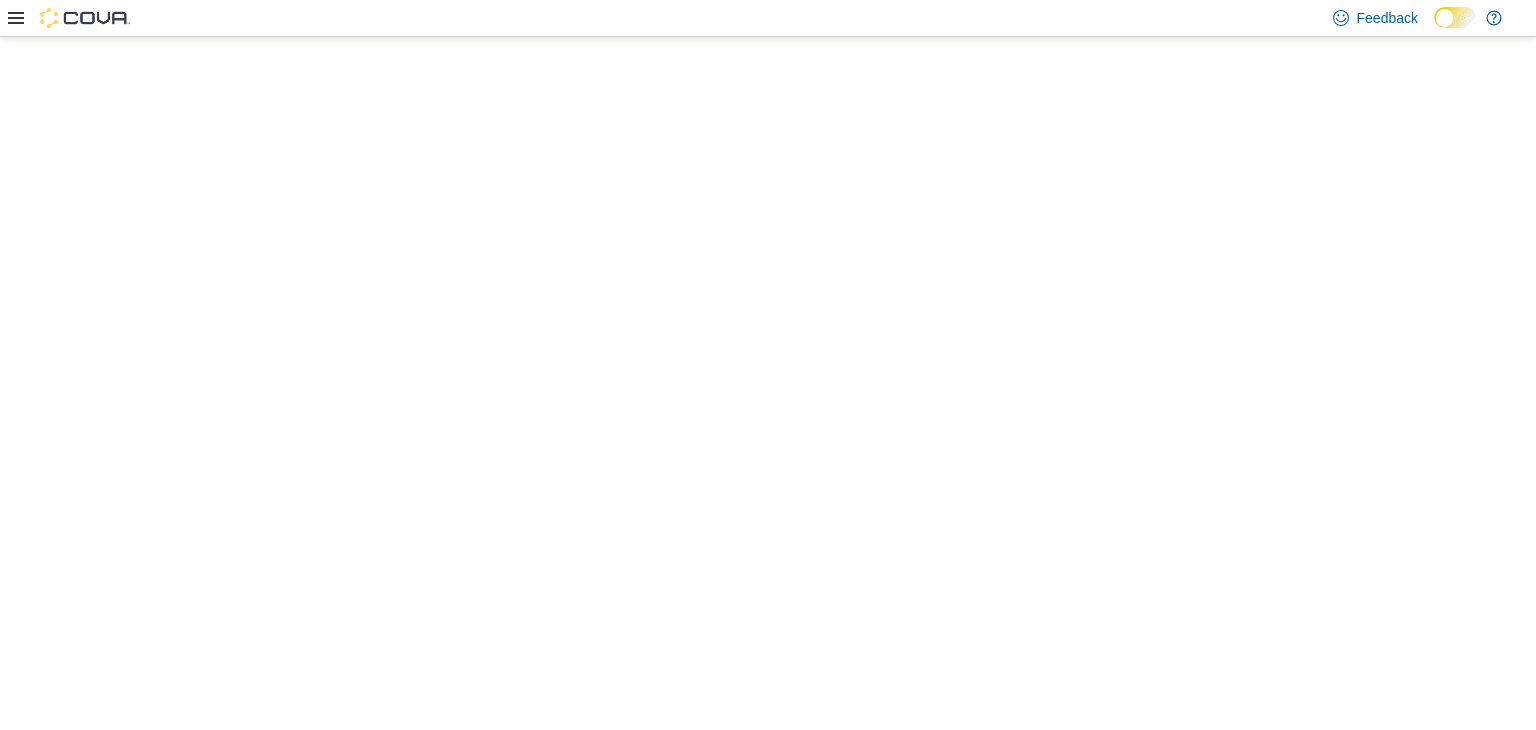 scroll, scrollTop: 0, scrollLeft: 0, axis: both 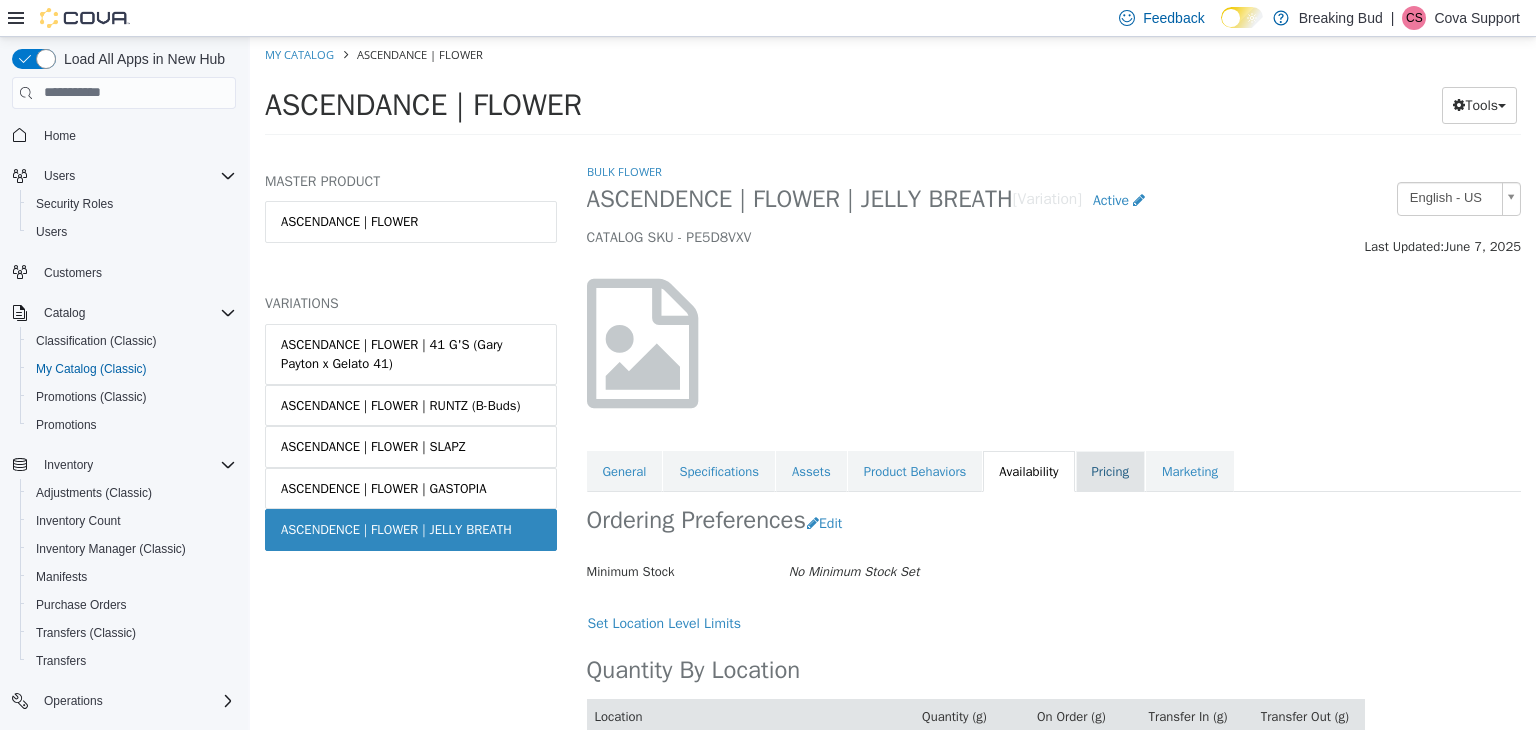 click on "Pricing" at bounding box center [1110, 471] 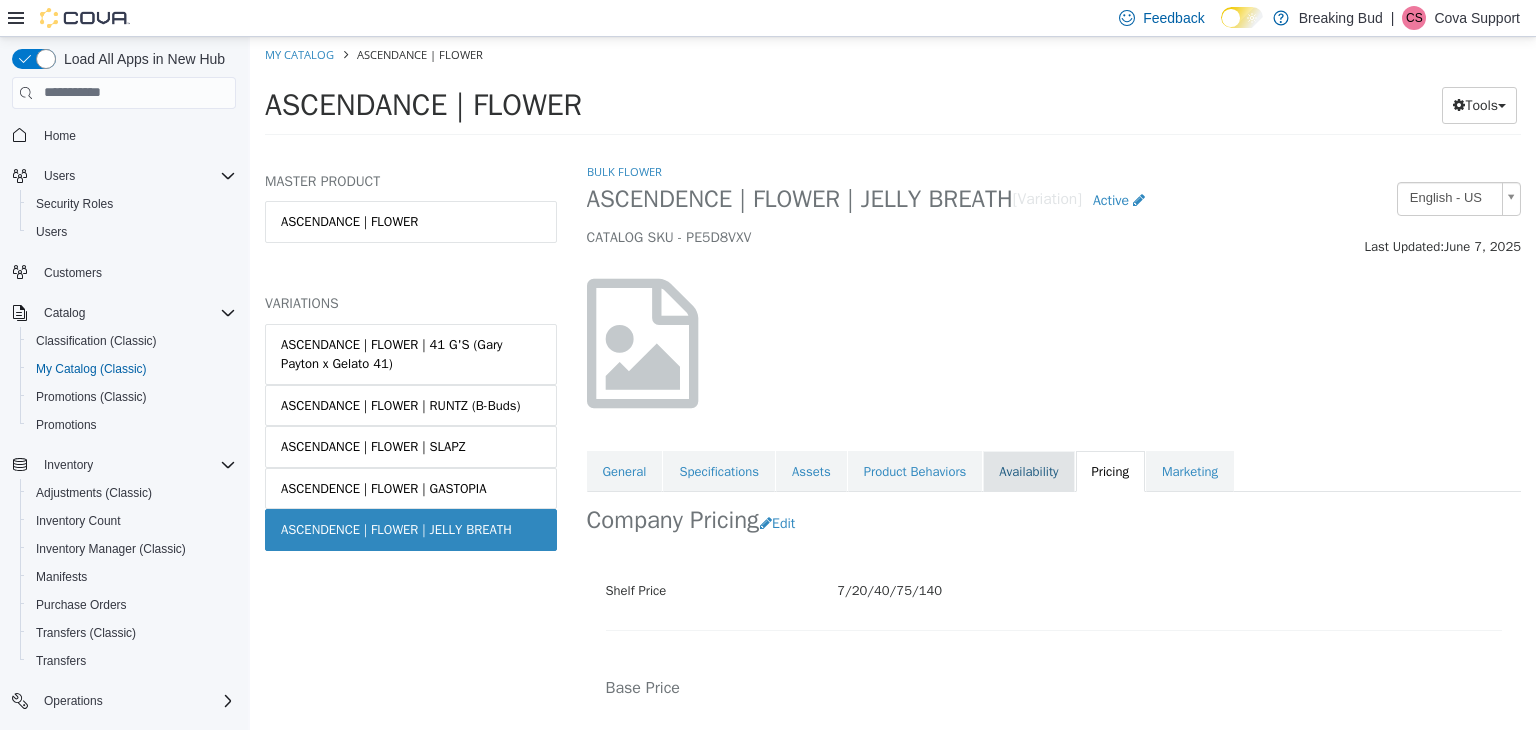 click on "Availability" at bounding box center (1028, 471) 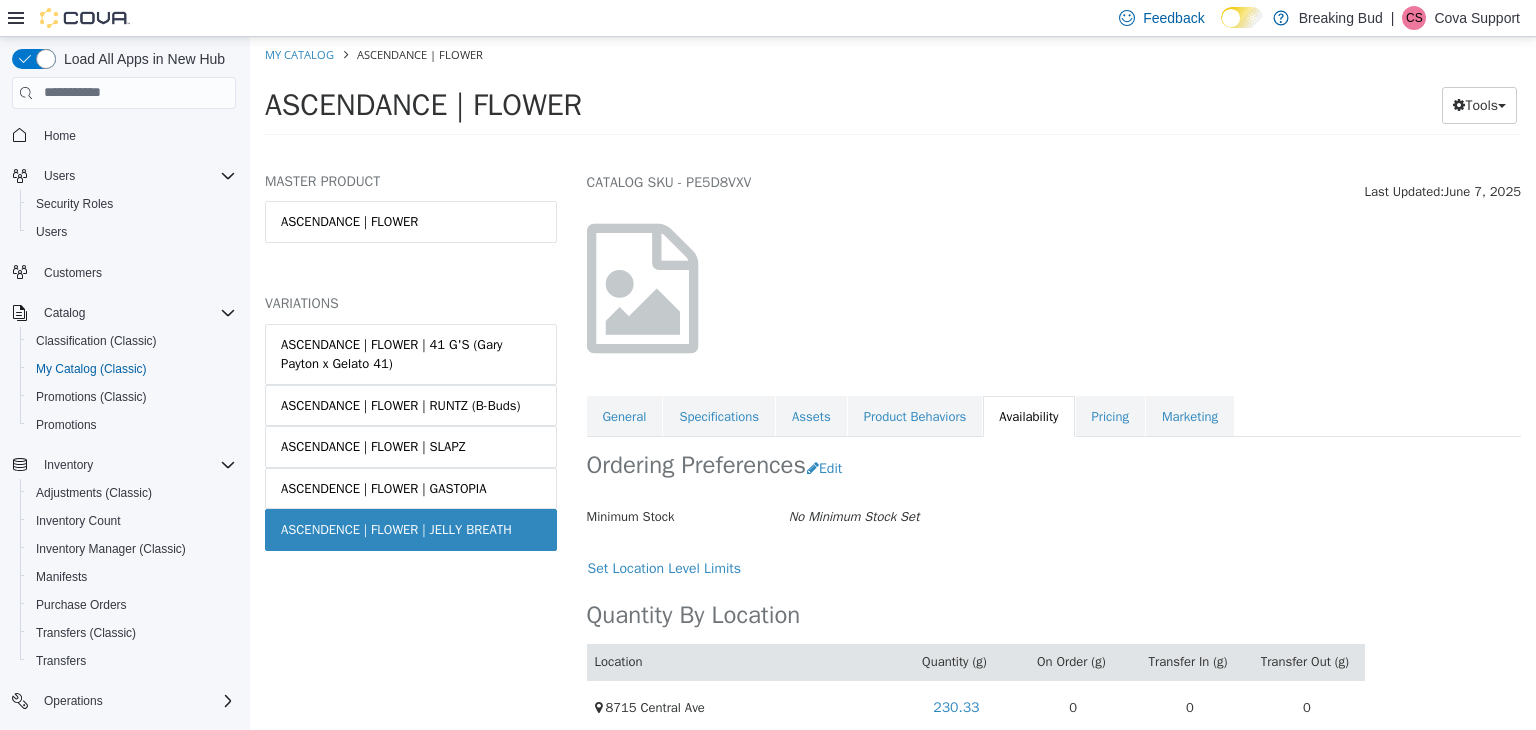 scroll, scrollTop: 79, scrollLeft: 0, axis: vertical 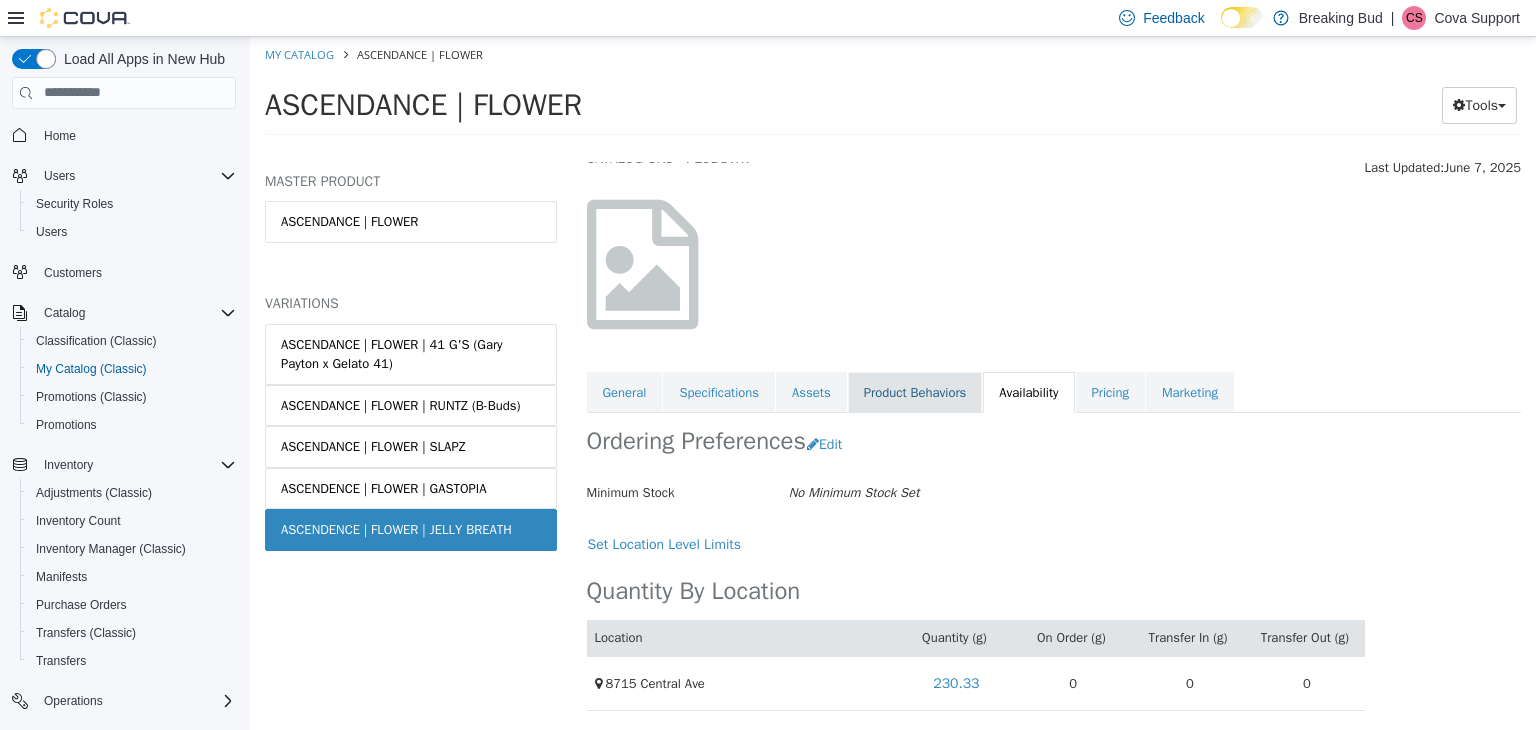 click on "Product Behaviors" at bounding box center [915, 392] 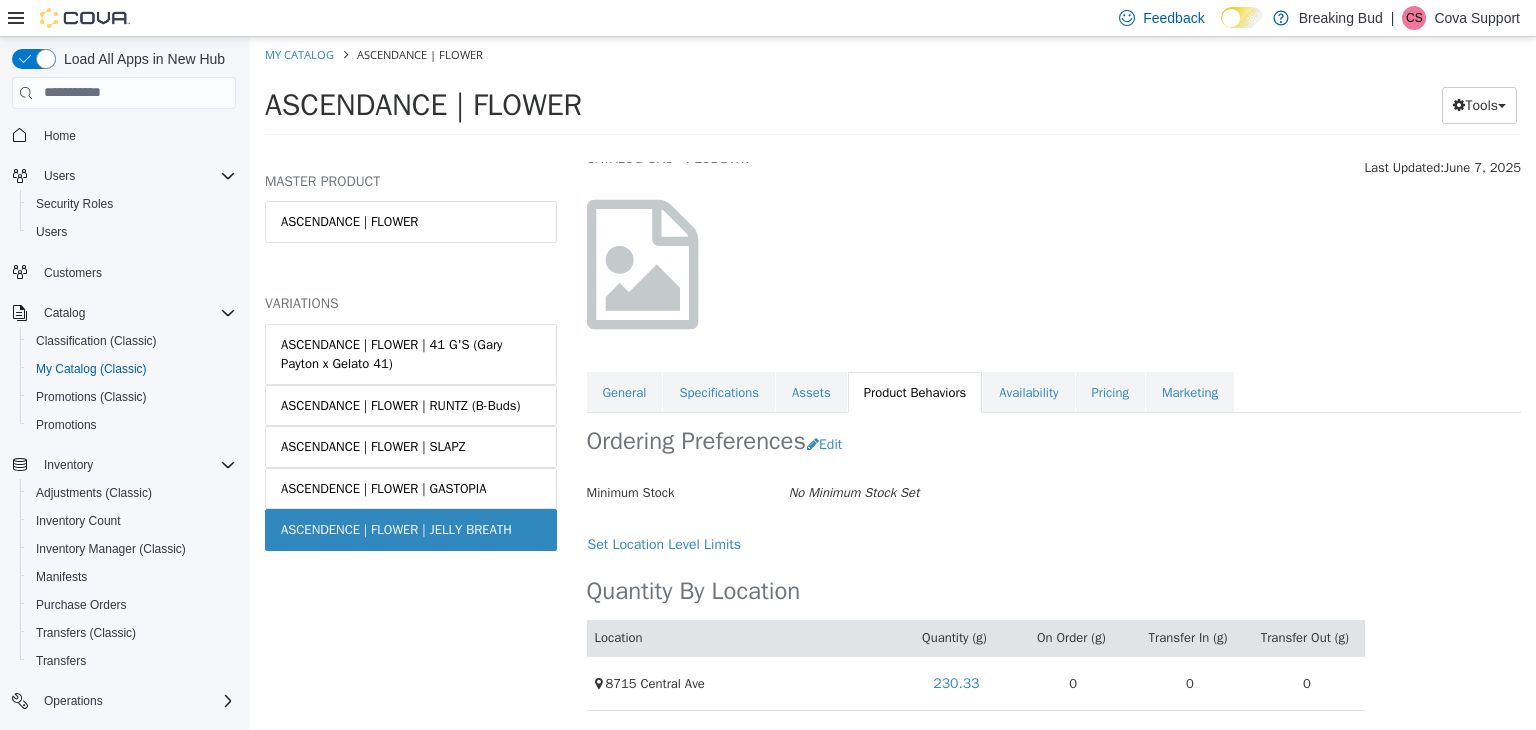 scroll, scrollTop: 0, scrollLeft: 0, axis: both 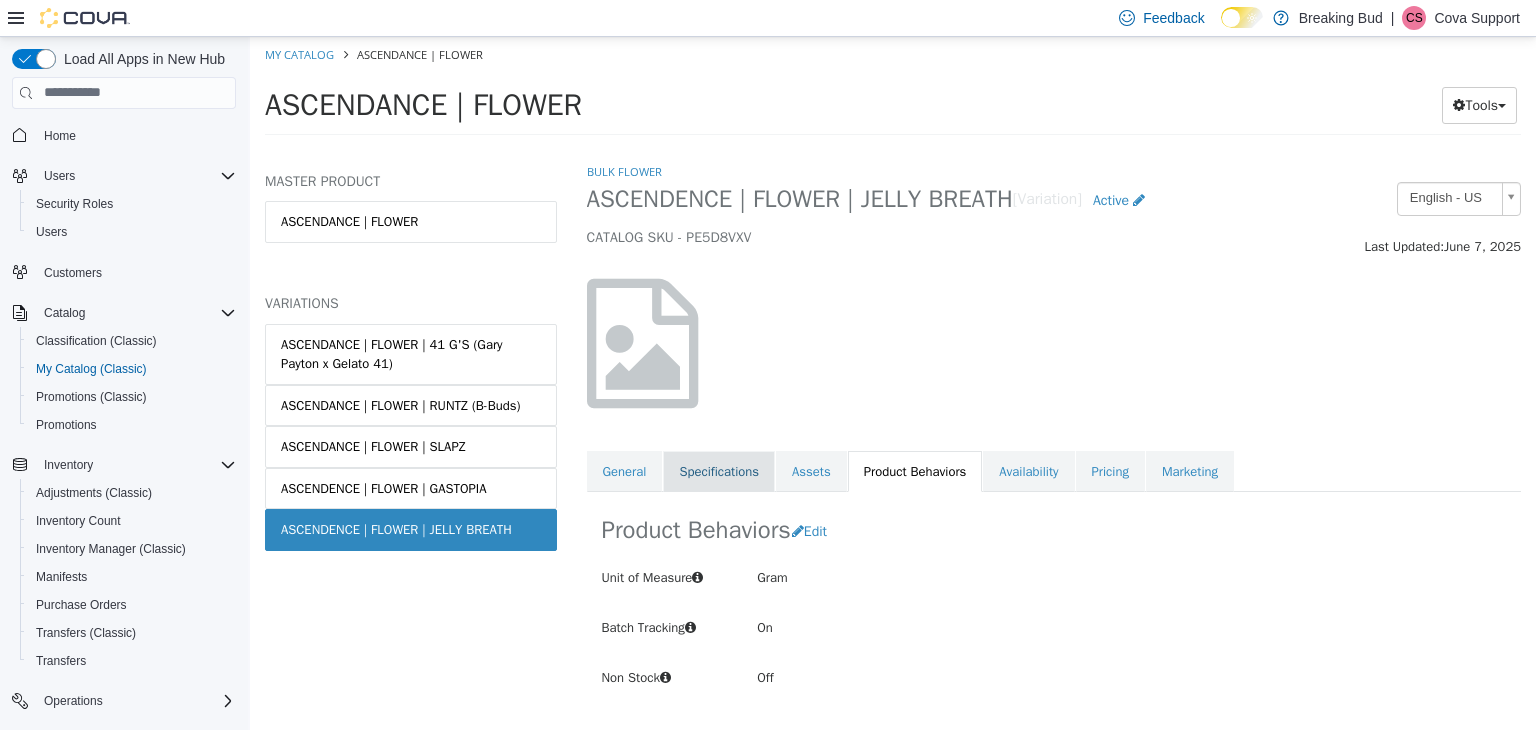 click on "Specifications" at bounding box center (719, 471) 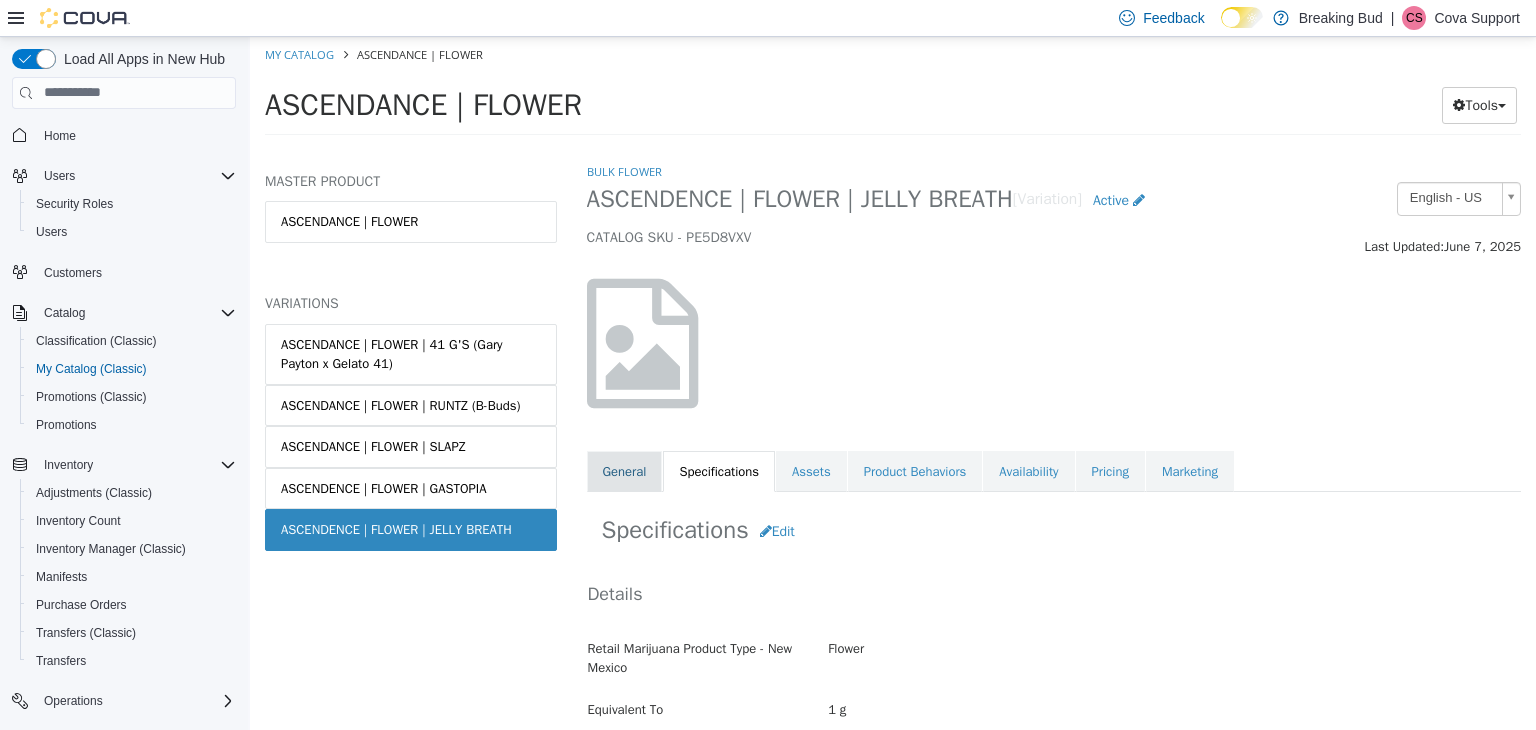 click on "General" at bounding box center [625, 471] 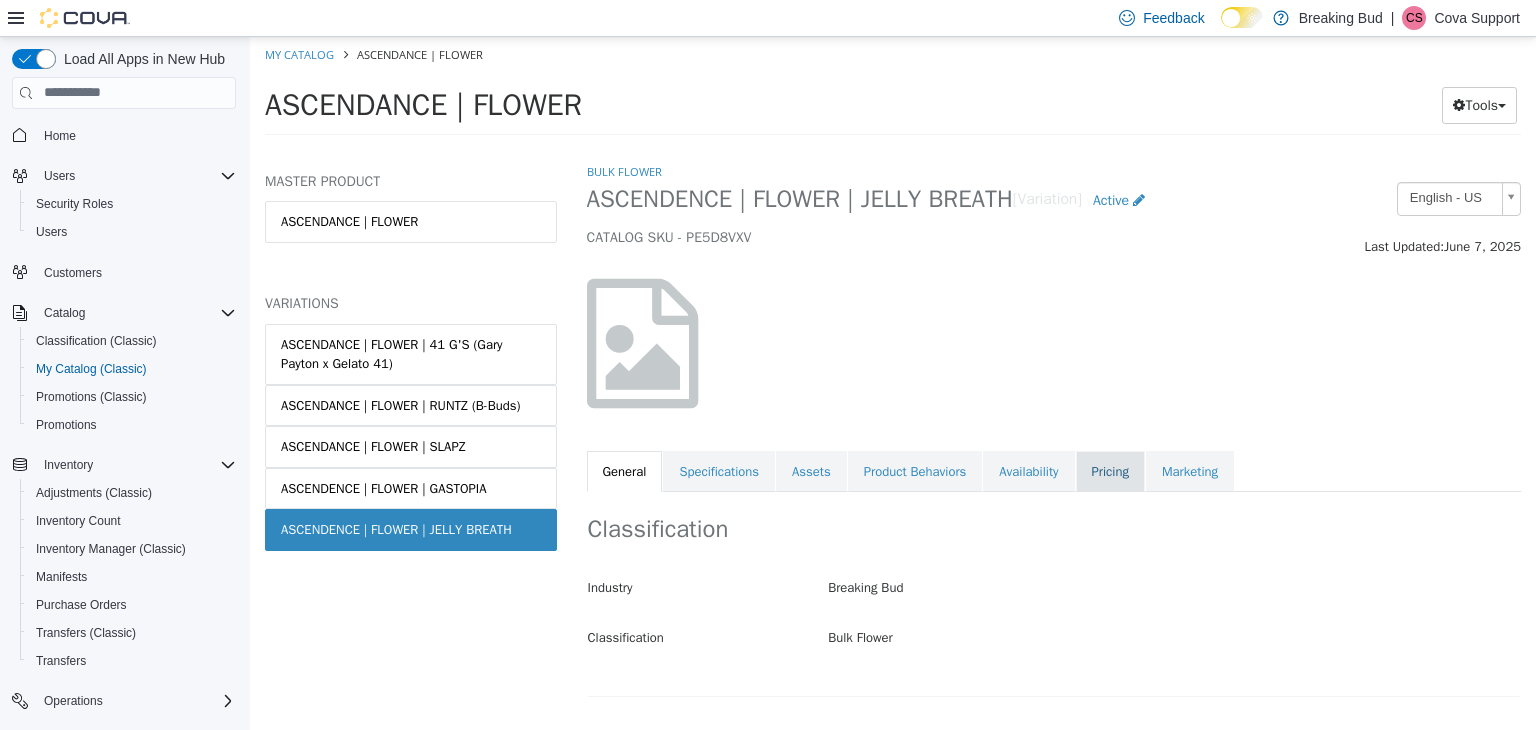 click on "Pricing" at bounding box center [1110, 471] 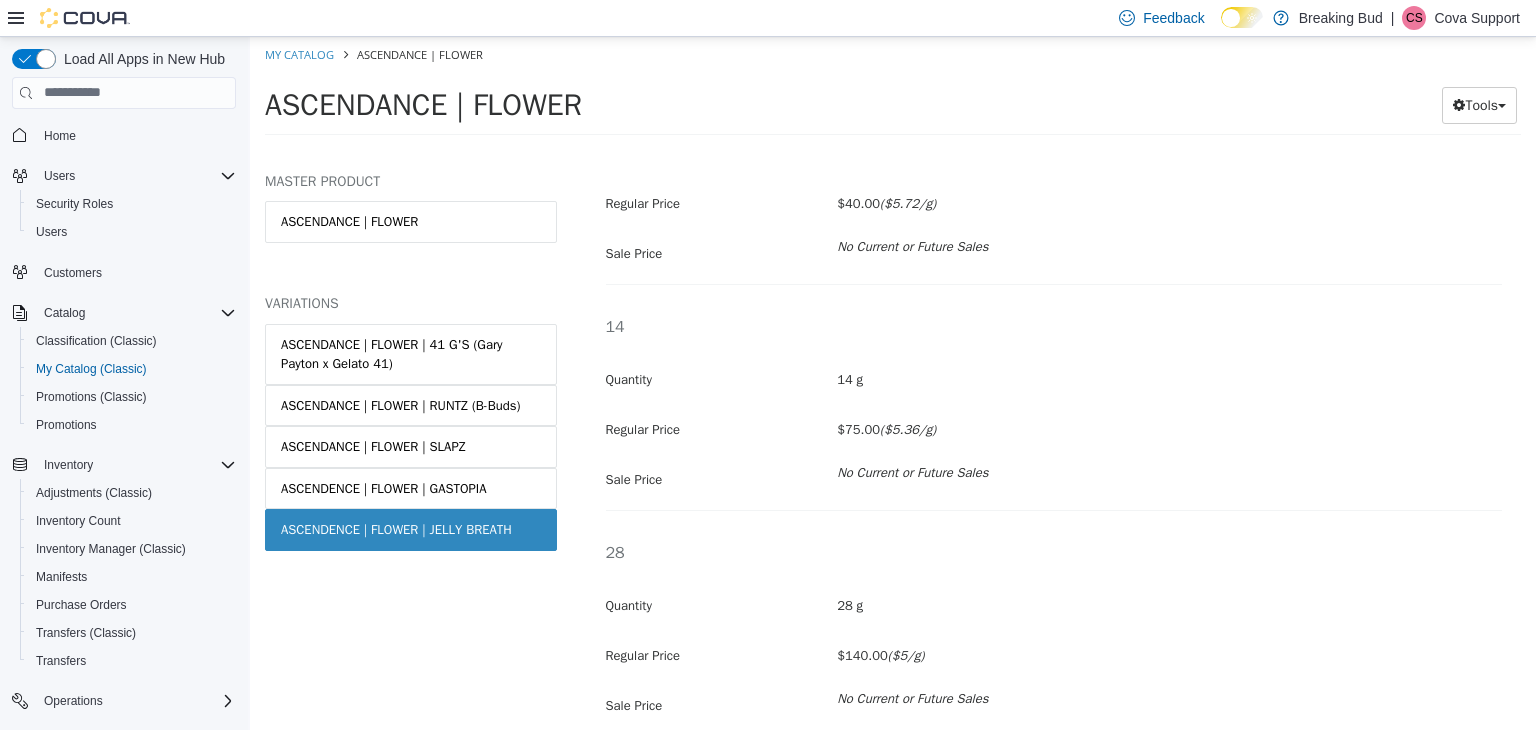 scroll, scrollTop: 1204, scrollLeft: 0, axis: vertical 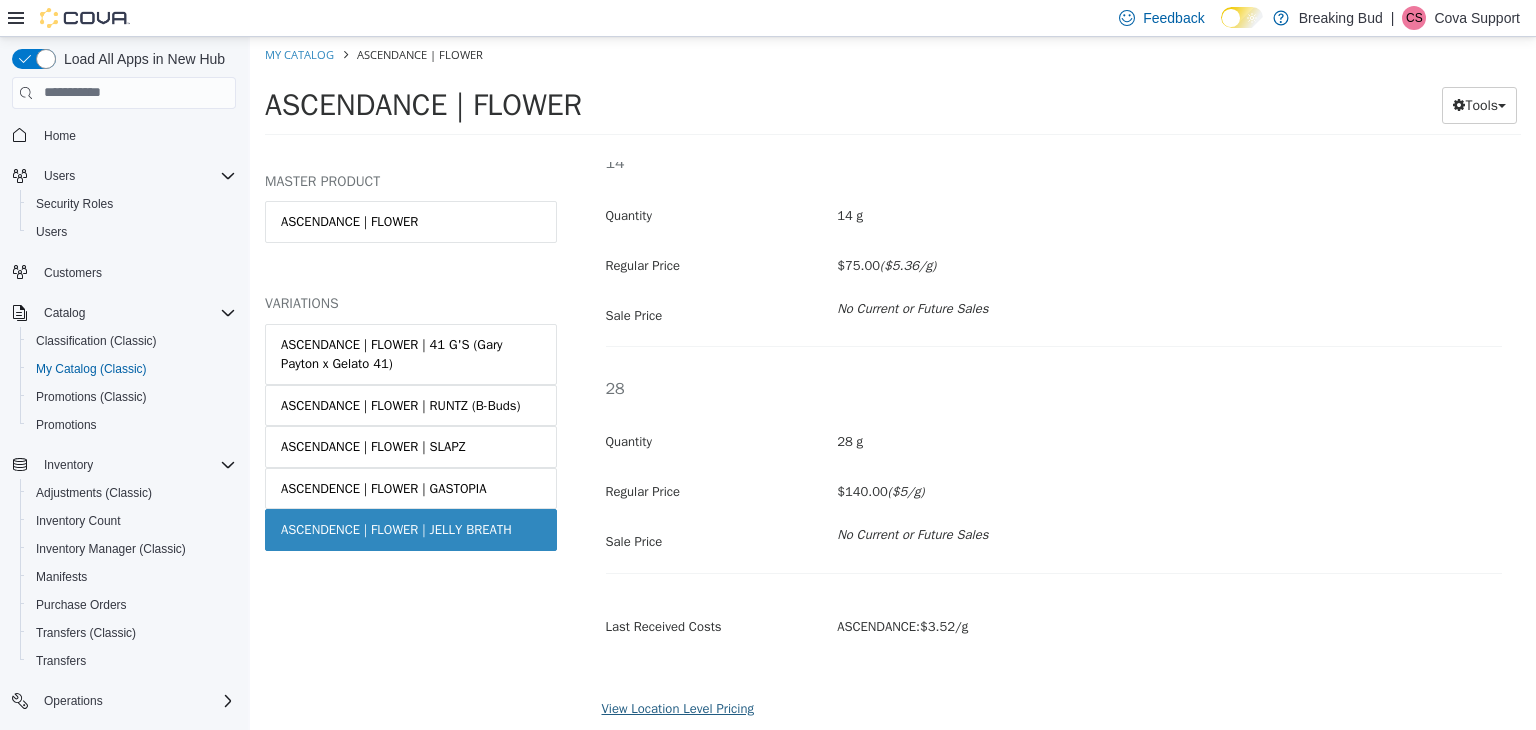 click on "View Location Level Pricing" at bounding box center [678, 707] 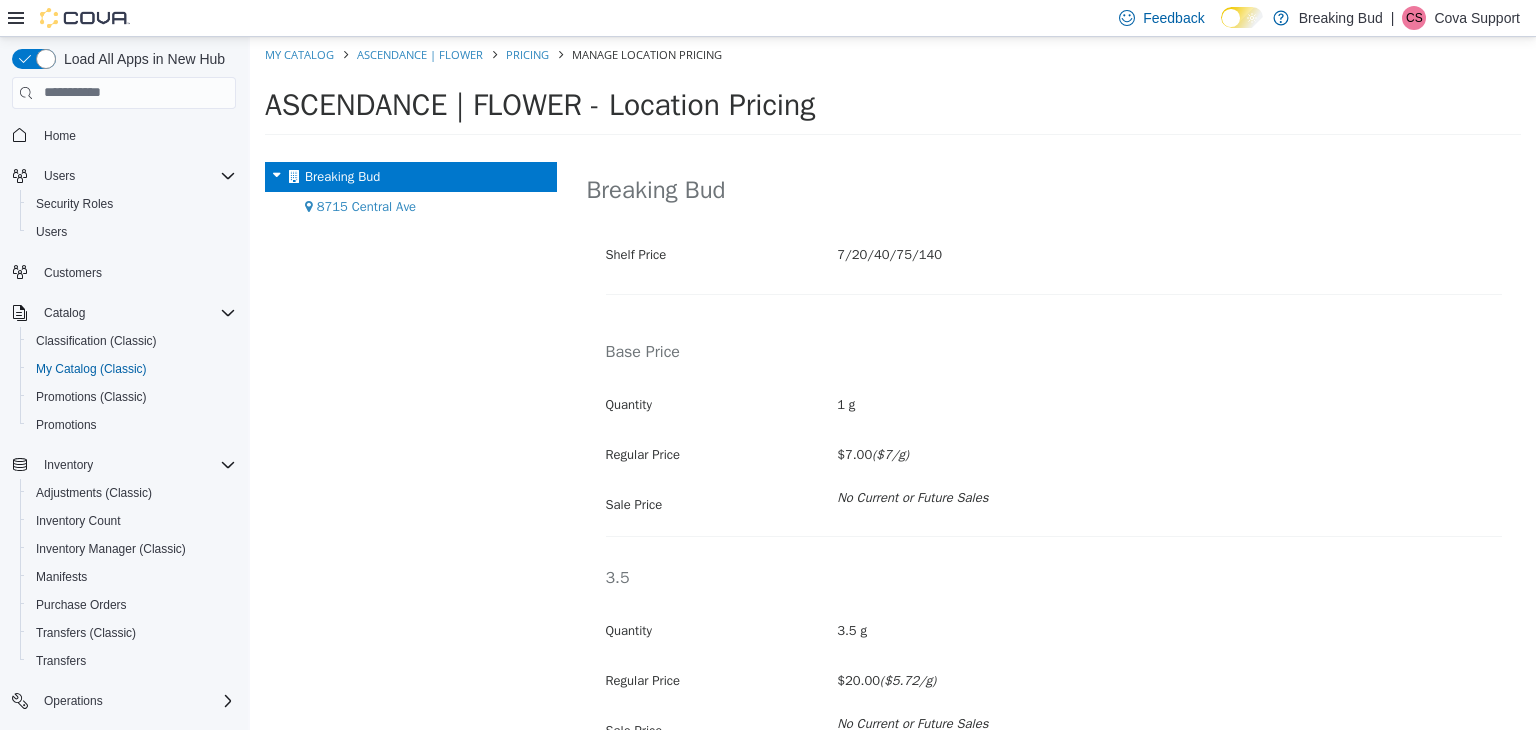click on "8715 Central Ave" at bounding box center (366, 205) 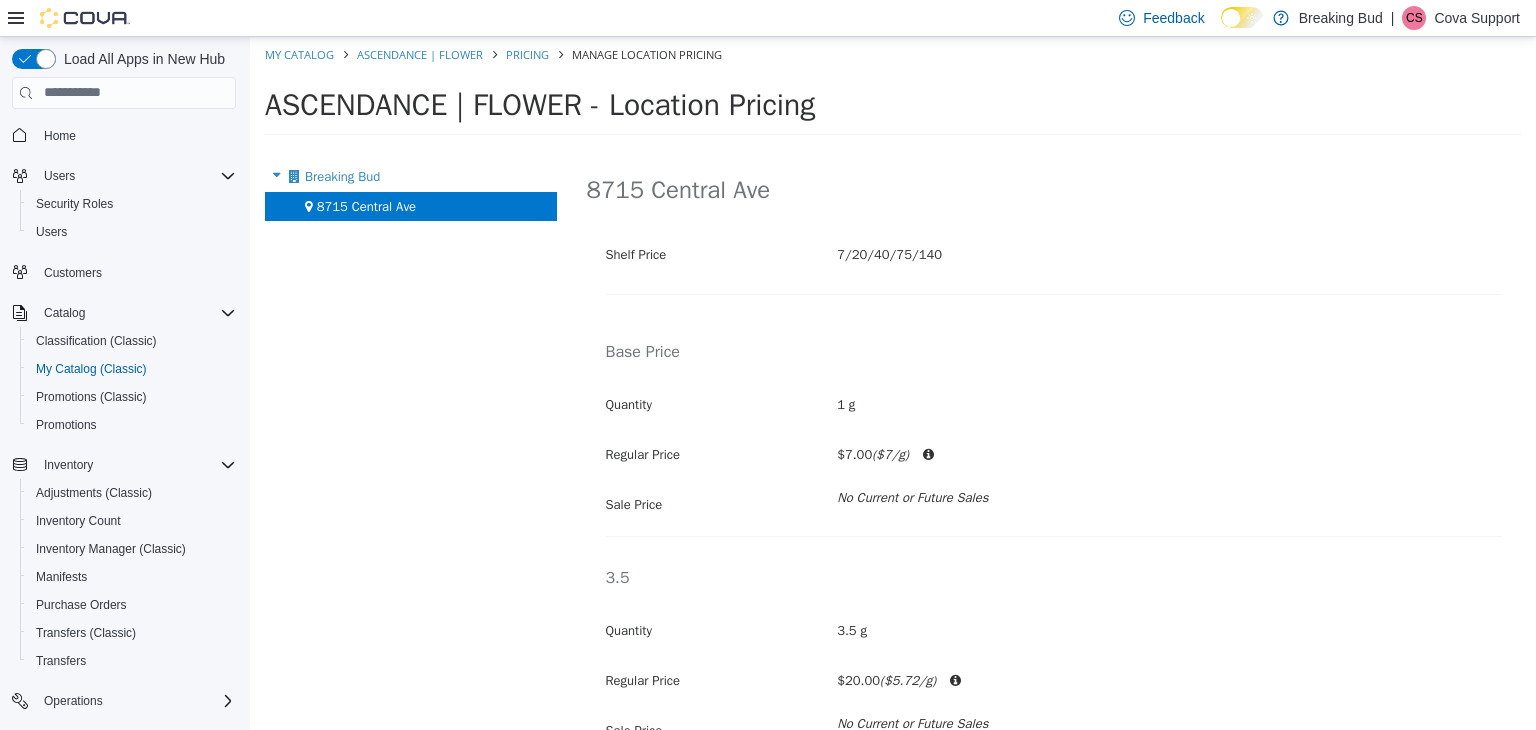drag, startPoint x: 568, startPoint y: 402, endPoint x: 596, endPoint y: 458, distance: 62.609905 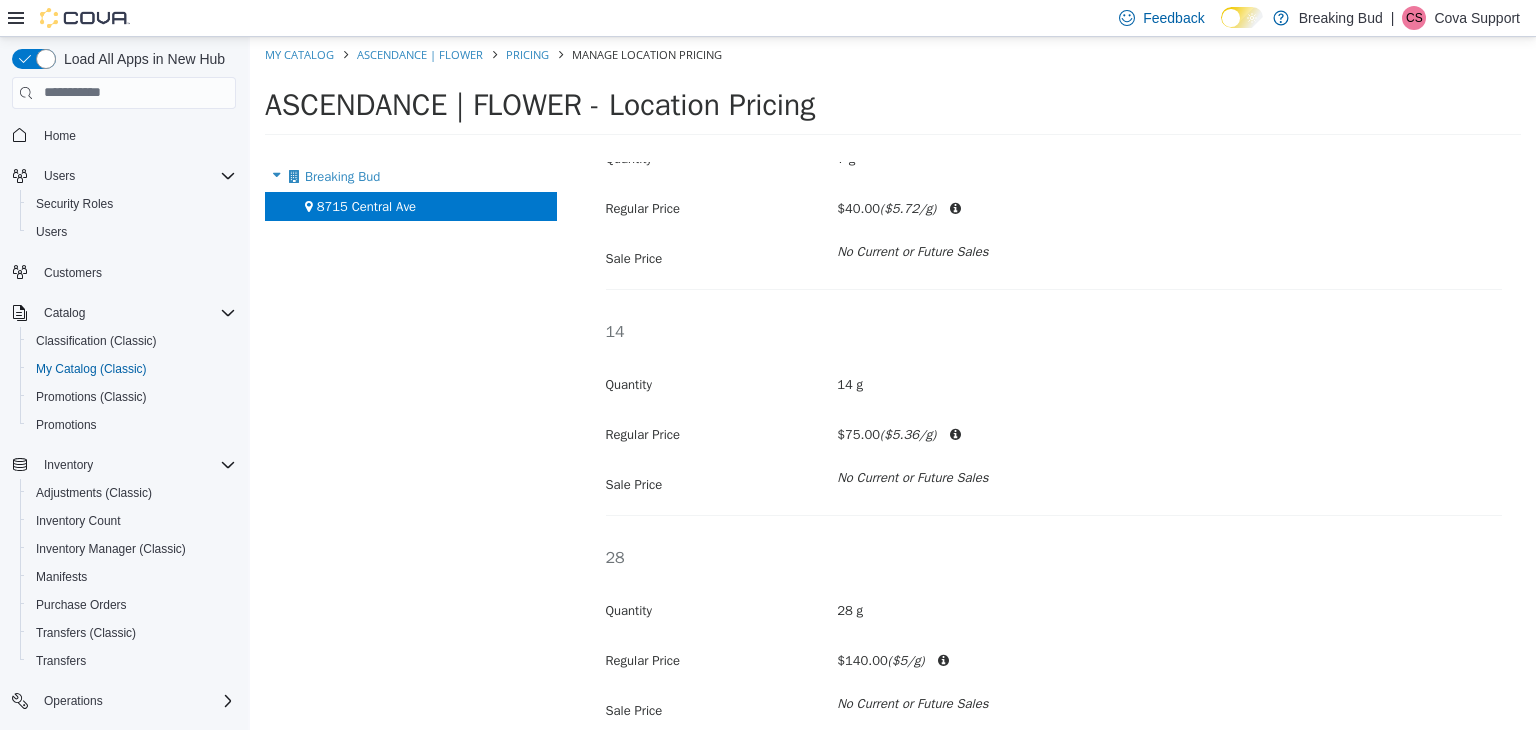 scroll, scrollTop: 785, scrollLeft: 0, axis: vertical 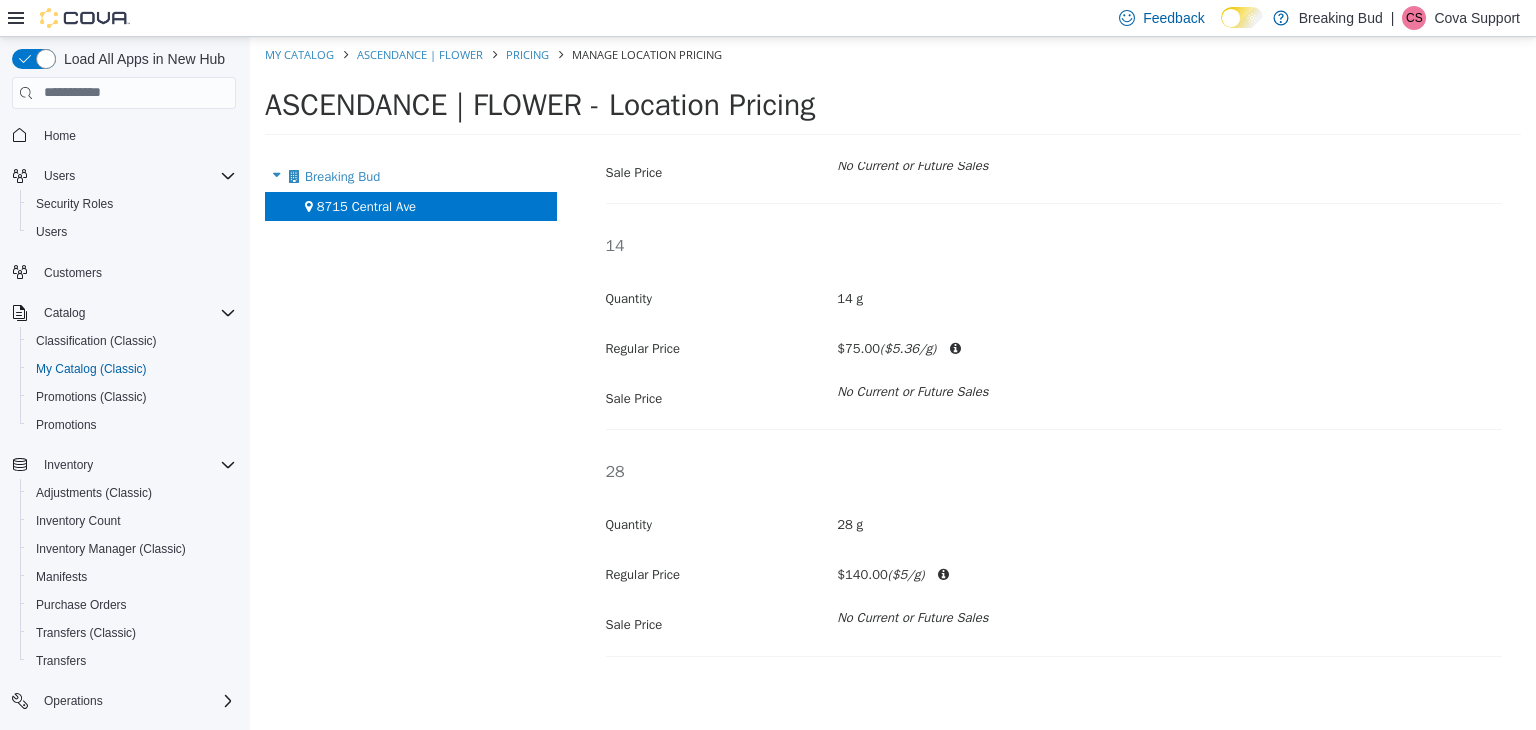 drag, startPoint x: 826, startPoint y: 389, endPoint x: 832, endPoint y: 506, distance: 117.15375 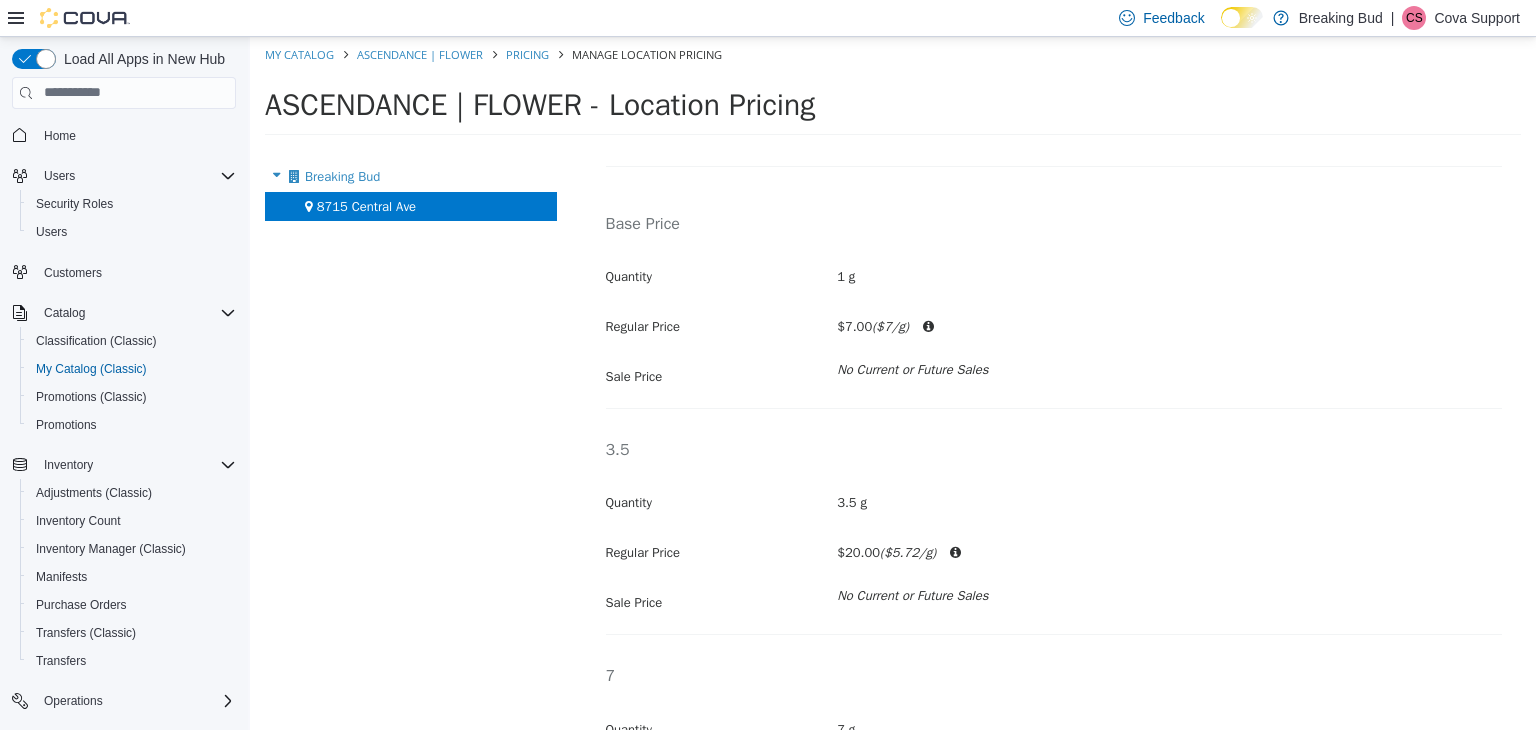 scroll, scrollTop: 0, scrollLeft: 0, axis: both 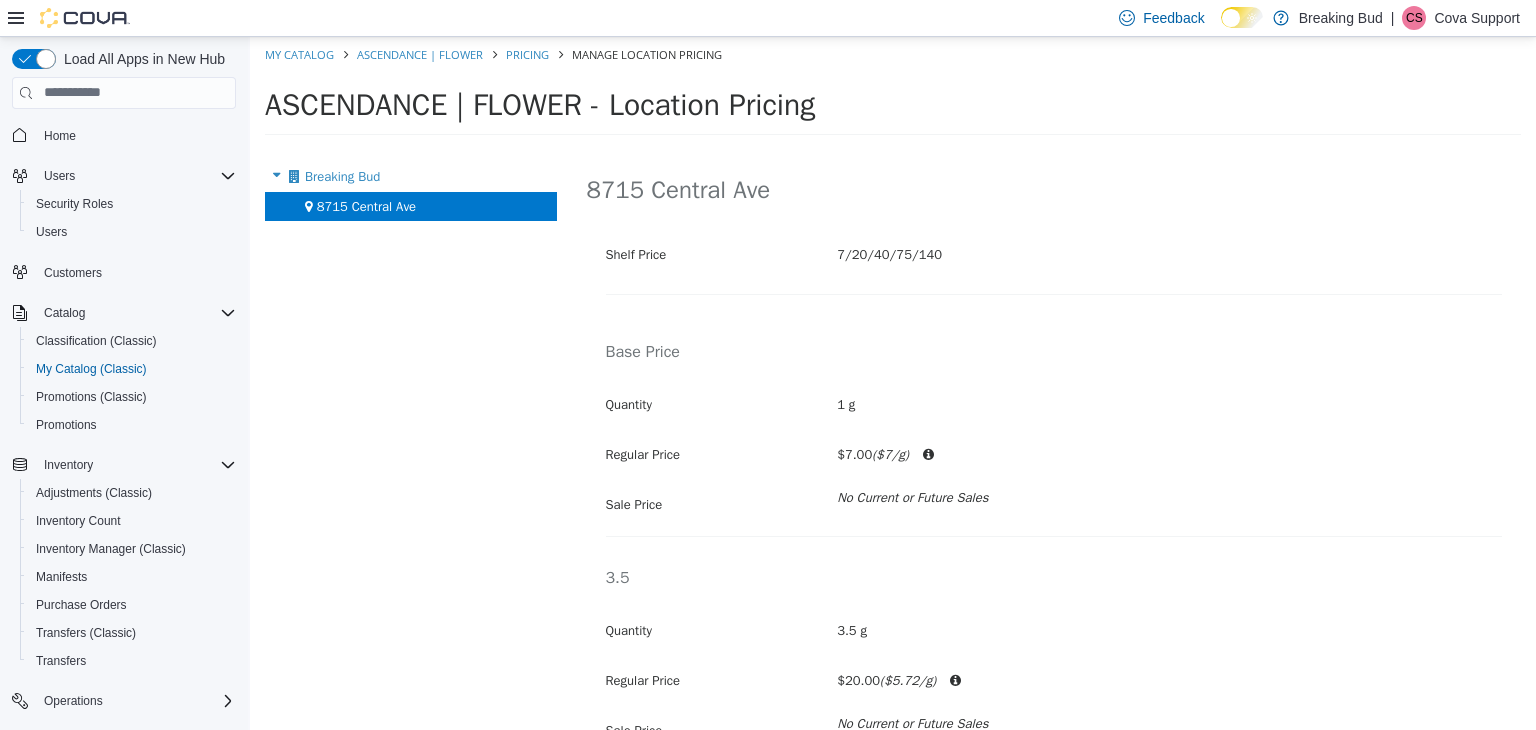 drag, startPoint x: 840, startPoint y: 380, endPoint x: 784, endPoint y: 264, distance: 128.80994 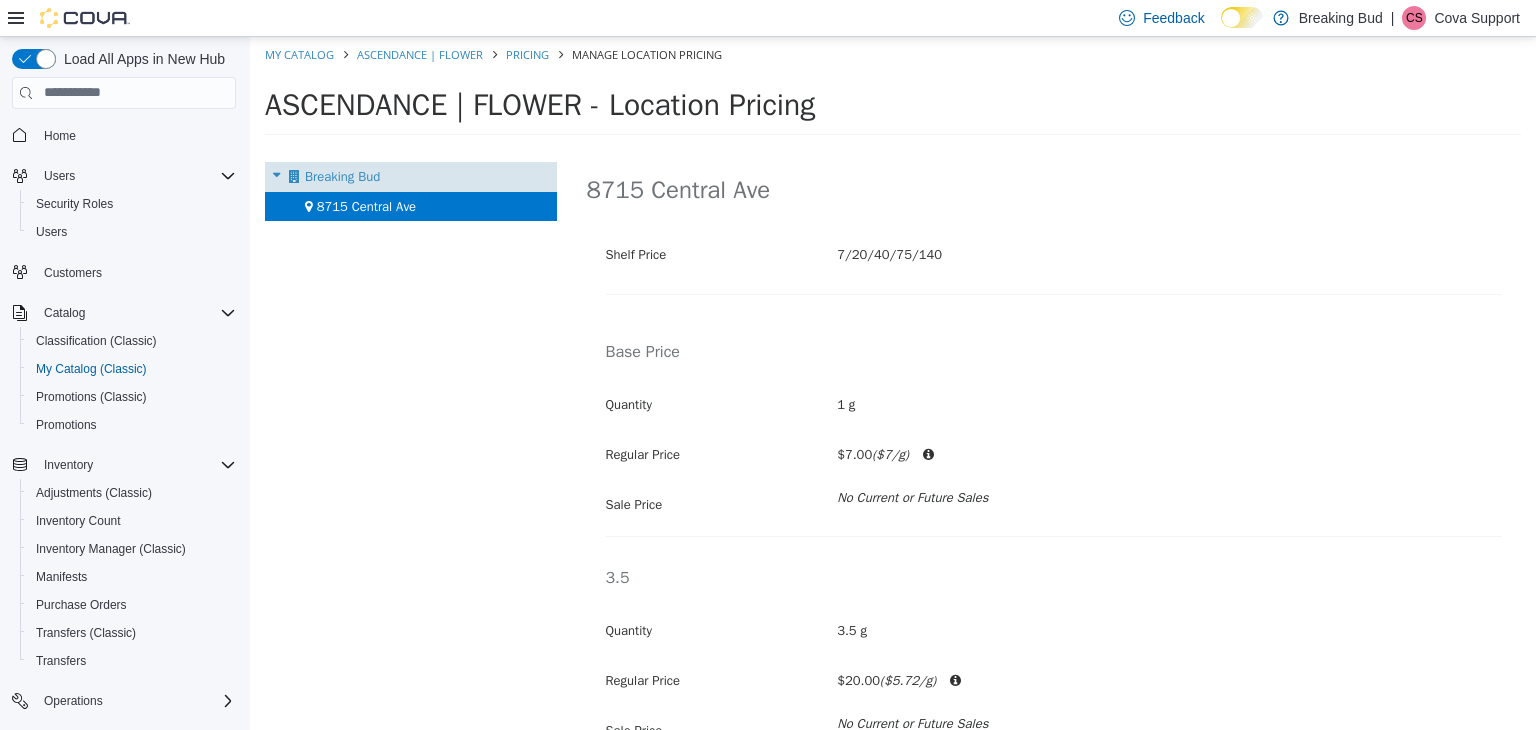 click on "Breaking Bud" at bounding box center (342, 175) 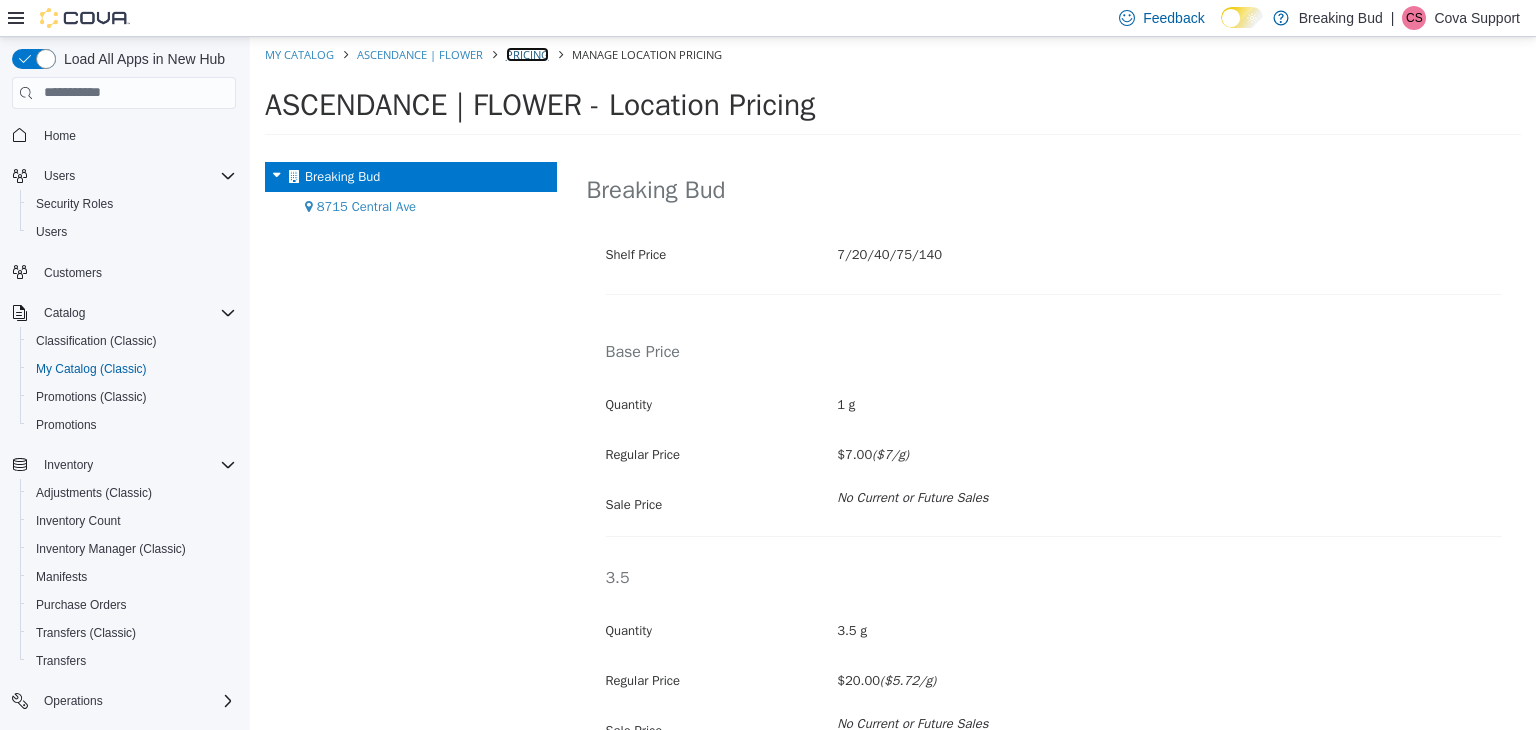 click on "Pricing" at bounding box center [527, 53] 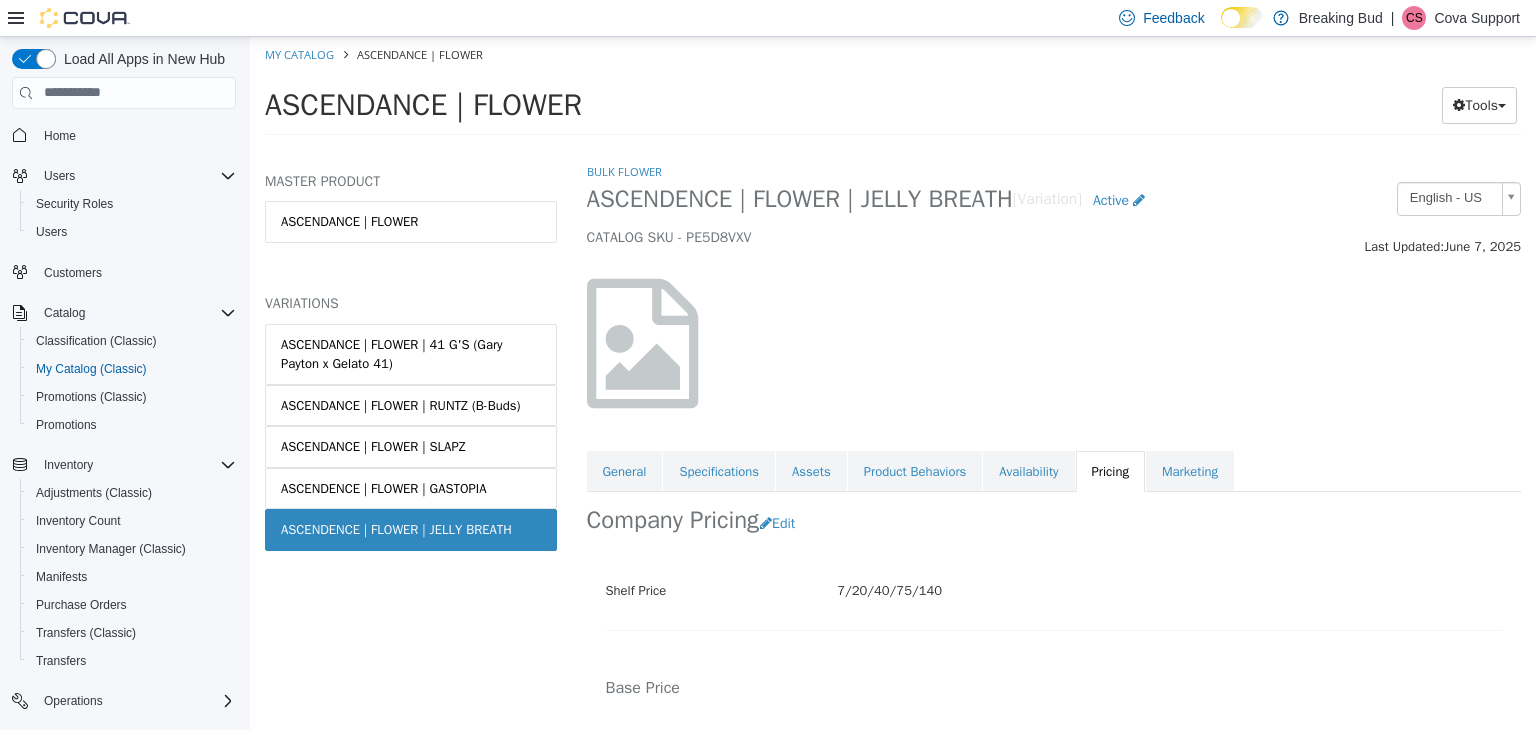 click on "CATALOG SKU - PE5D8VXV" at bounding box center (933, 237) 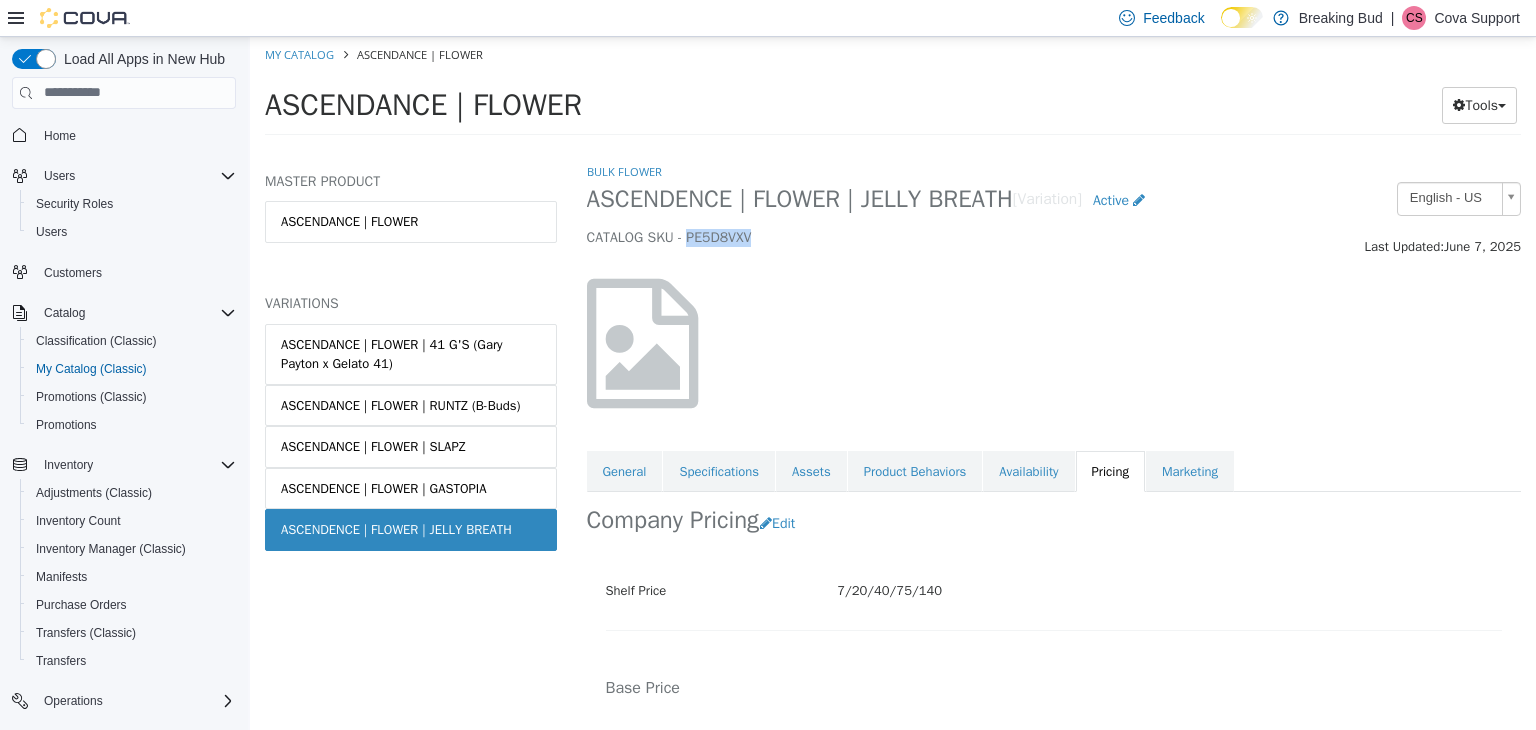 click on "CATALOG SKU - PE5D8VXV" at bounding box center (933, 237) 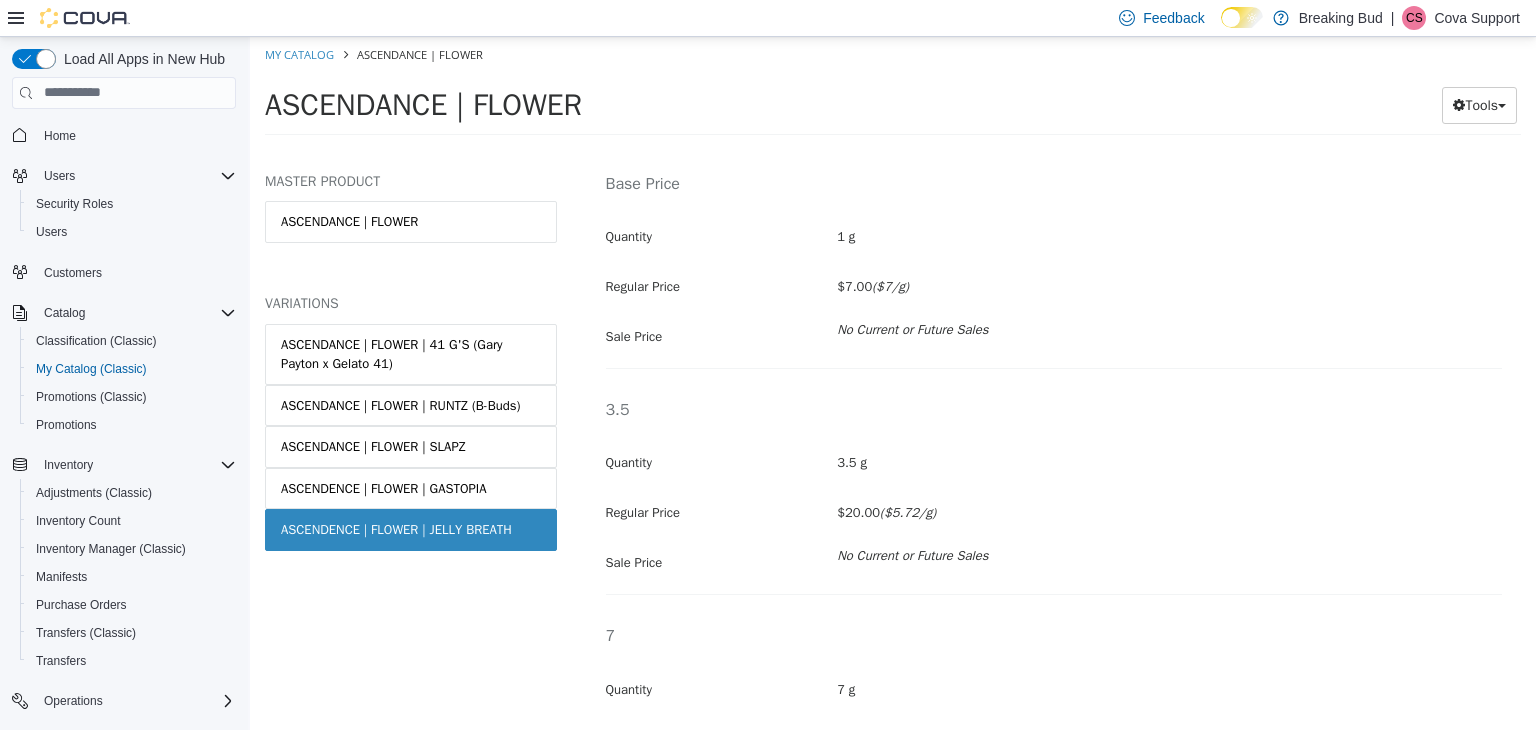 scroll, scrollTop: 600, scrollLeft: 0, axis: vertical 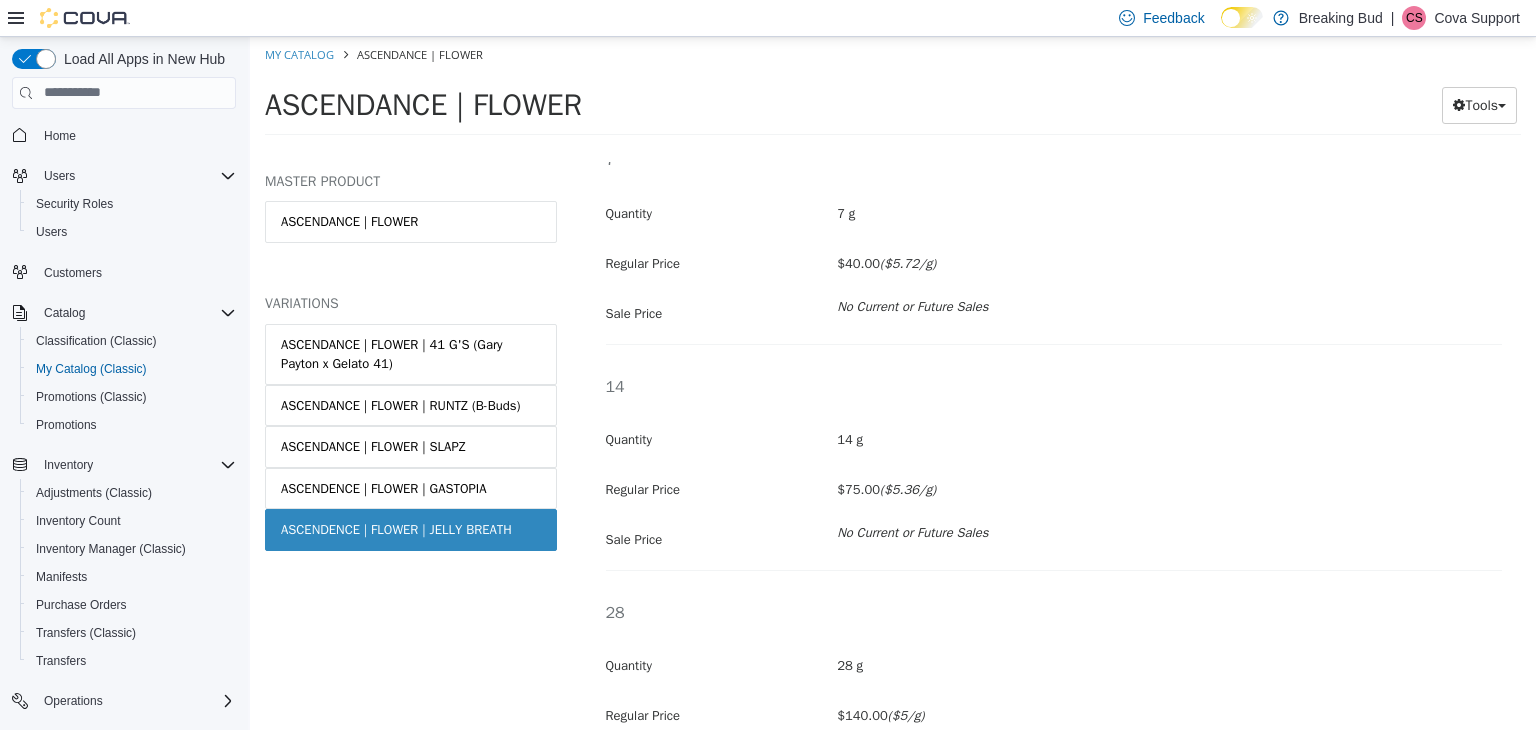 drag, startPoint x: 1132, startPoint y: 333, endPoint x: 1094, endPoint y: 430, distance: 104.177734 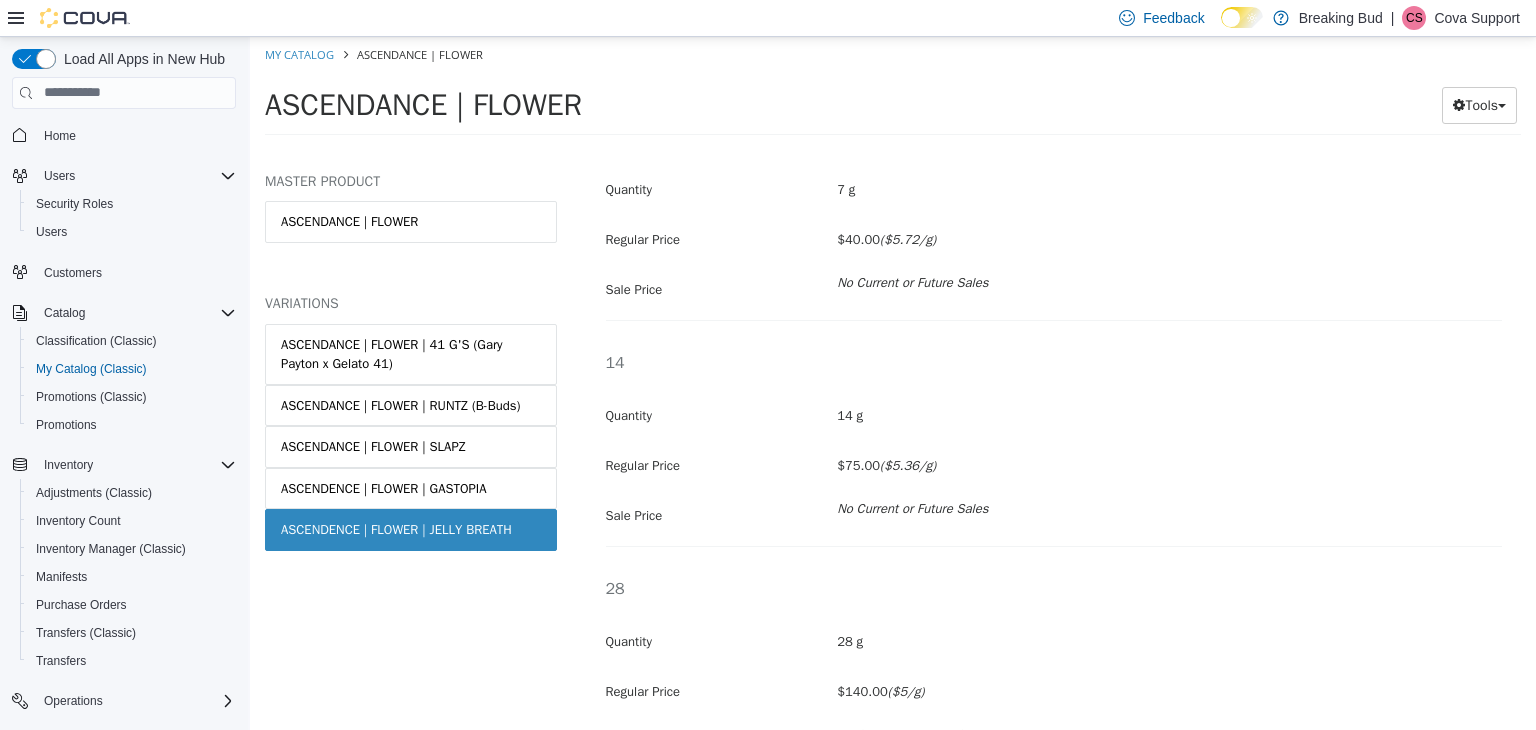 drag, startPoint x: 1072, startPoint y: 387, endPoint x: 1073, endPoint y: 438, distance: 51.009804 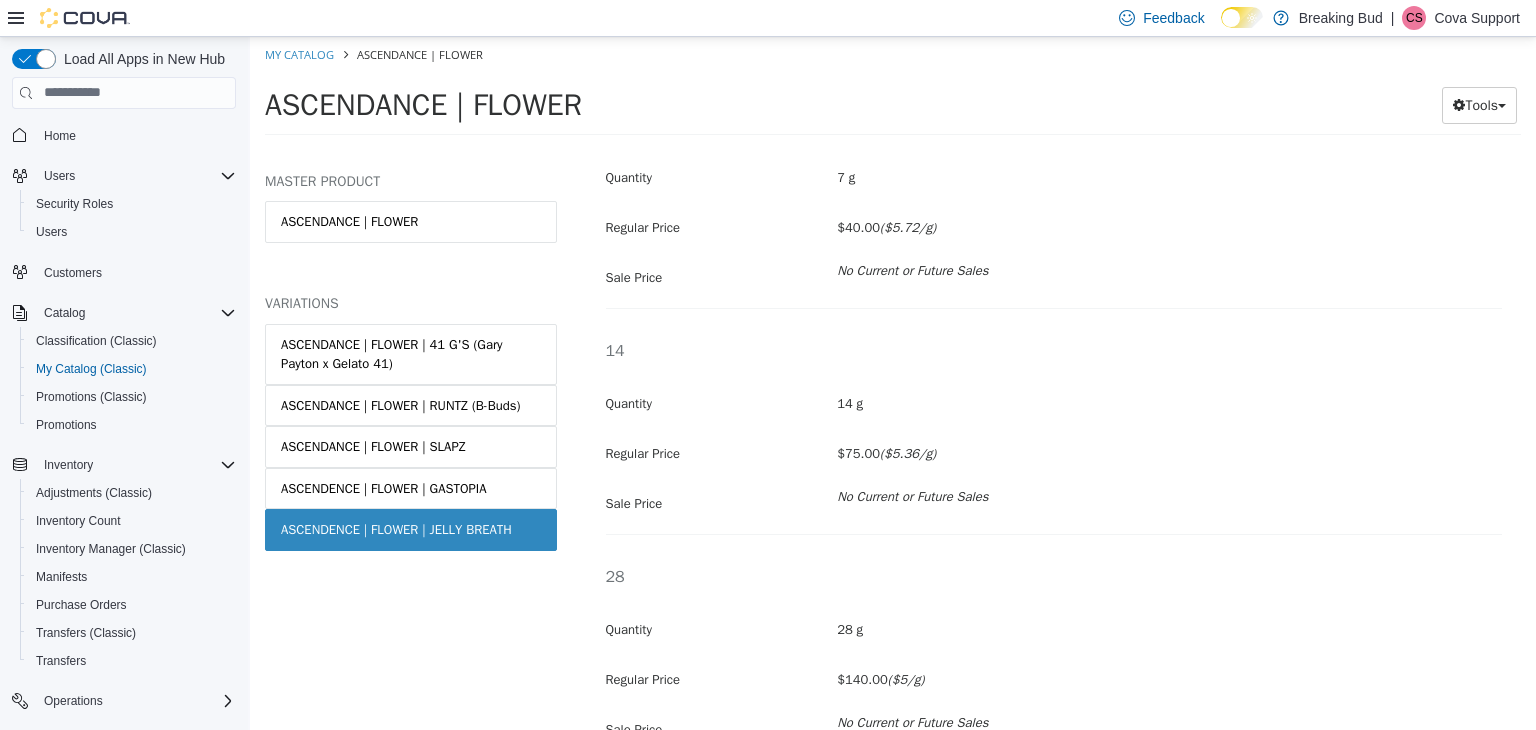 drag, startPoint x: 1446, startPoint y: 9, endPoint x: 1456, endPoint y: 31, distance: 24.166092 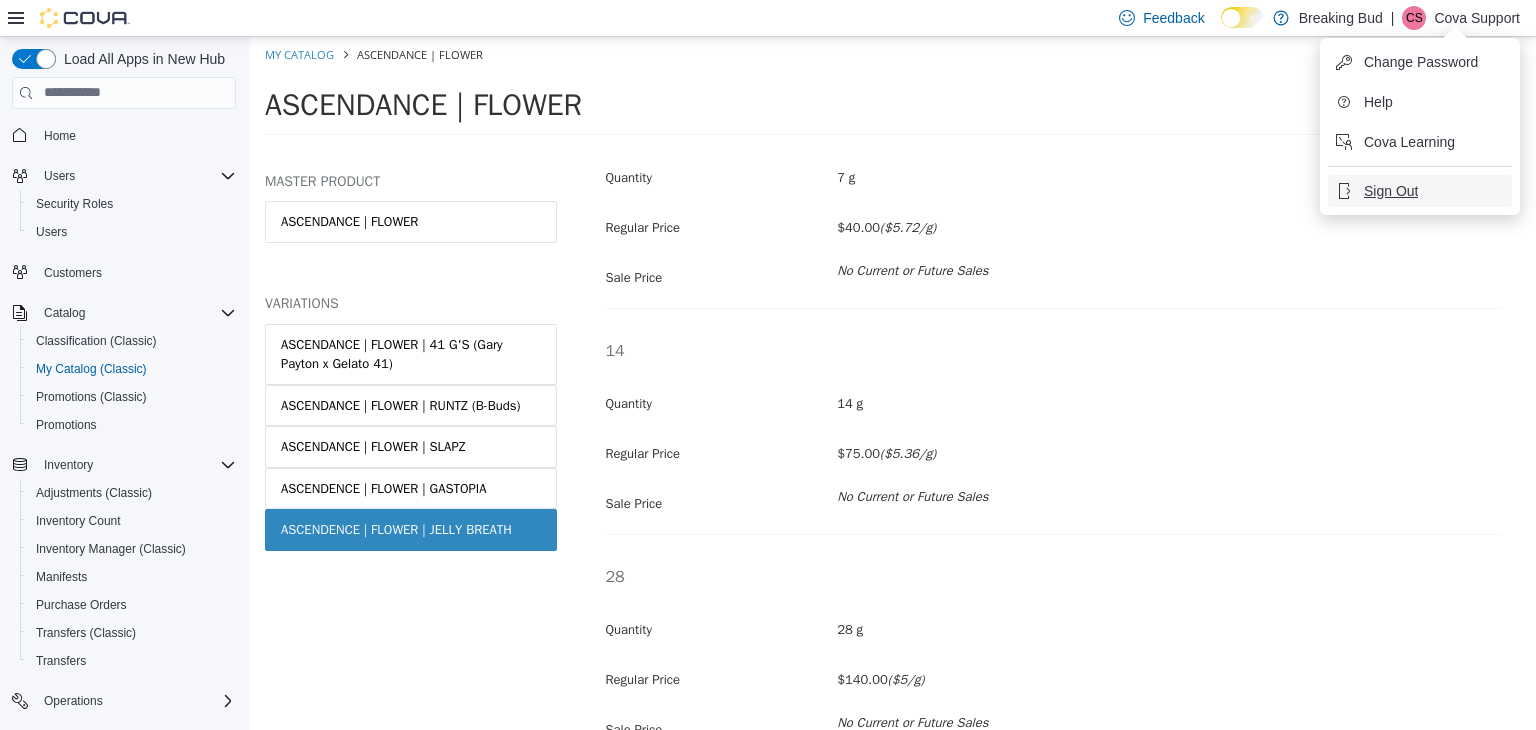 click on "Sign Out" at bounding box center (1391, 191) 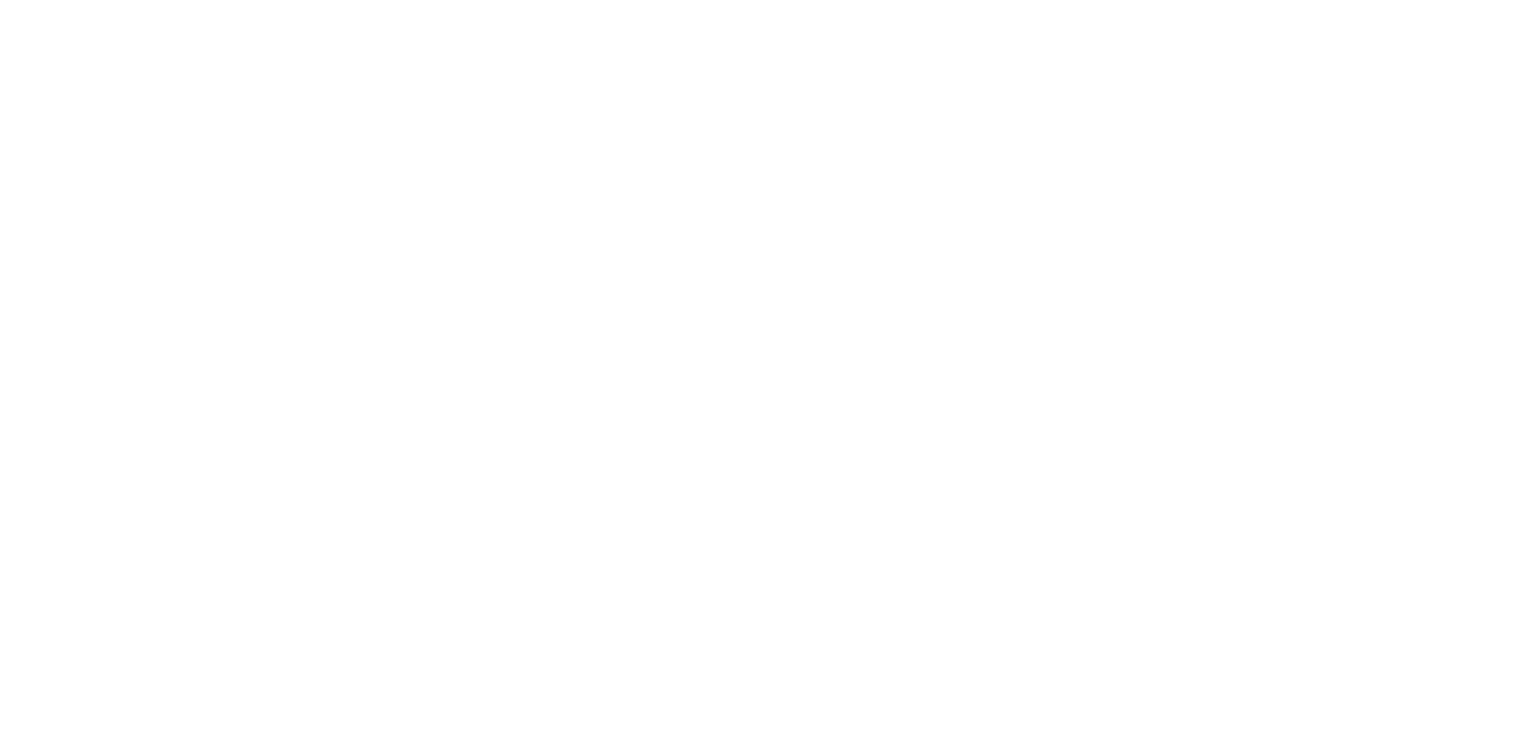 scroll, scrollTop: 0, scrollLeft: 0, axis: both 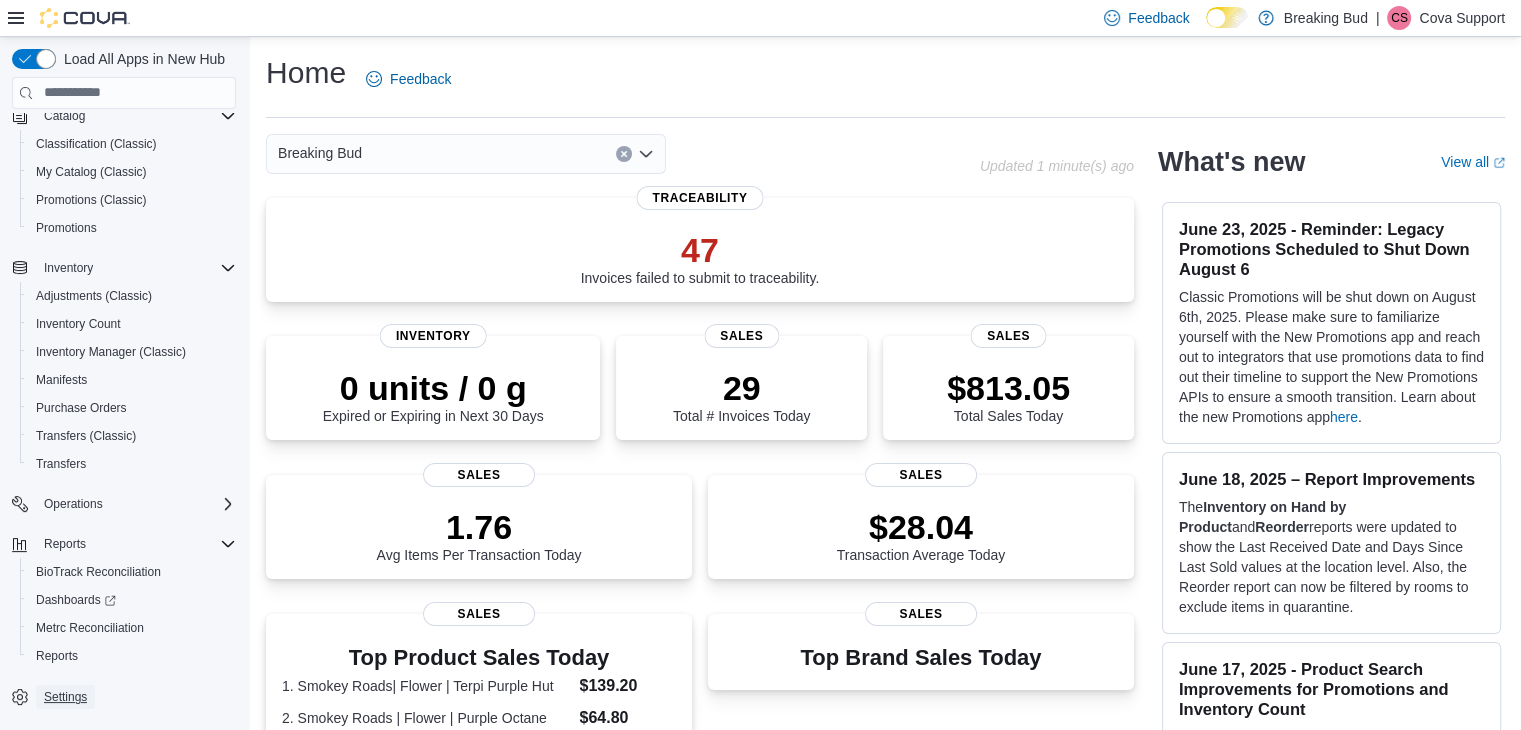 click on "Settings" at bounding box center (65, 697) 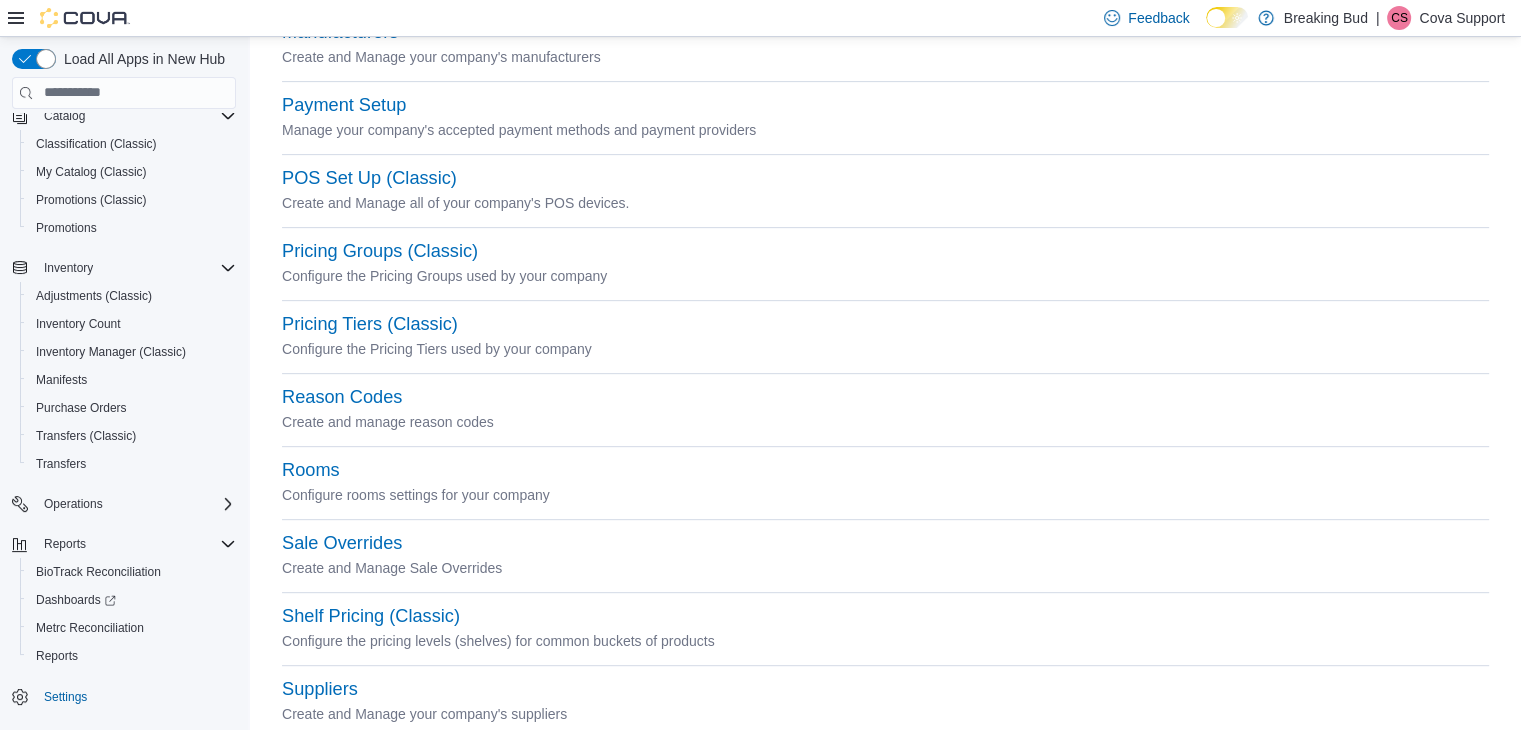 scroll, scrollTop: 900, scrollLeft: 0, axis: vertical 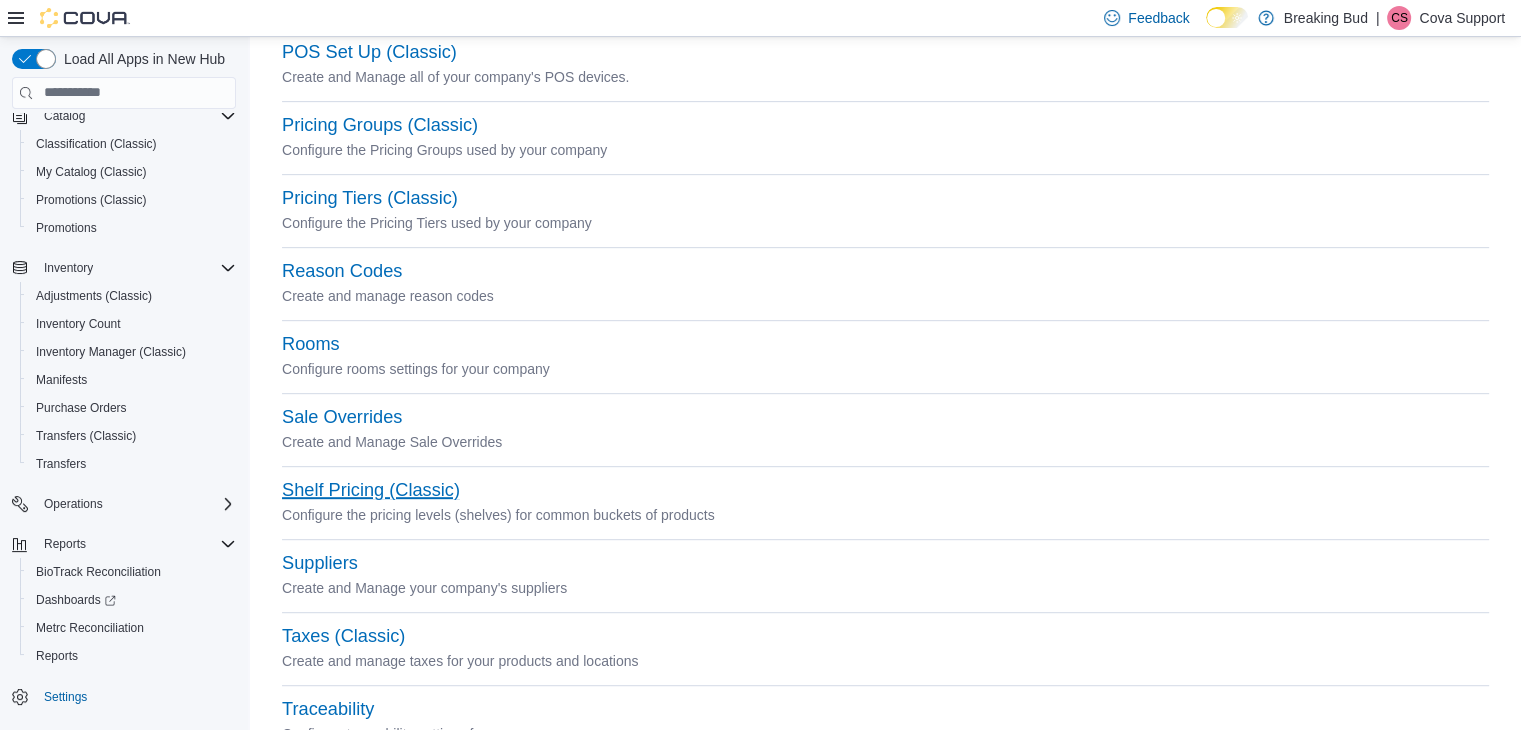click on "Shelf Pricing (Classic)" at bounding box center (371, 490) 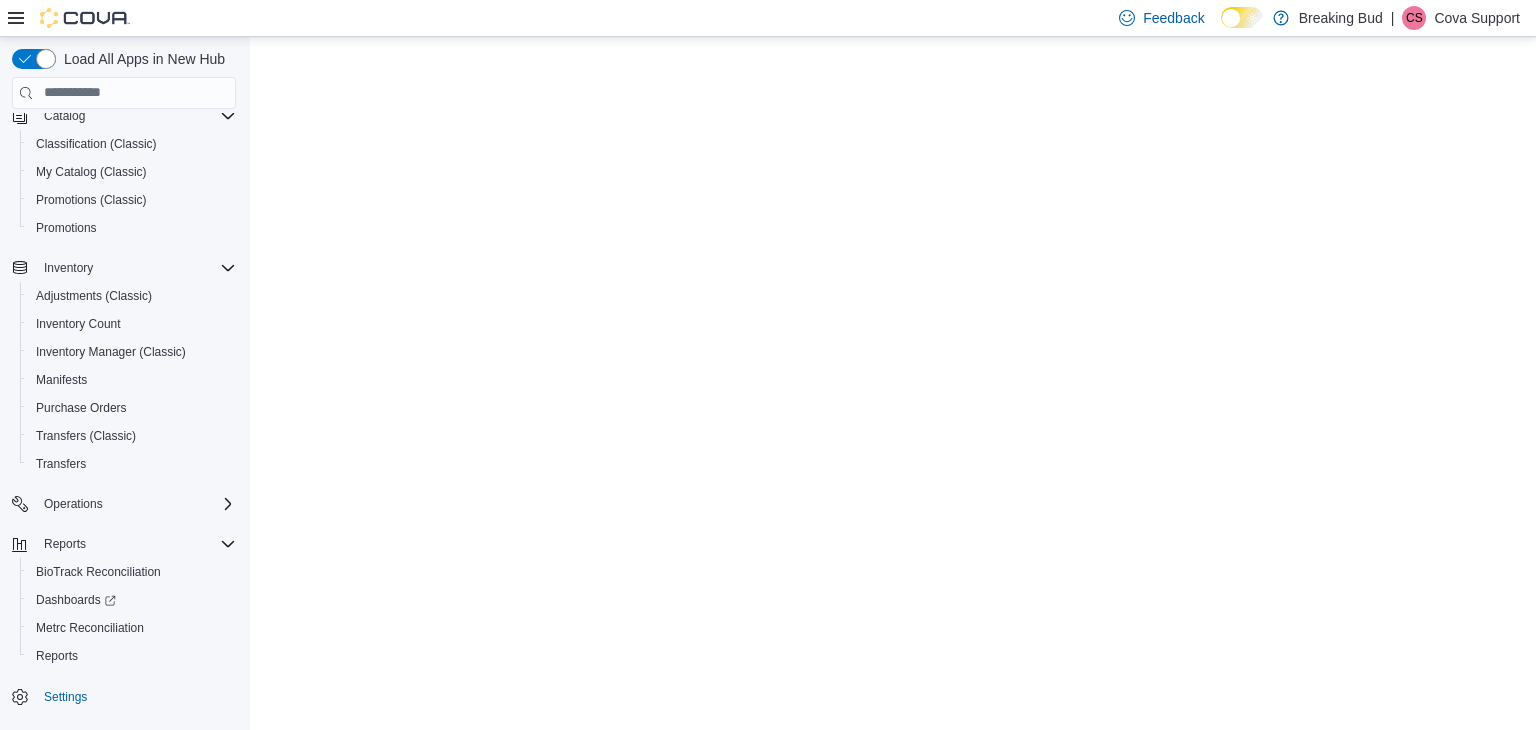 scroll, scrollTop: 0, scrollLeft: 0, axis: both 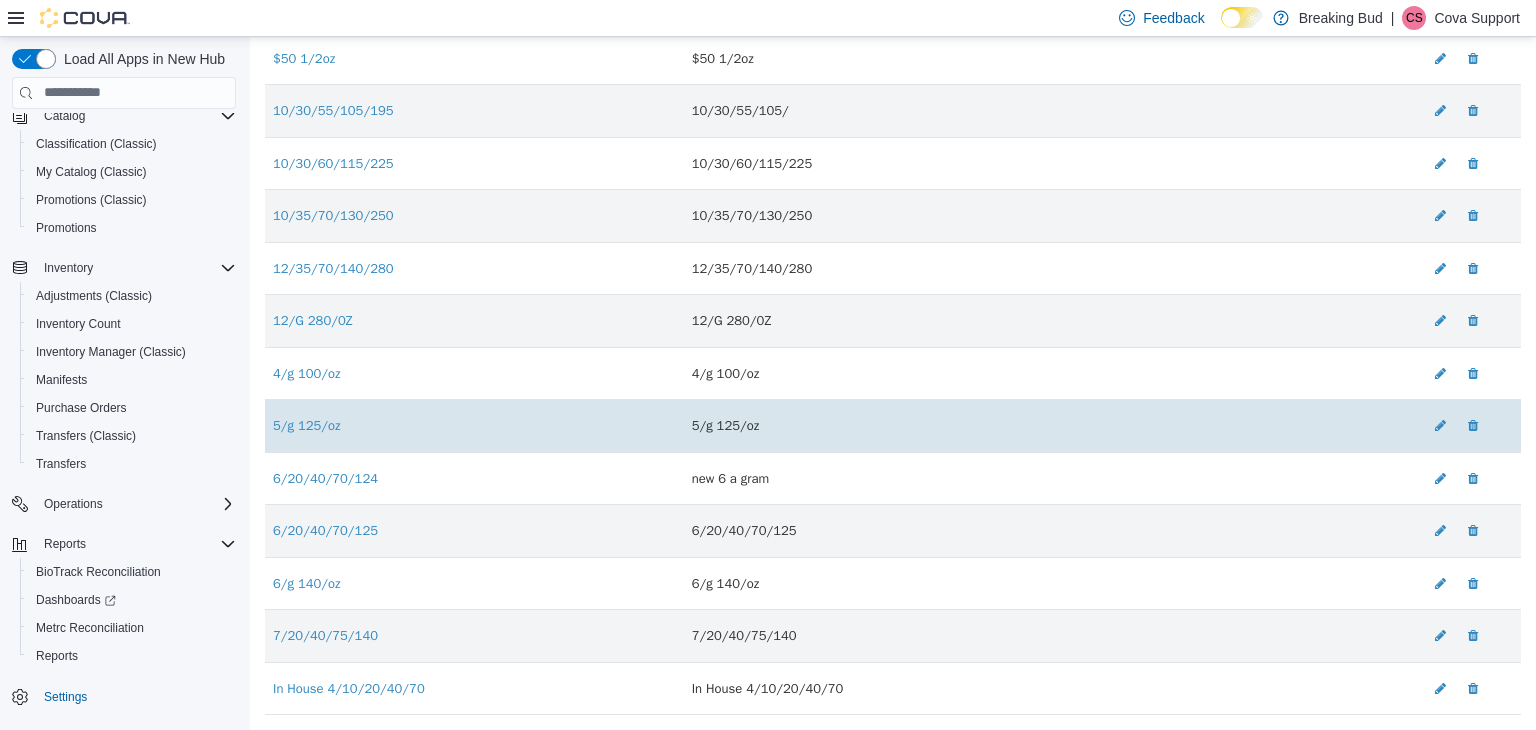 drag, startPoint x: 522, startPoint y: 370, endPoint x: 500, endPoint y: 442, distance: 75.28612 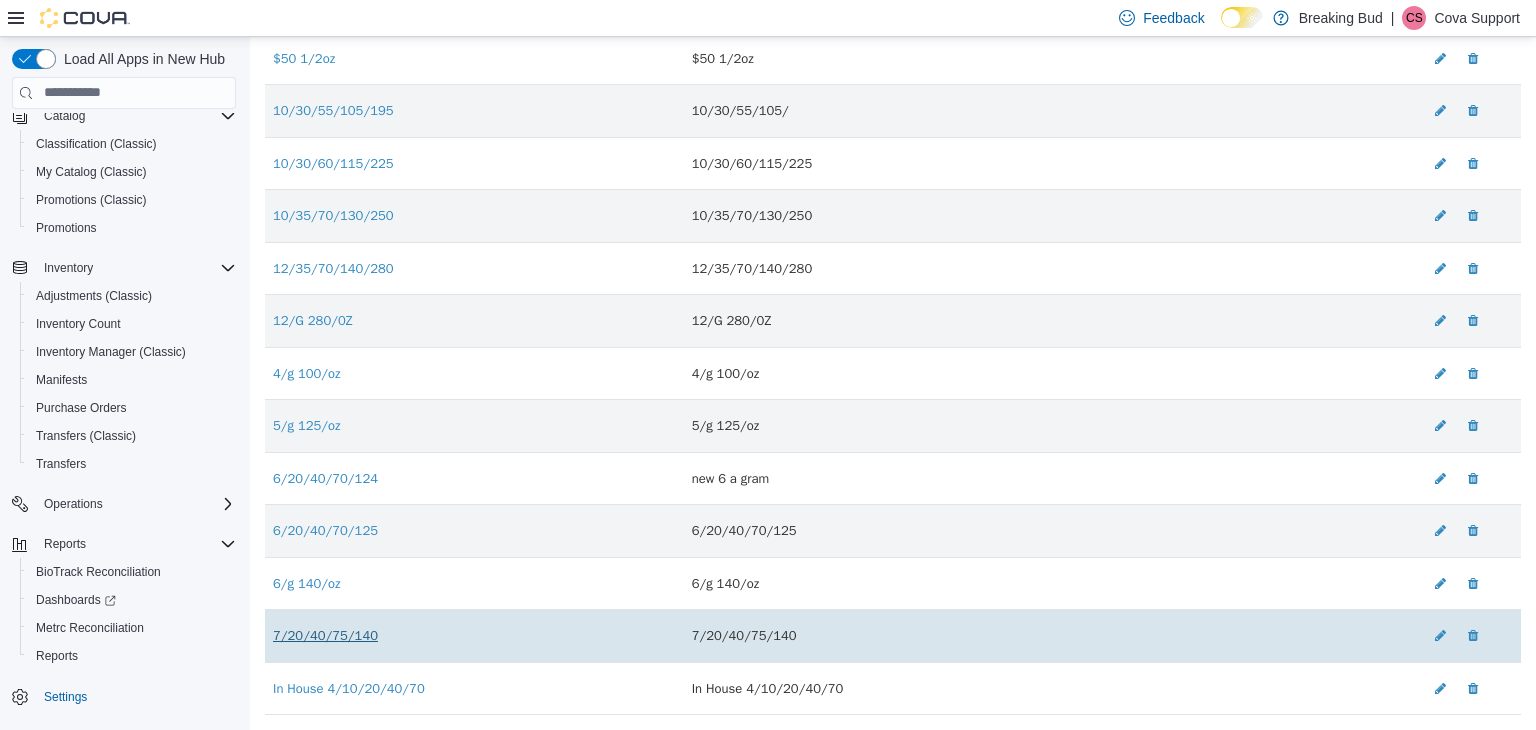 click on "7/20/40/75/140" at bounding box center [325, 634] 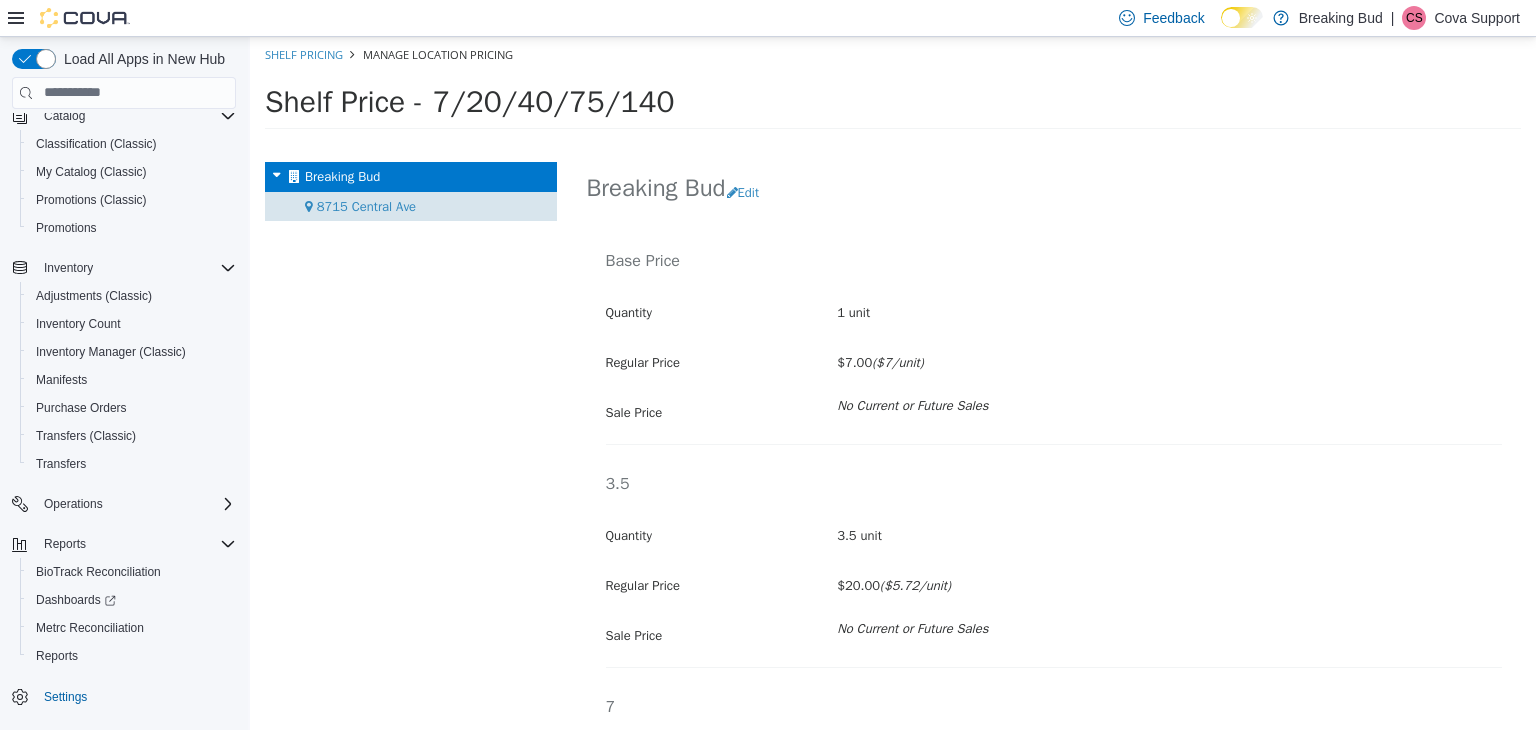 click on "8715 Central Ave" at bounding box center [366, 205] 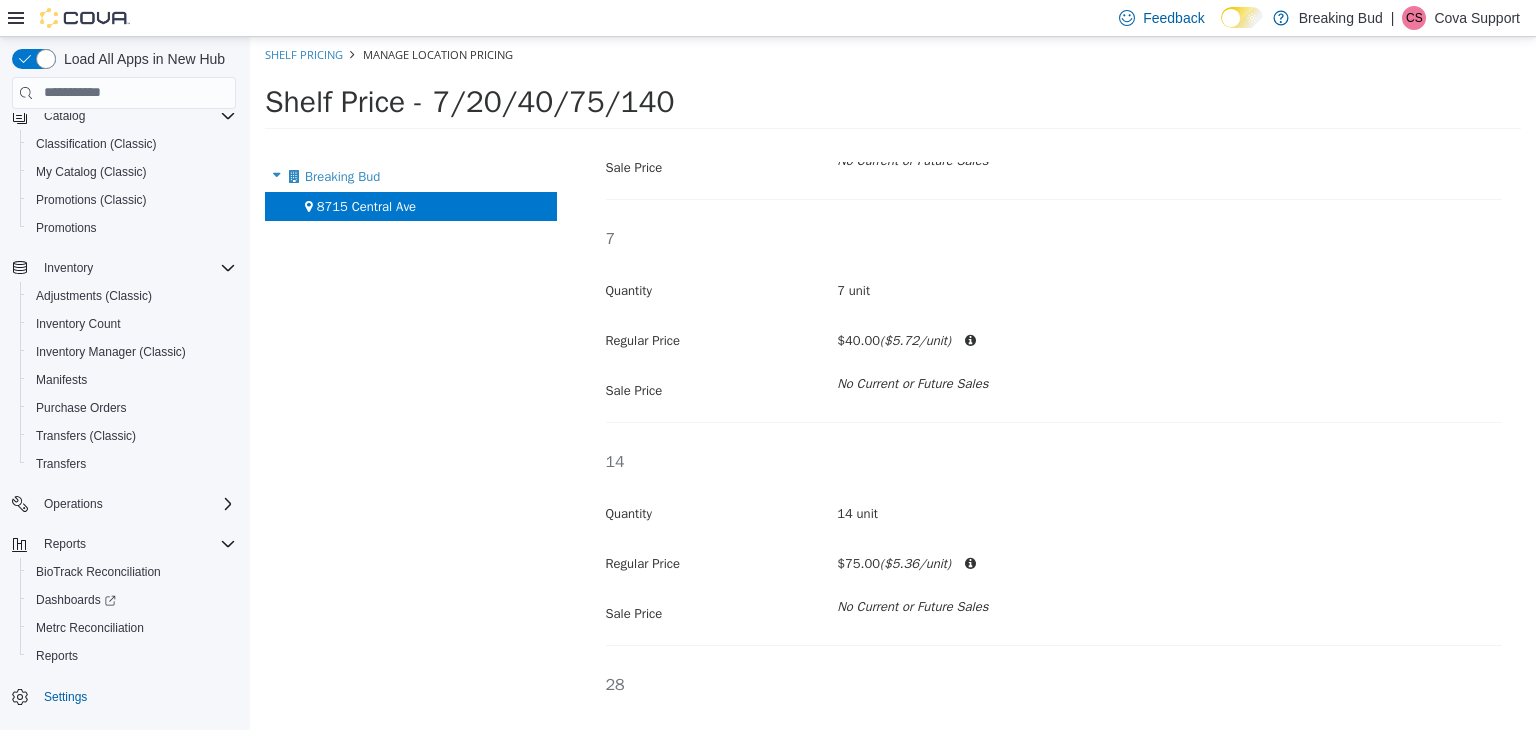 drag, startPoint x: 1020, startPoint y: 268, endPoint x: 1000, endPoint y: 382, distance: 115.74109 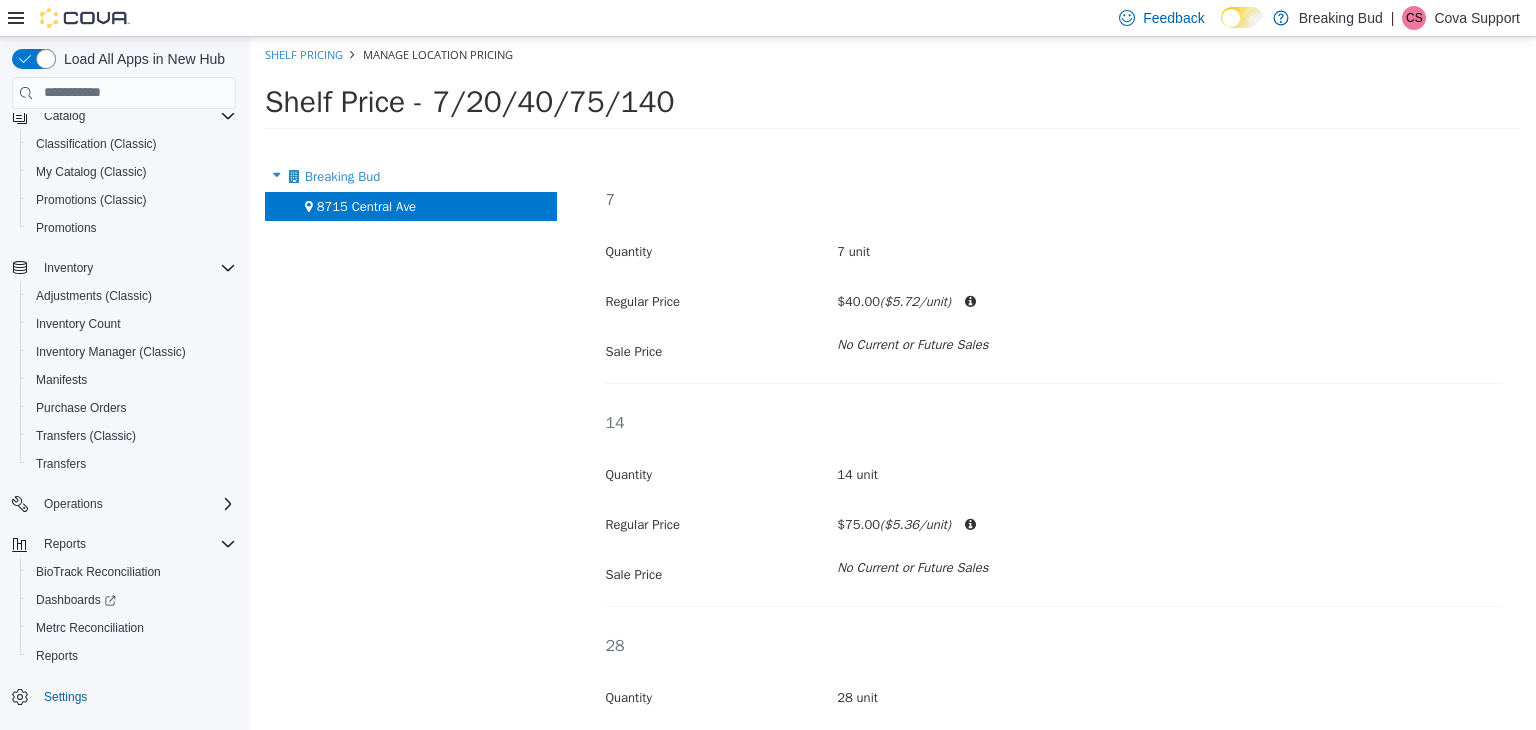 drag, startPoint x: 971, startPoint y: 229, endPoint x: 914, endPoint y: 158, distance: 91.04944 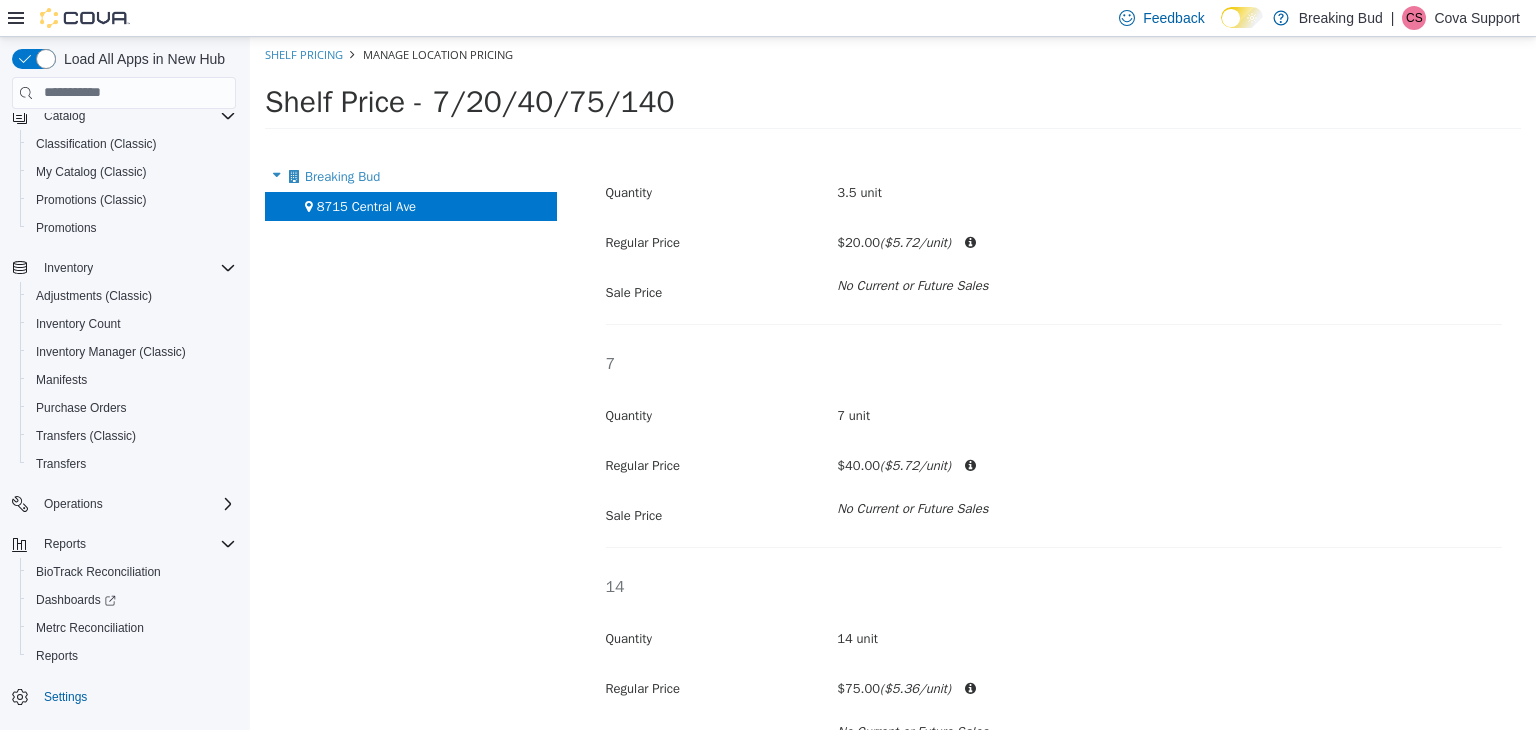 click on "Breaking Bud" at bounding box center [411, 176] 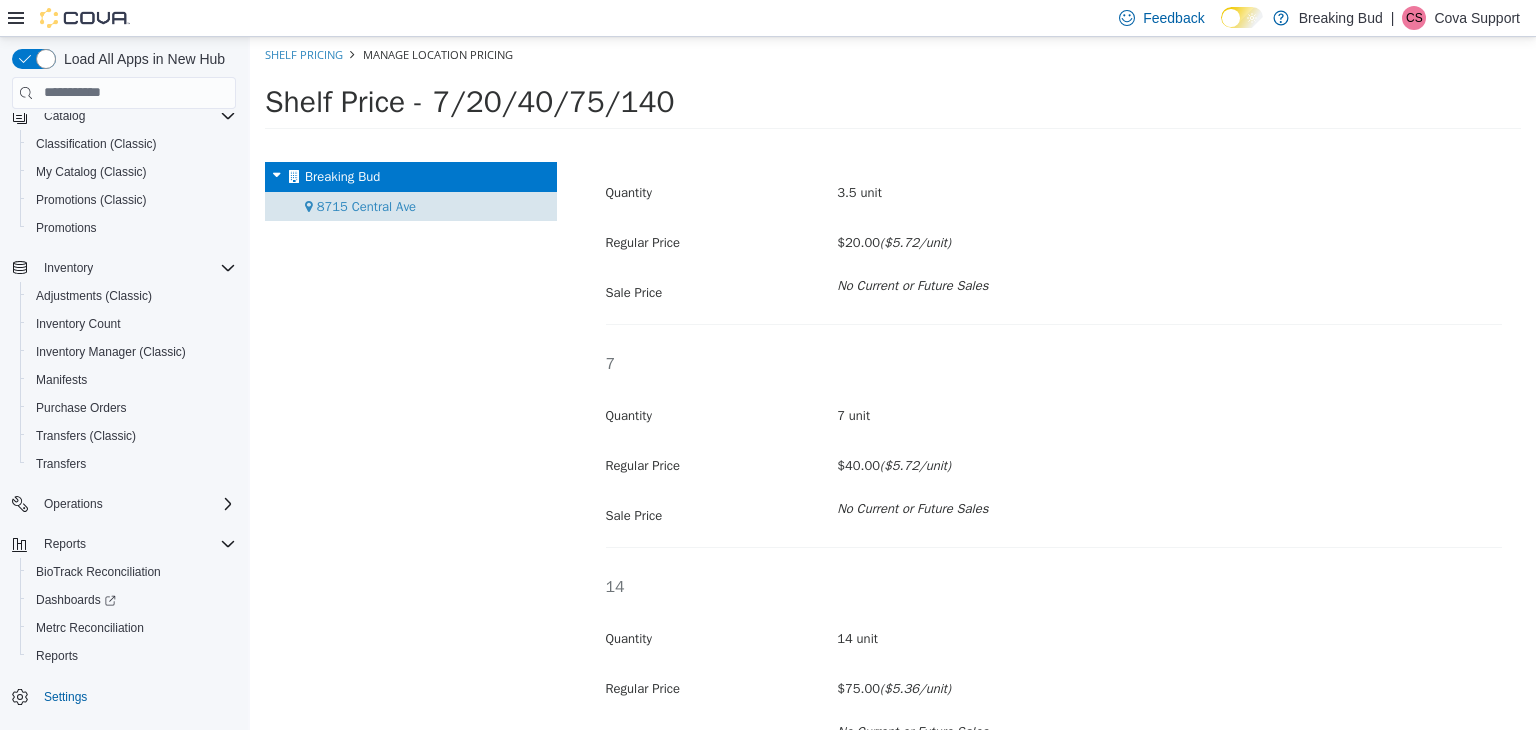 click on "8715 Central Ave" at bounding box center (411, 206) 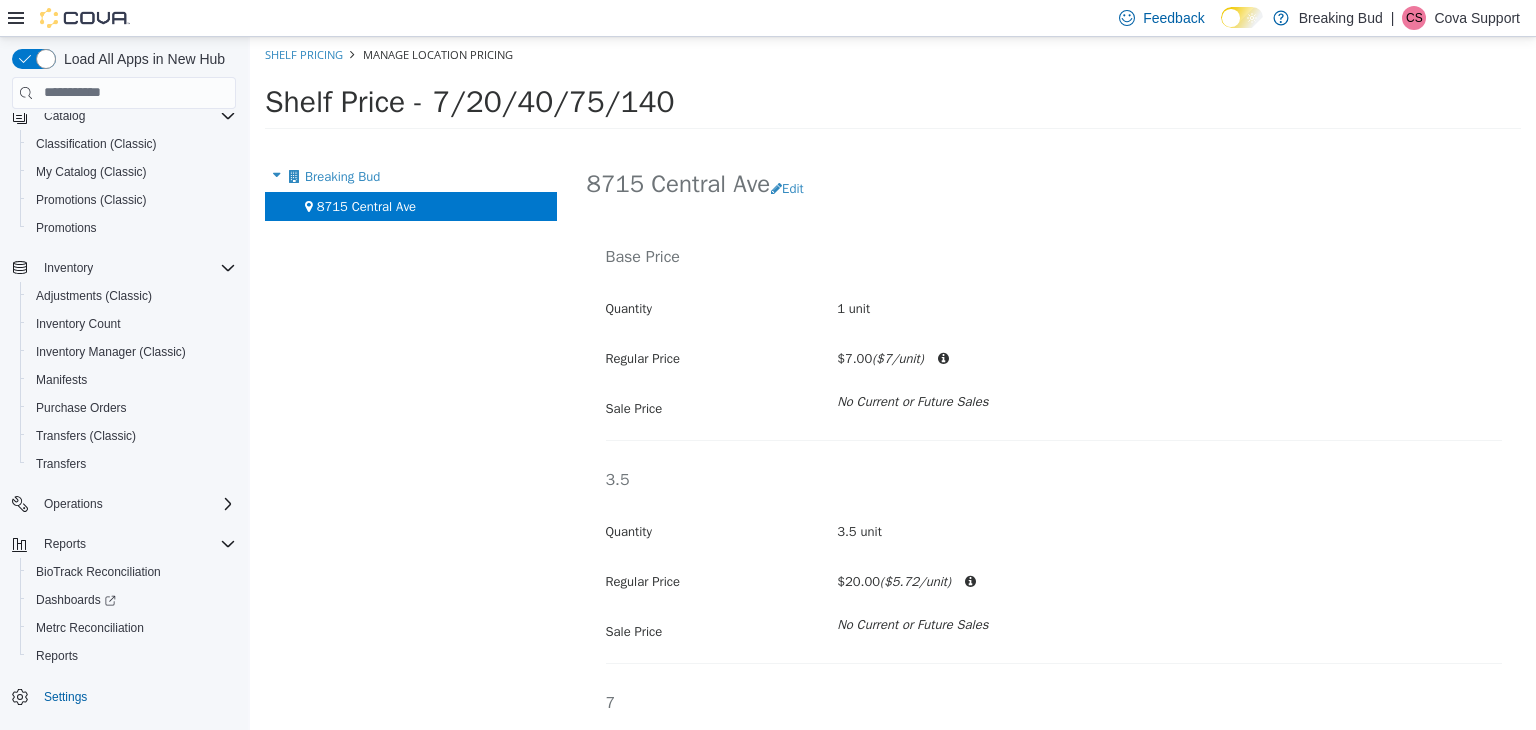 scroll, scrollTop: 0, scrollLeft: 0, axis: both 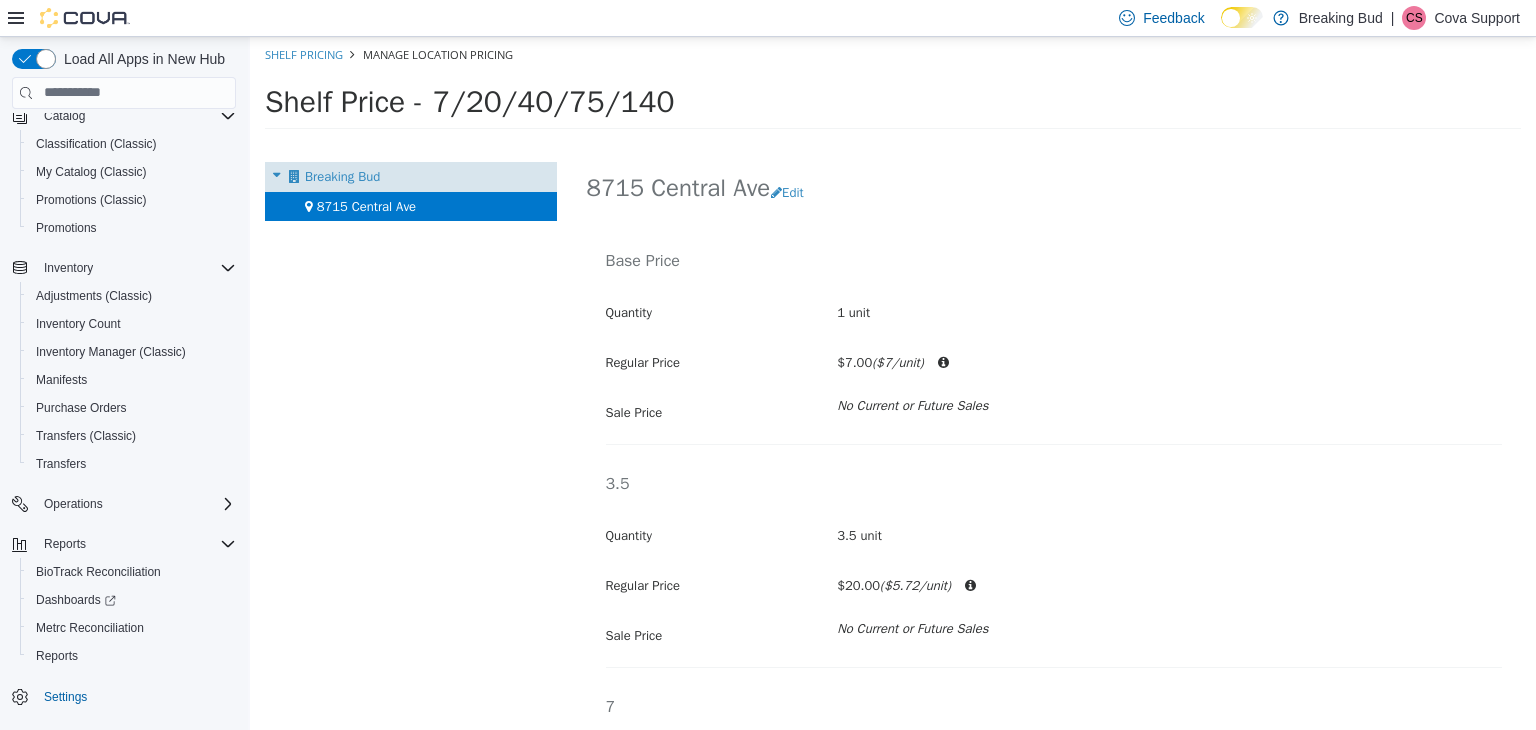 click on "Breaking Bud" at bounding box center [342, 175] 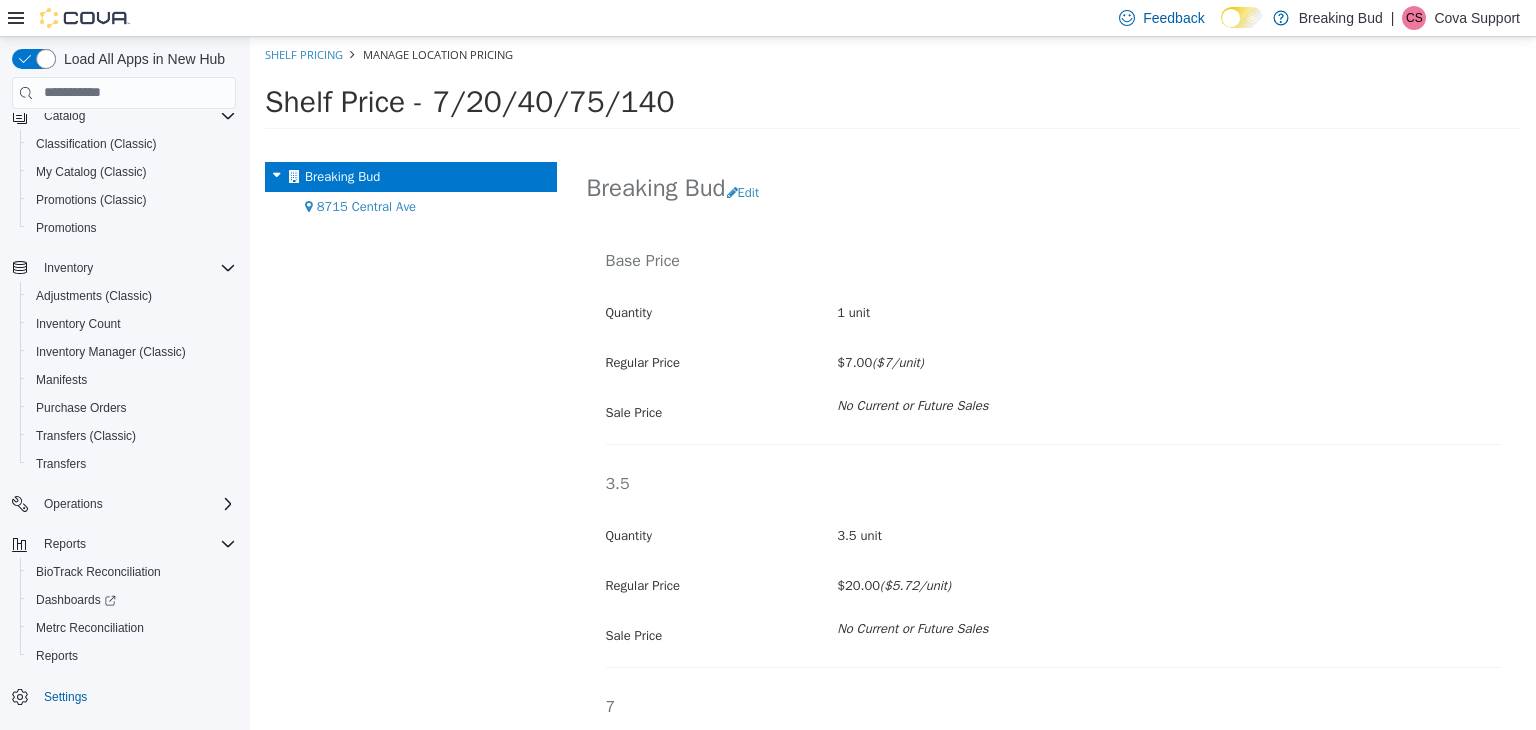 drag, startPoint x: 1465, startPoint y: 20, endPoint x: 1472, endPoint y: 30, distance: 12.206555 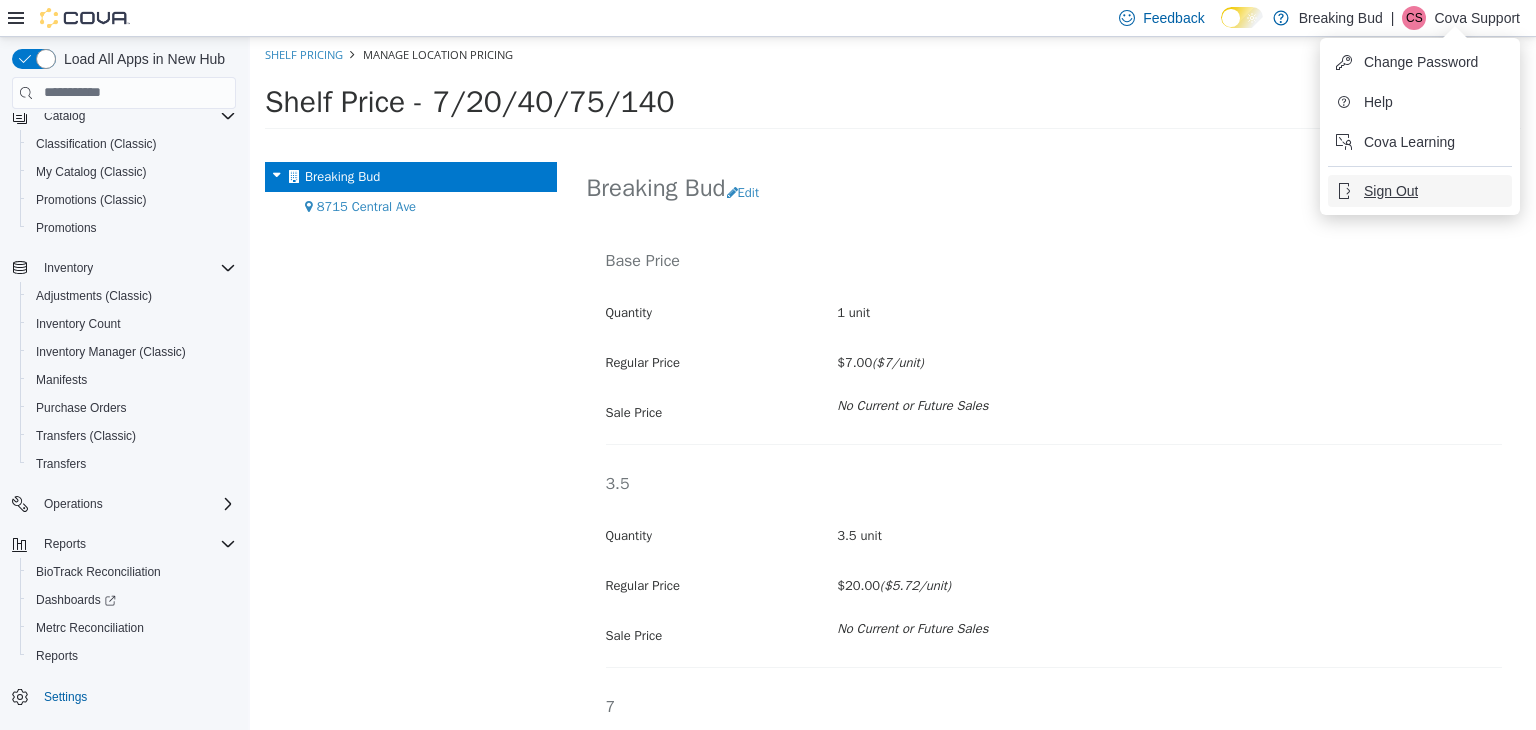 click on "Sign Out" at bounding box center [1420, 191] 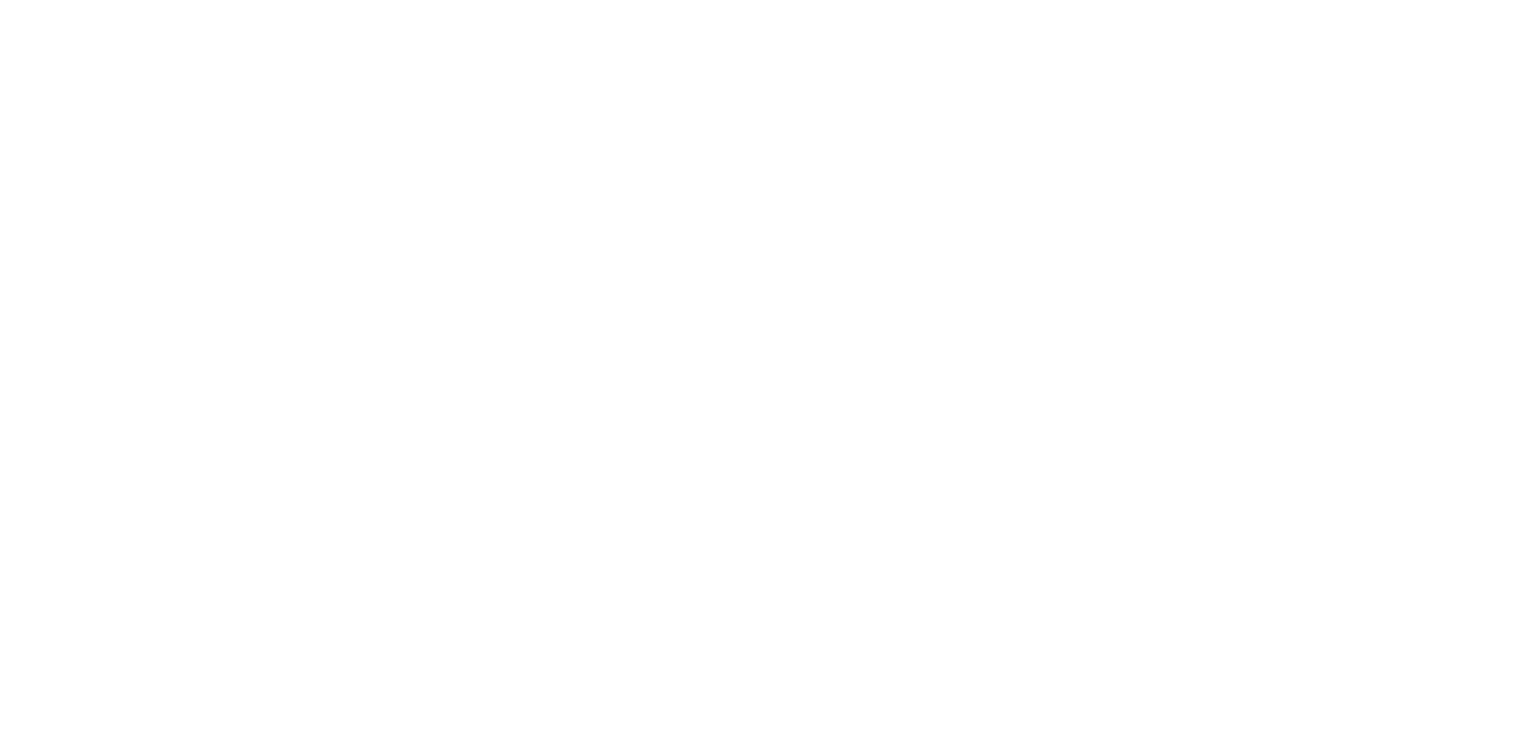scroll, scrollTop: 0, scrollLeft: 0, axis: both 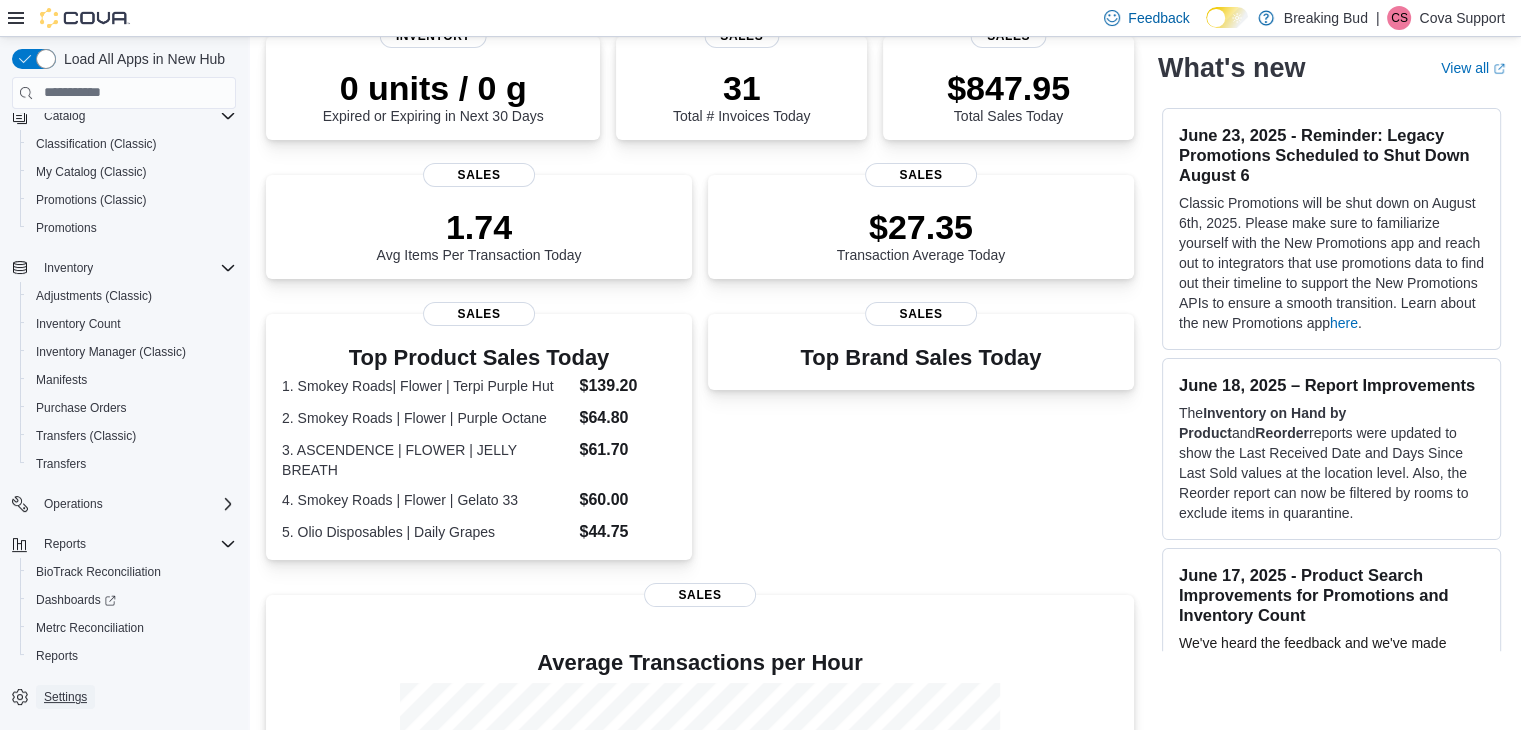 click on "Settings" at bounding box center (65, 697) 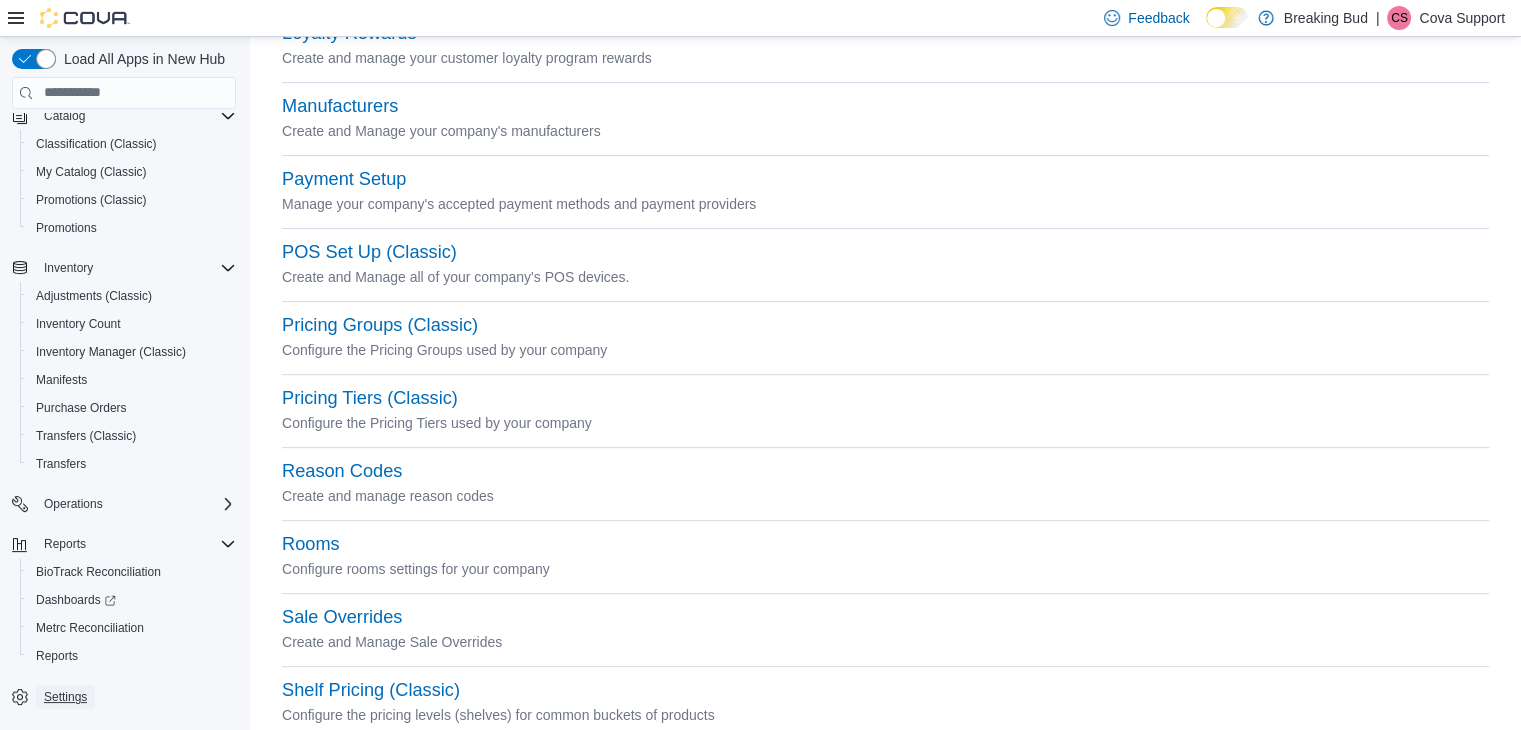 scroll, scrollTop: 972, scrollLeft: 0, axis: vertical 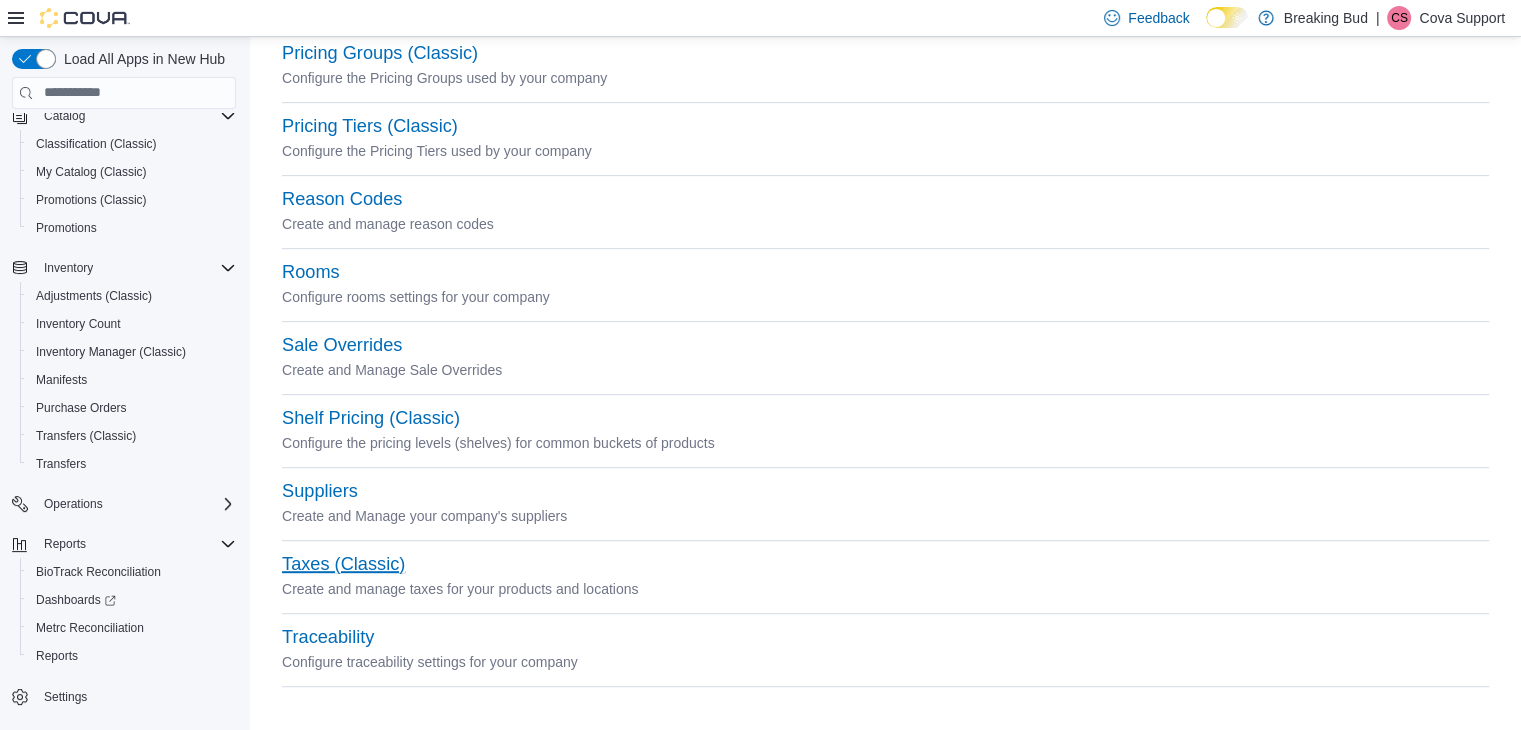 click on "Taxes (Classic)" at bounding box center [343, 564] 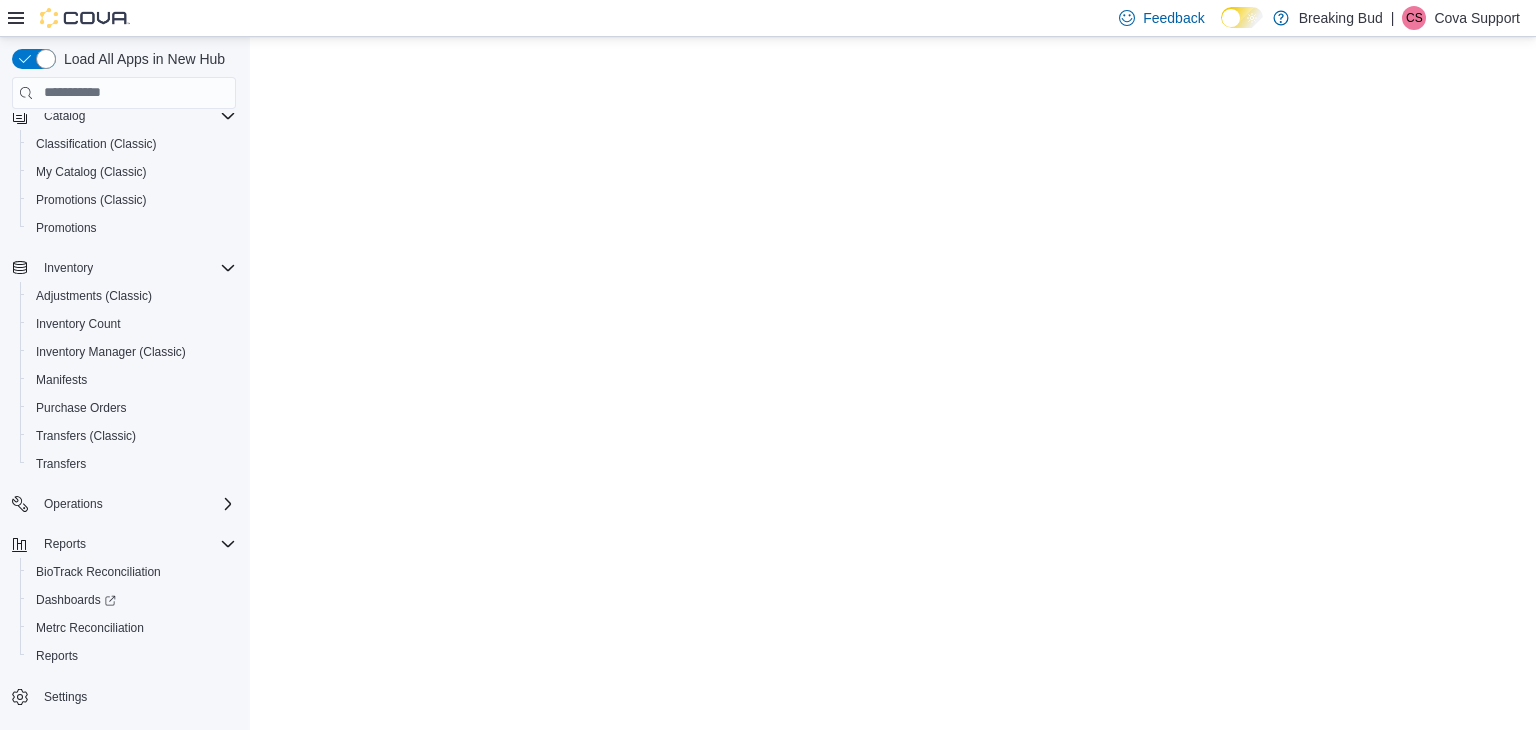scroll, scrollTop: 0, scrollLeft: 0, axis: both 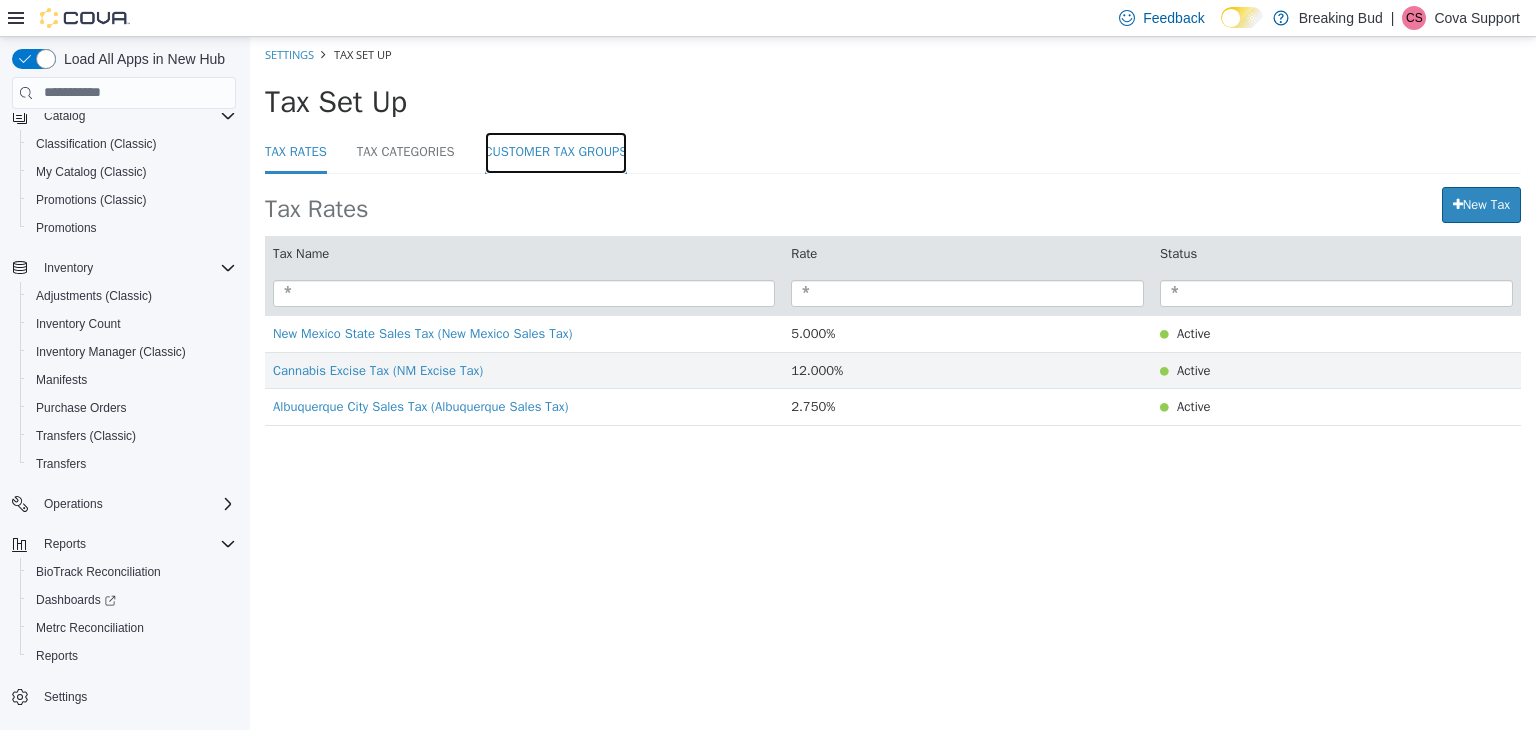 click on "Customer Tax Groups" at bounding box center [556, 152] 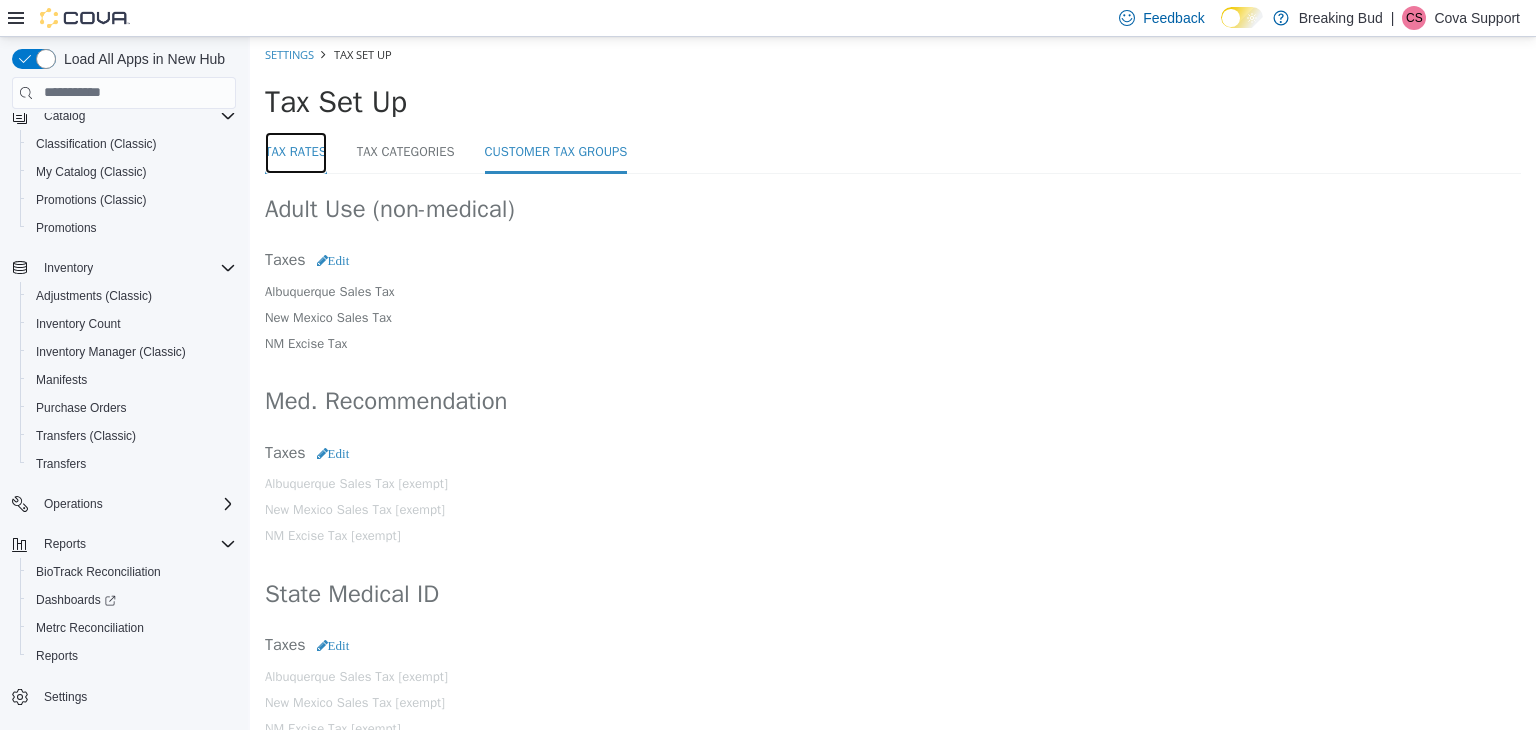 click on "Tax Rates" at bounding box center [296, 152] 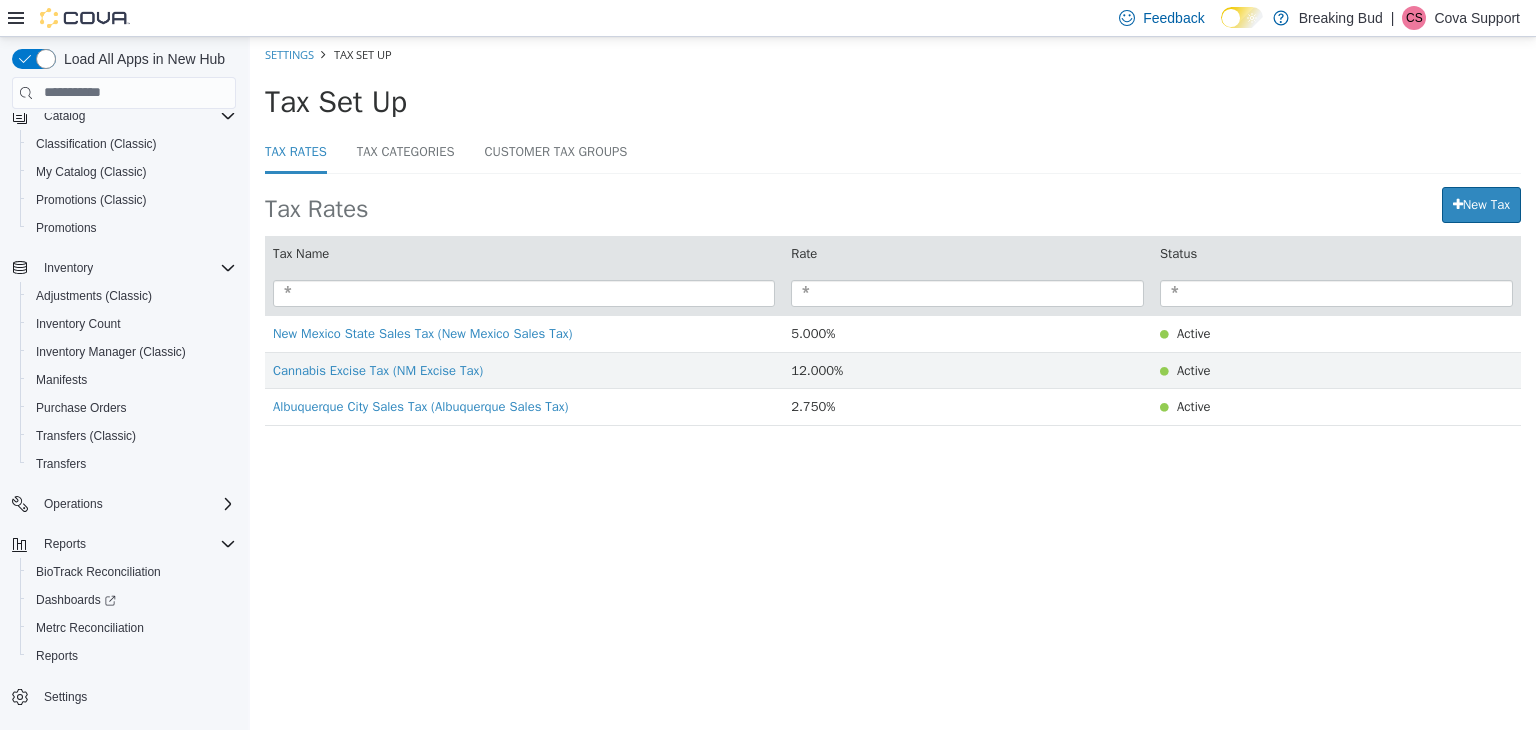 click on "Cova Support" at bounding box center (1477, 18) 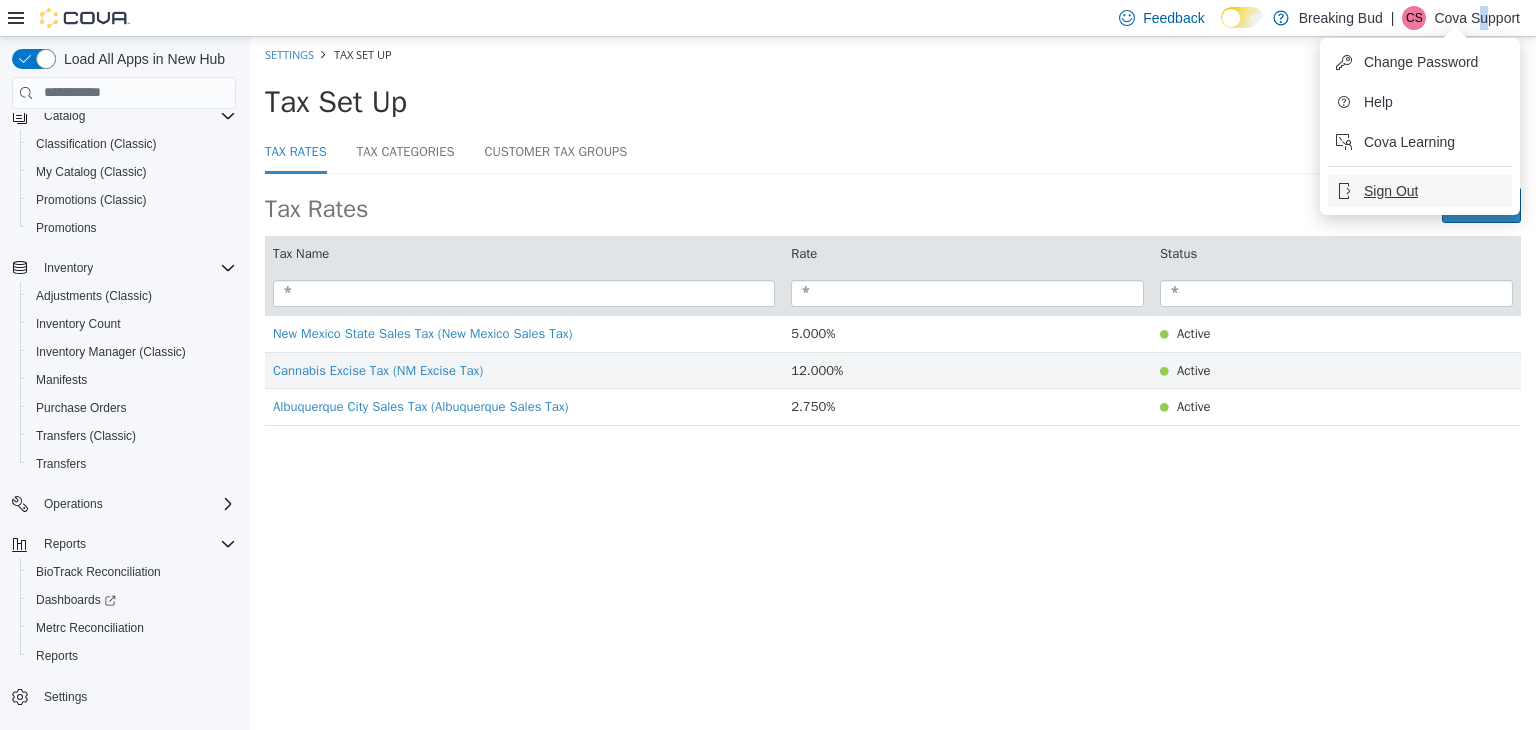 click on "Sign Out" at bounding box center (1391, 191) 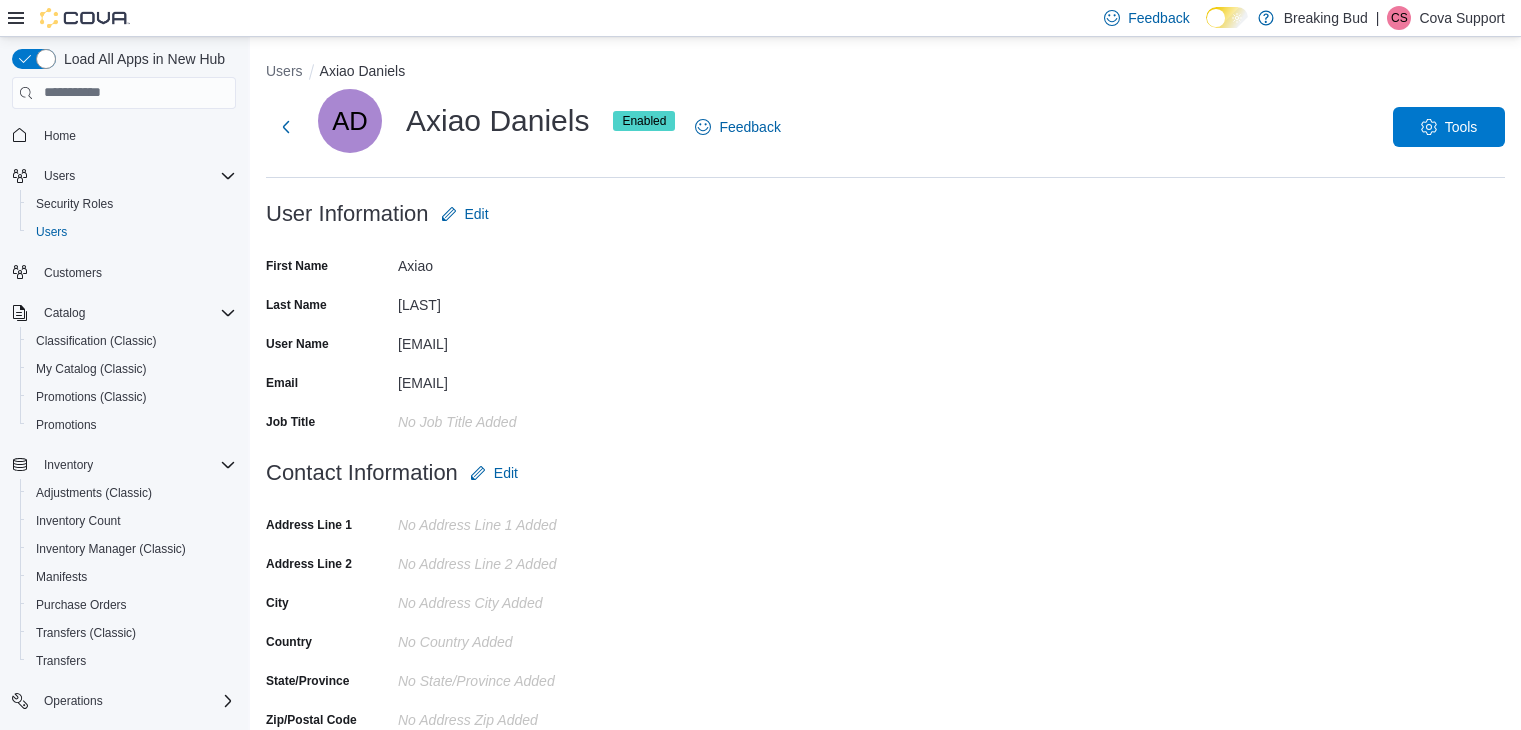 scroll, scrollTop: 0, scrollLeft: 0, axis: both 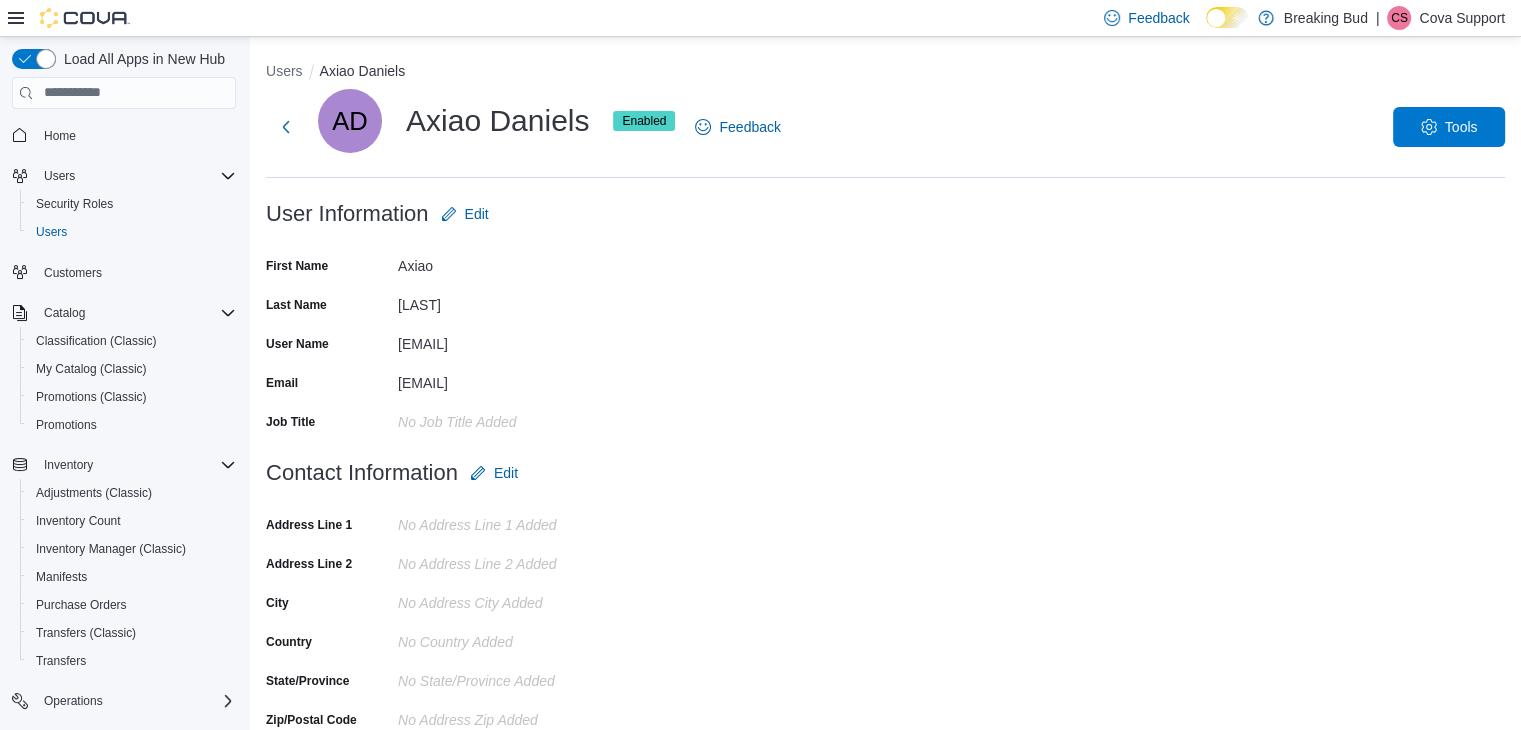 click on "Cova Support" at bounding box center [1462, 18] 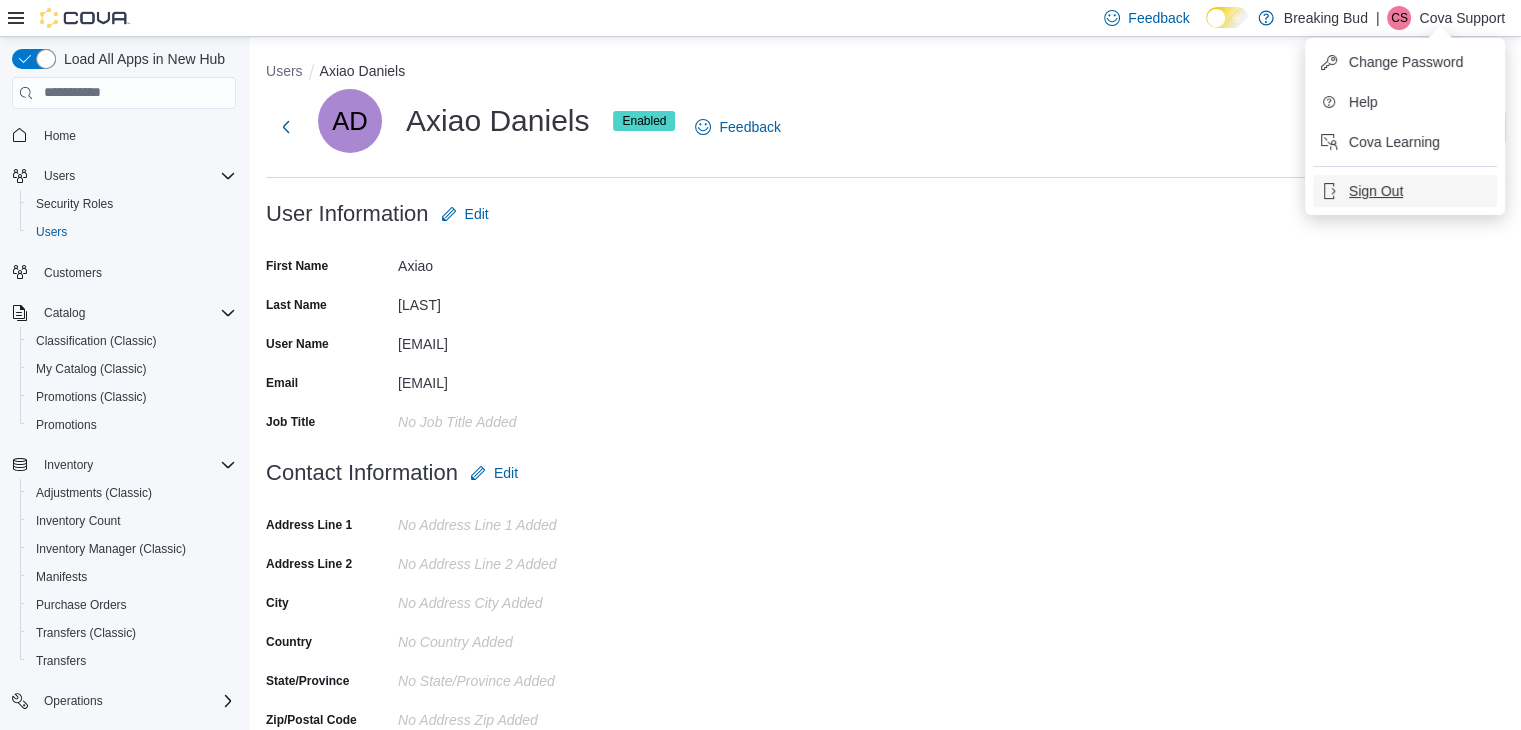 drag, startPoint x: 1379, startPoint y: 188, endPoint x: 1365, endPoint y: 185, distance: 14.3178215 